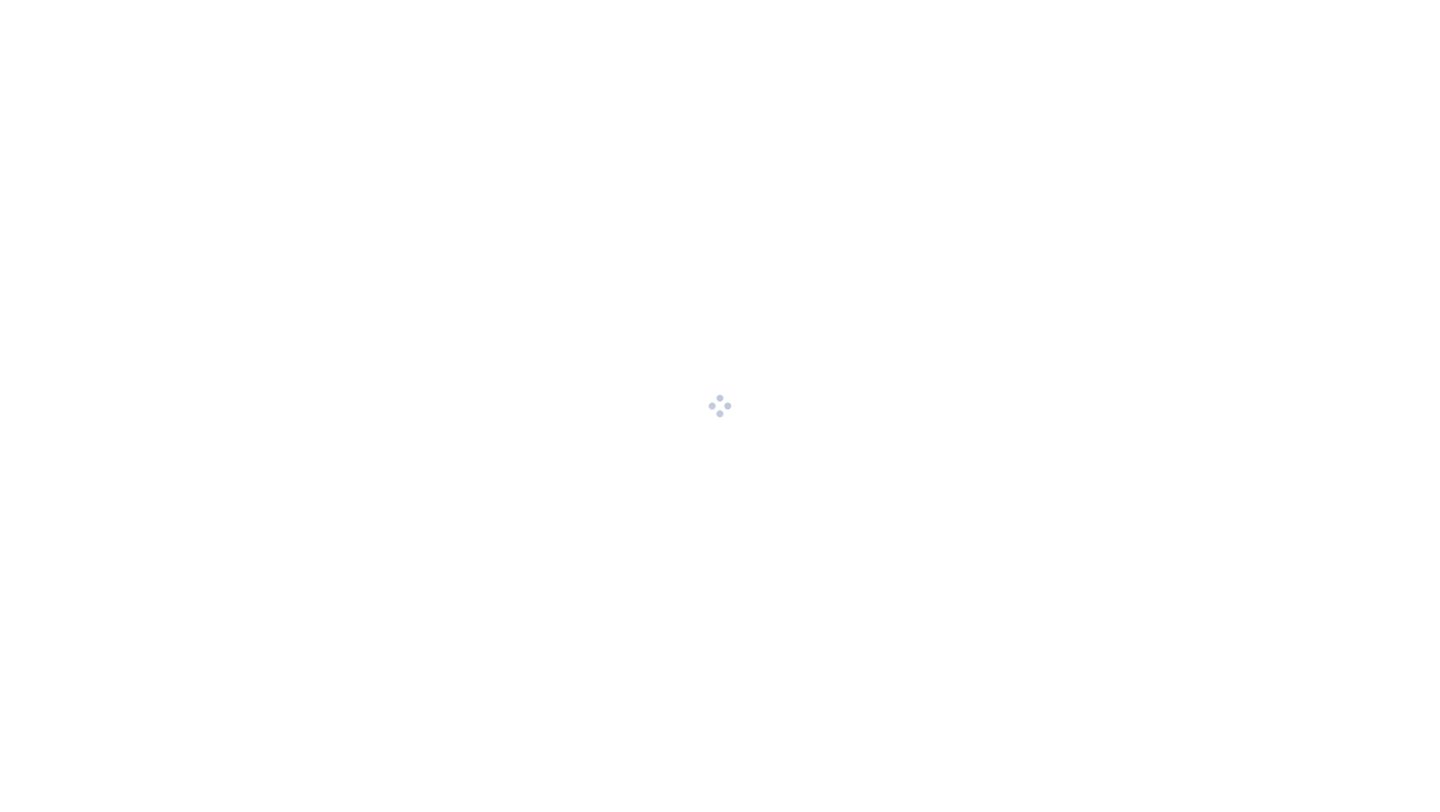 scroll, scrollTop: 0, scrollLeft: 0, axis: both 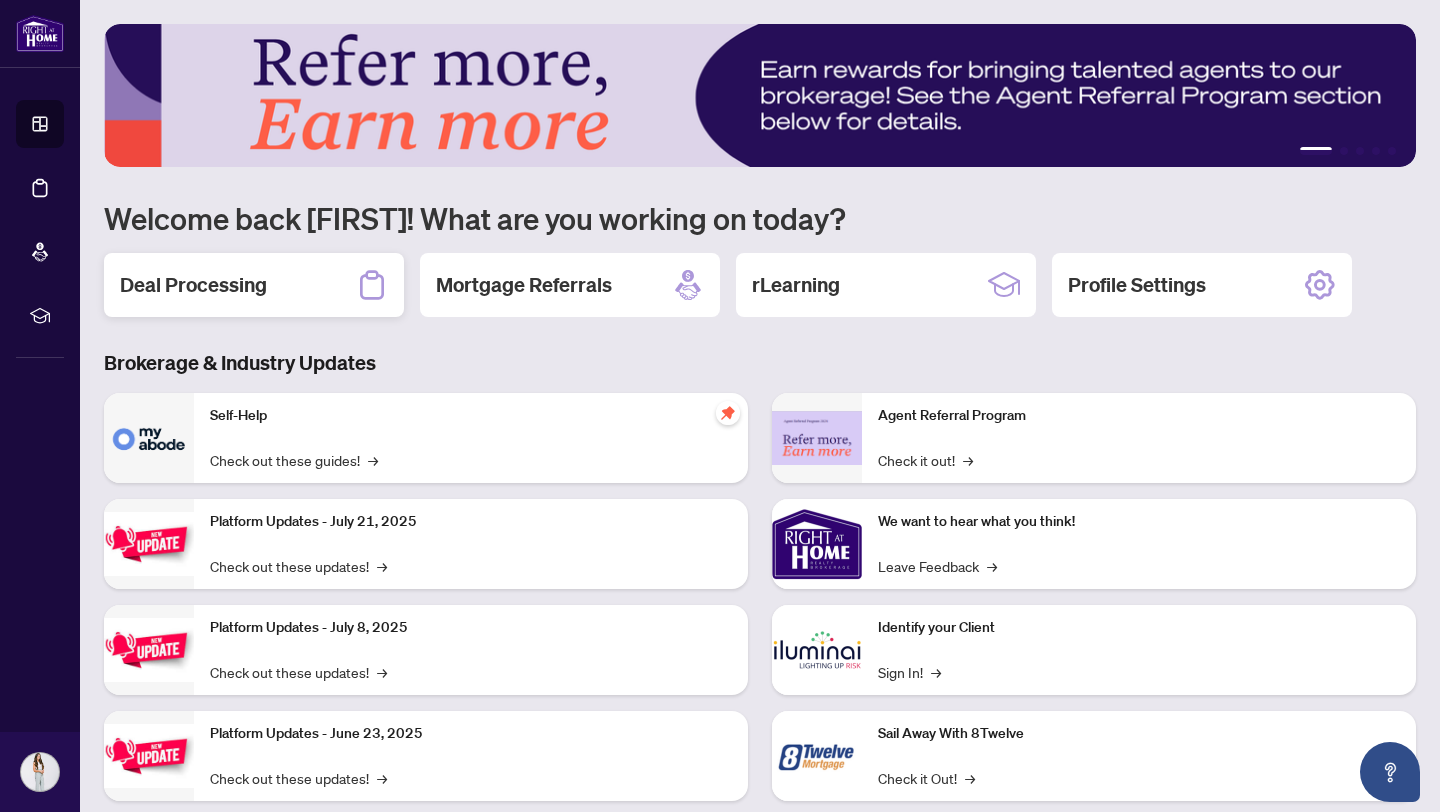 click on "Deal Processing" at bounding box center [193, 285] 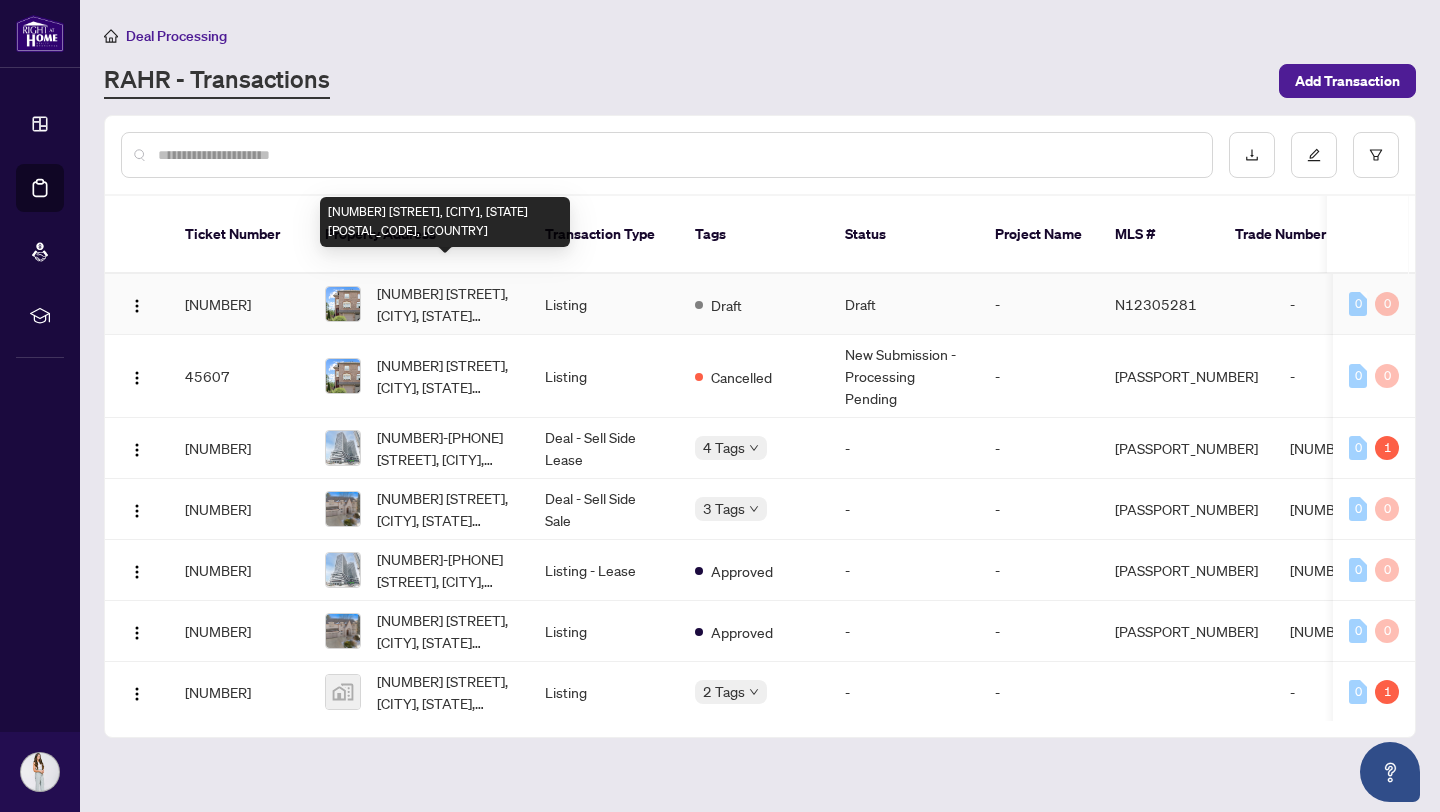 click on "[NUMBER] [STREET], [CITY], [STATE] [POSTAL_CODE], [COUNTRY]" at bounding box center [445, 304] 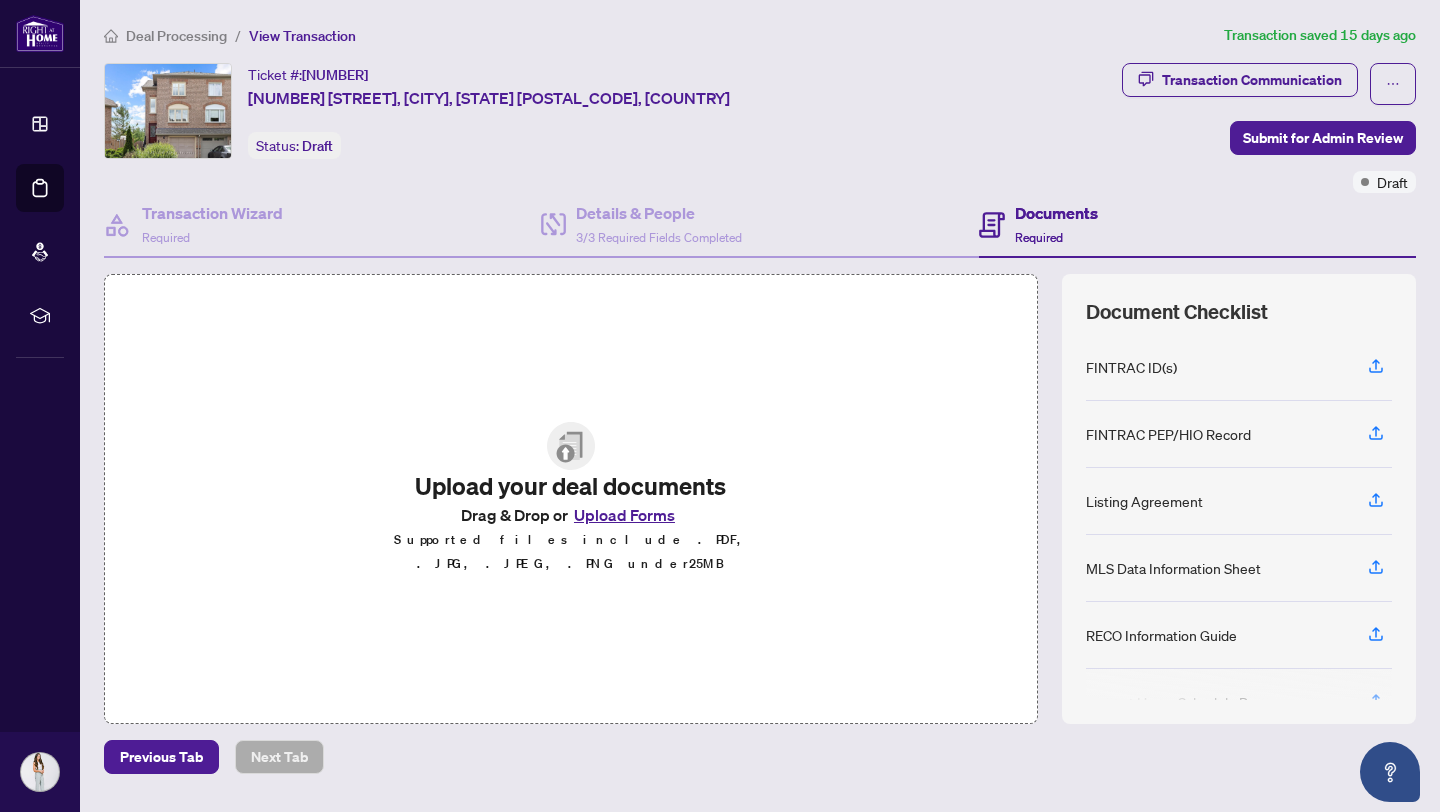 click on "Upload Forms" at bounding box center (624, 515) 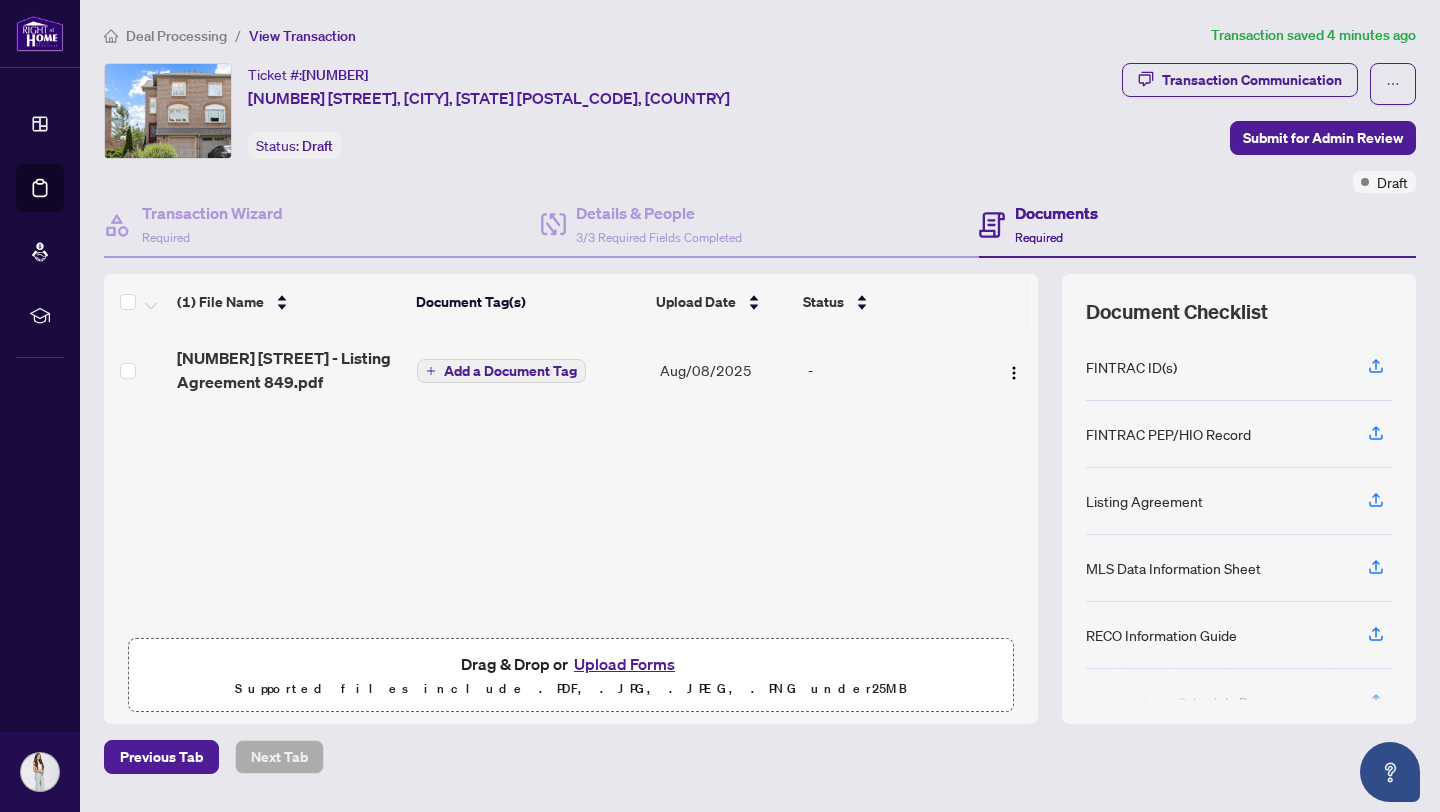 click on "Upload Forms" at bounding box center [624, 664] 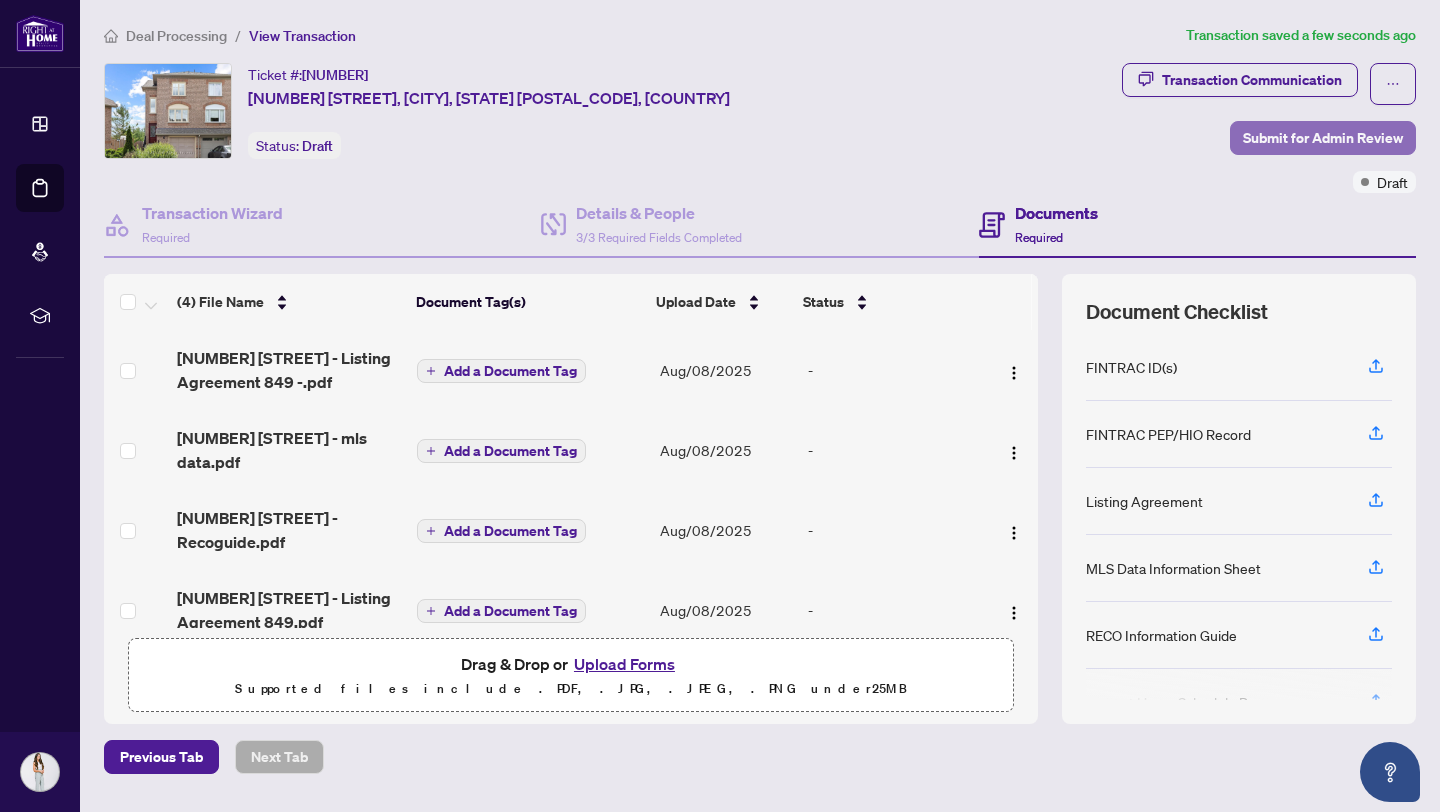 click on "Submit for Admin Review" at bounding box center [1323, 138] 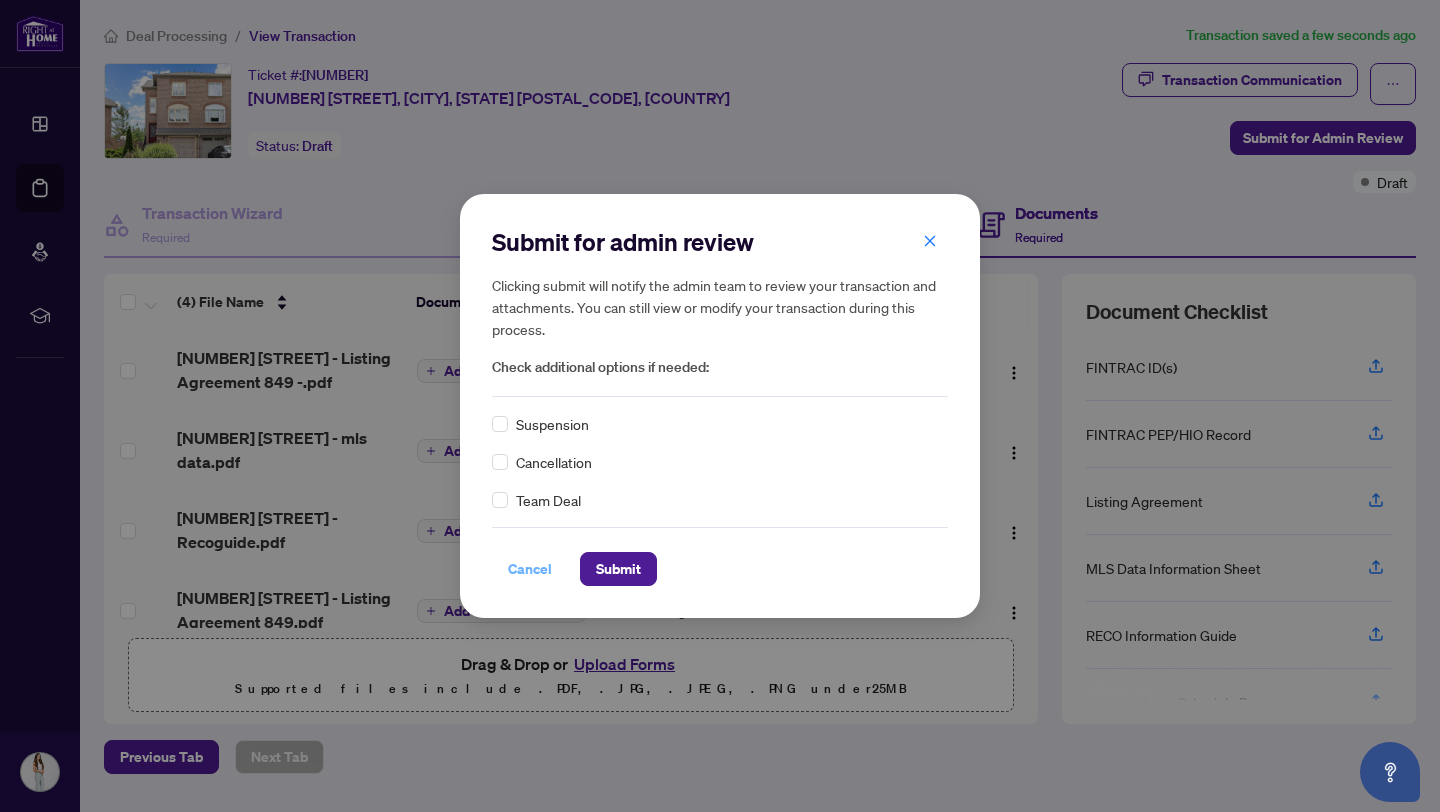 click on "Cancel" at bounding box center (530, 569) 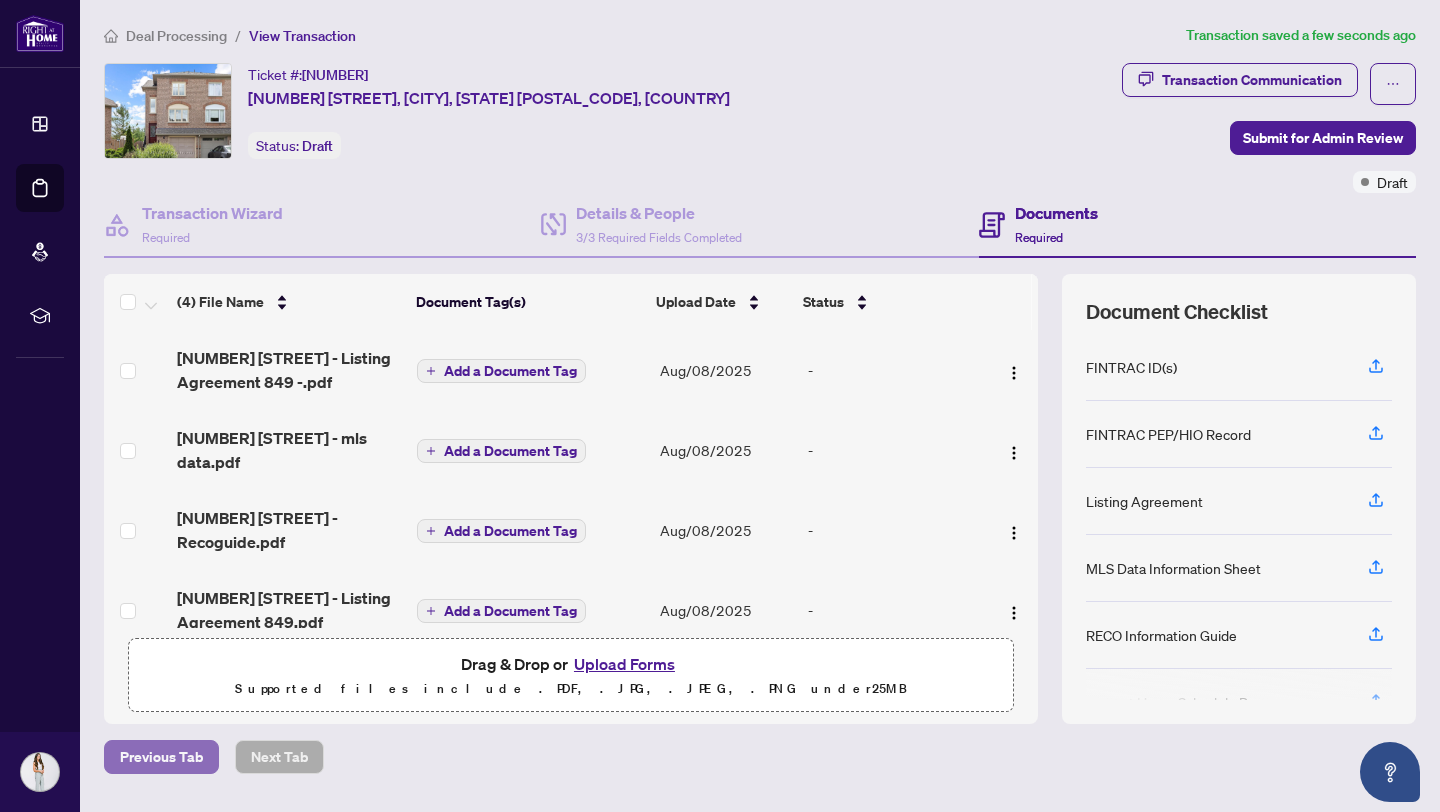 click on "Previous Tab" at bounding box center [161, 757] 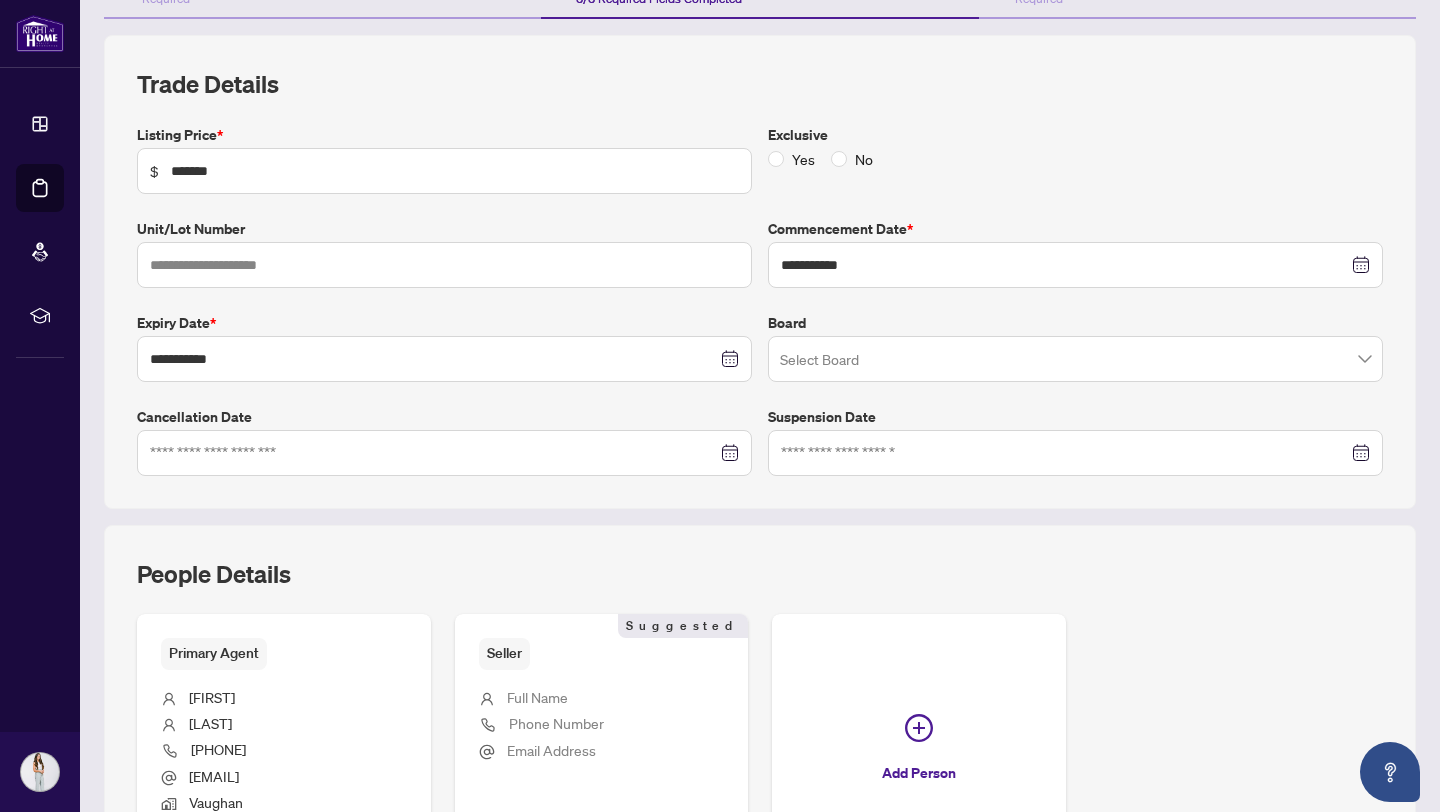 scroll, scrollTop: 491, scrollLeft: 0, axis: vertical 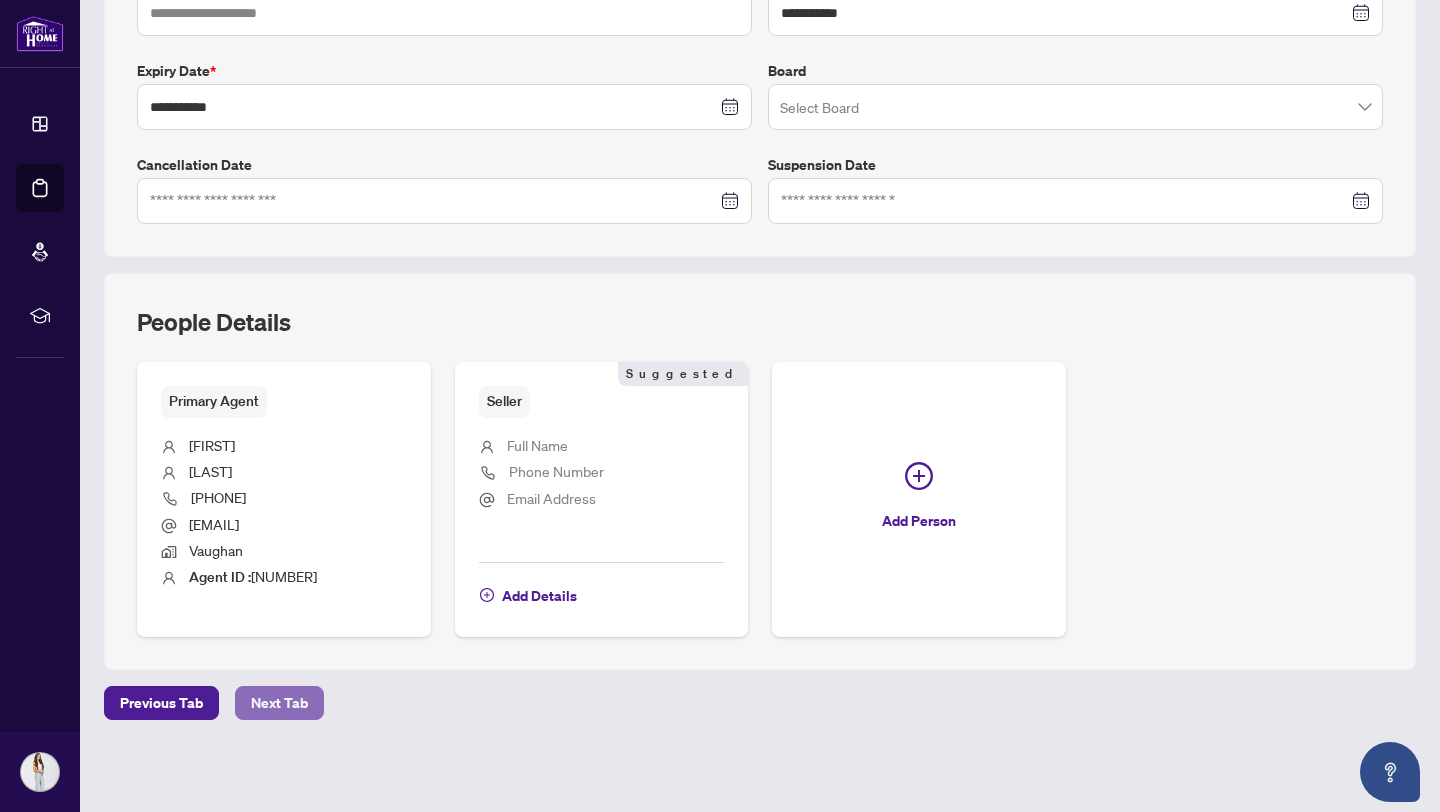 click on "Next Tab" at bounding box center (279, 703) 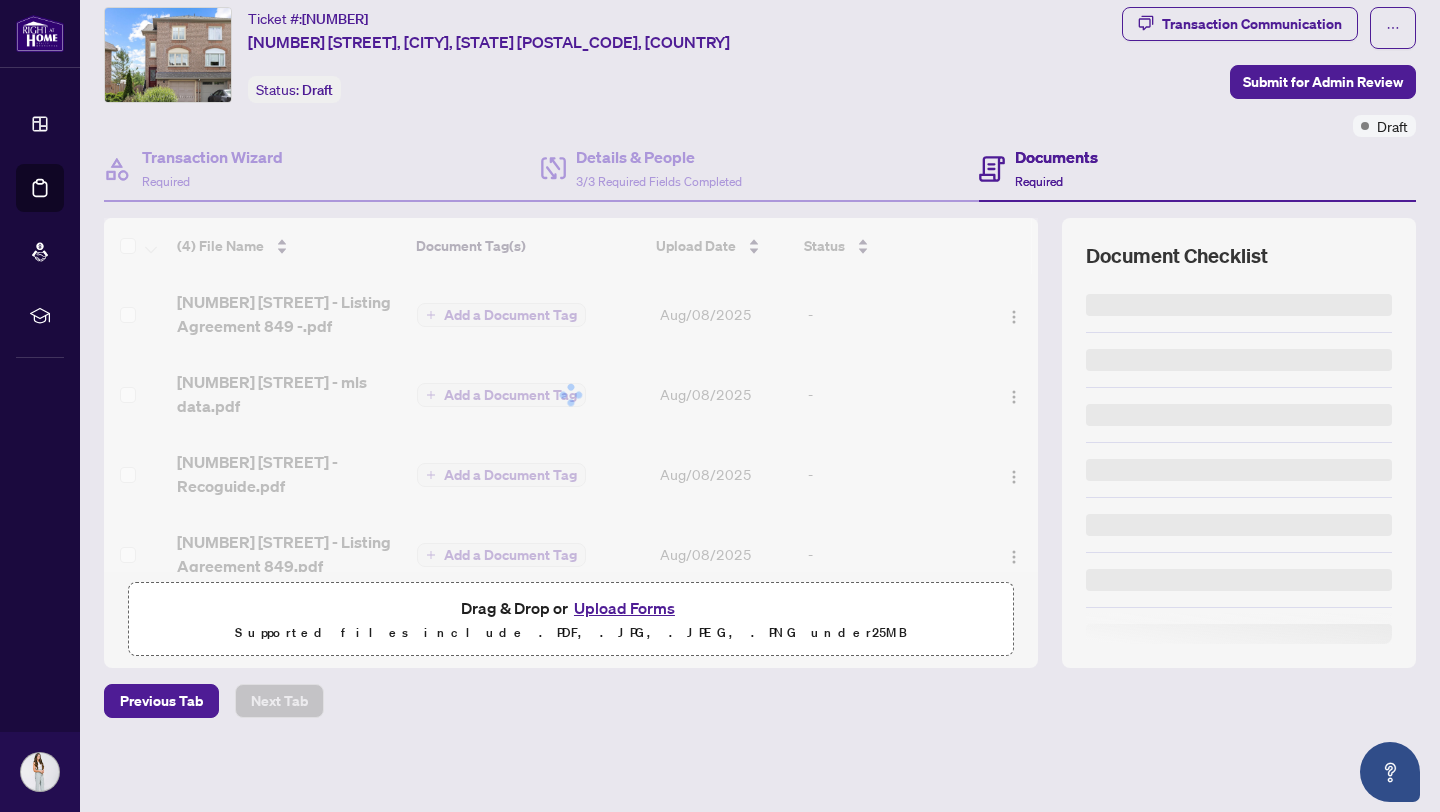 scroll, scrollTop: 0, scrollLeft: 0, axis: both 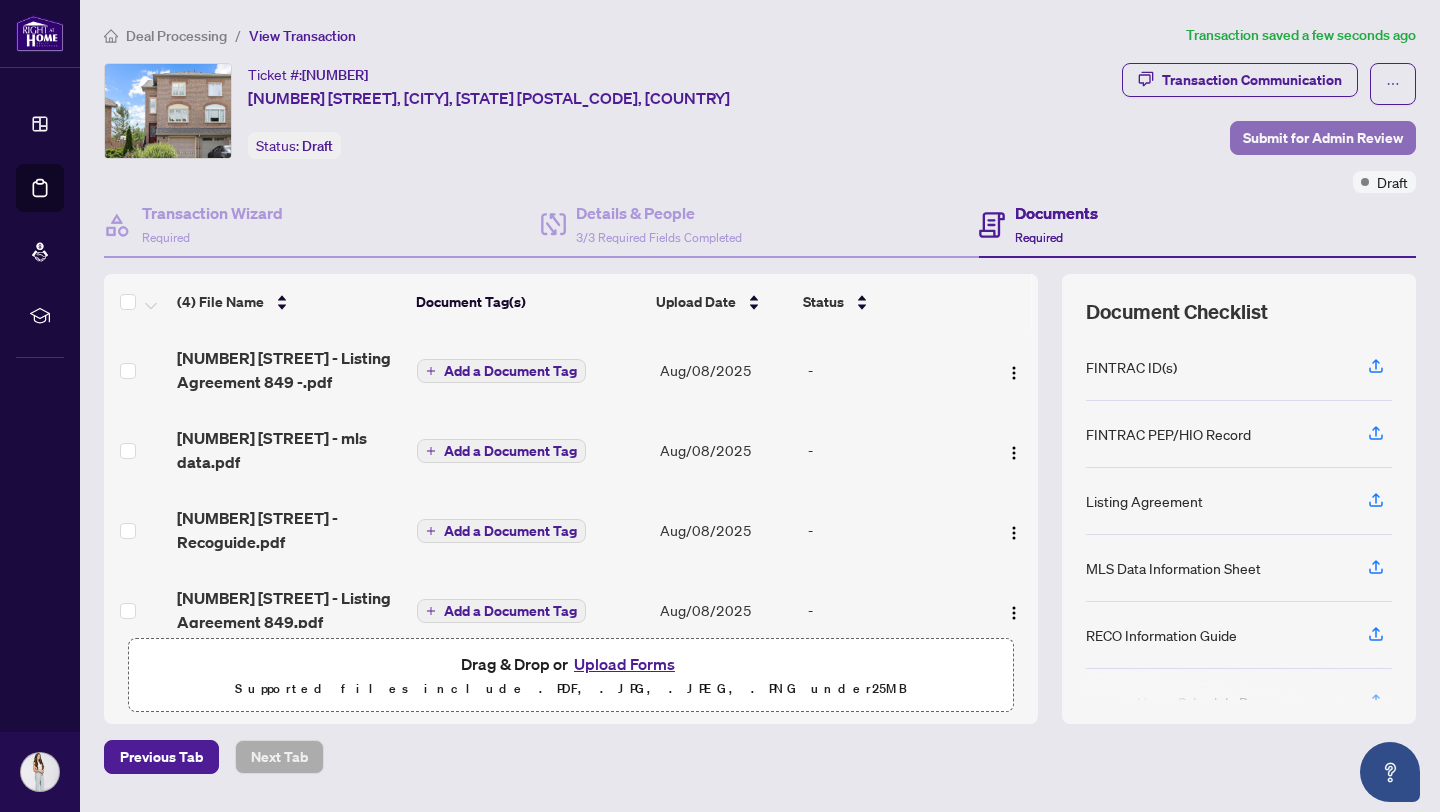 click on "Submit for Admin Review" at bounding box center (1323, 138) 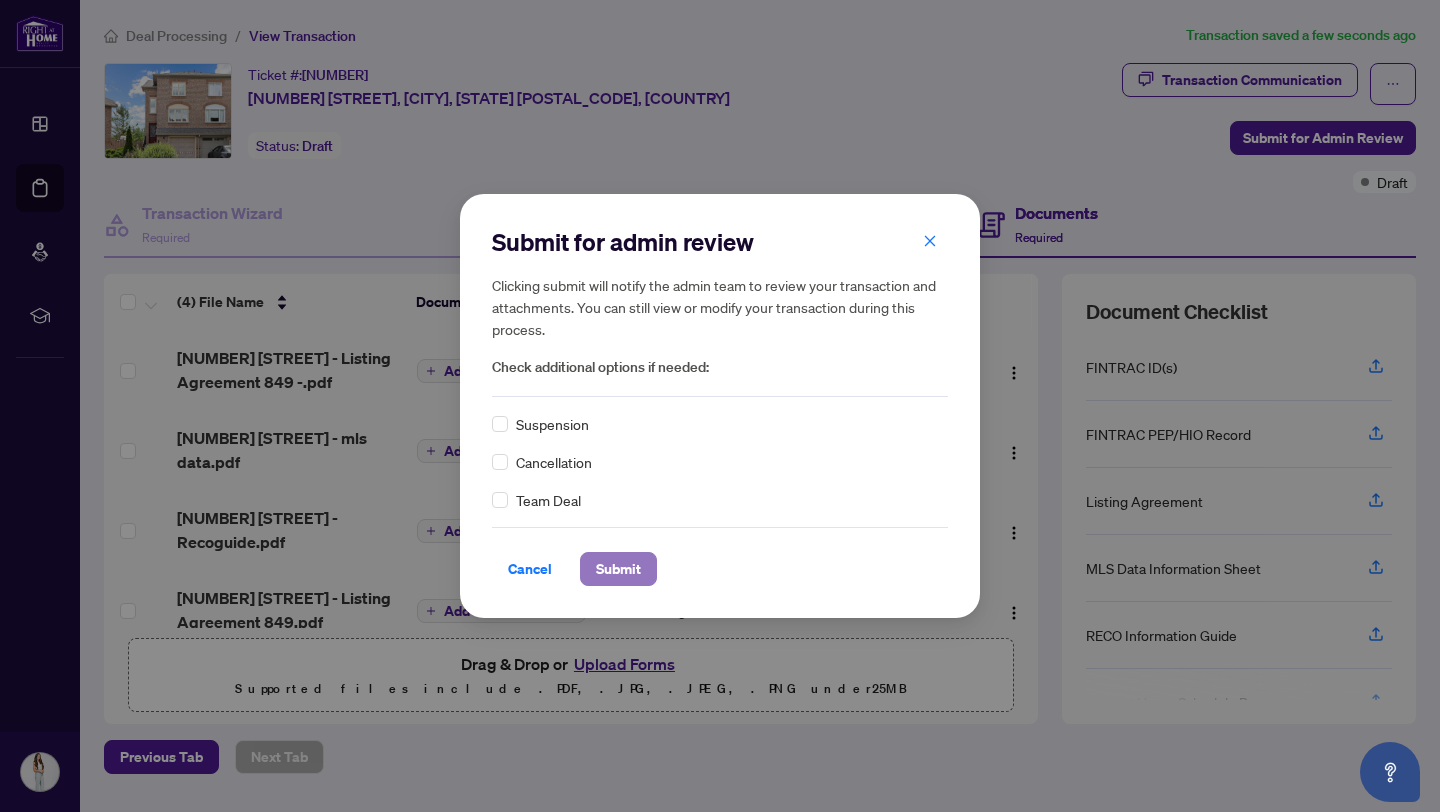 click on "Submit" at bounding box center (618, 569) 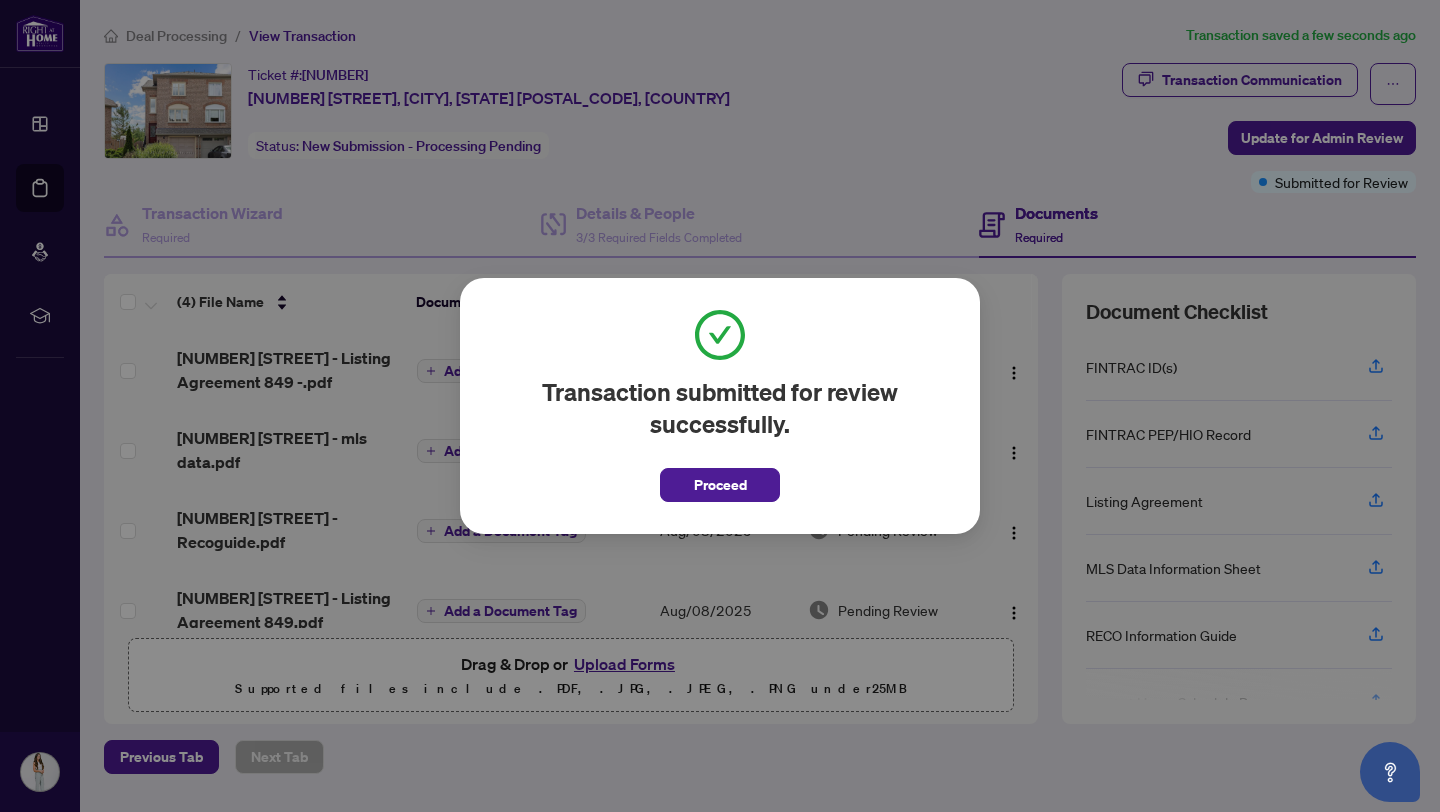 click on "Transaction submitted for review successfully. Proceed Cancel OK" at bounding box center (720, 406) 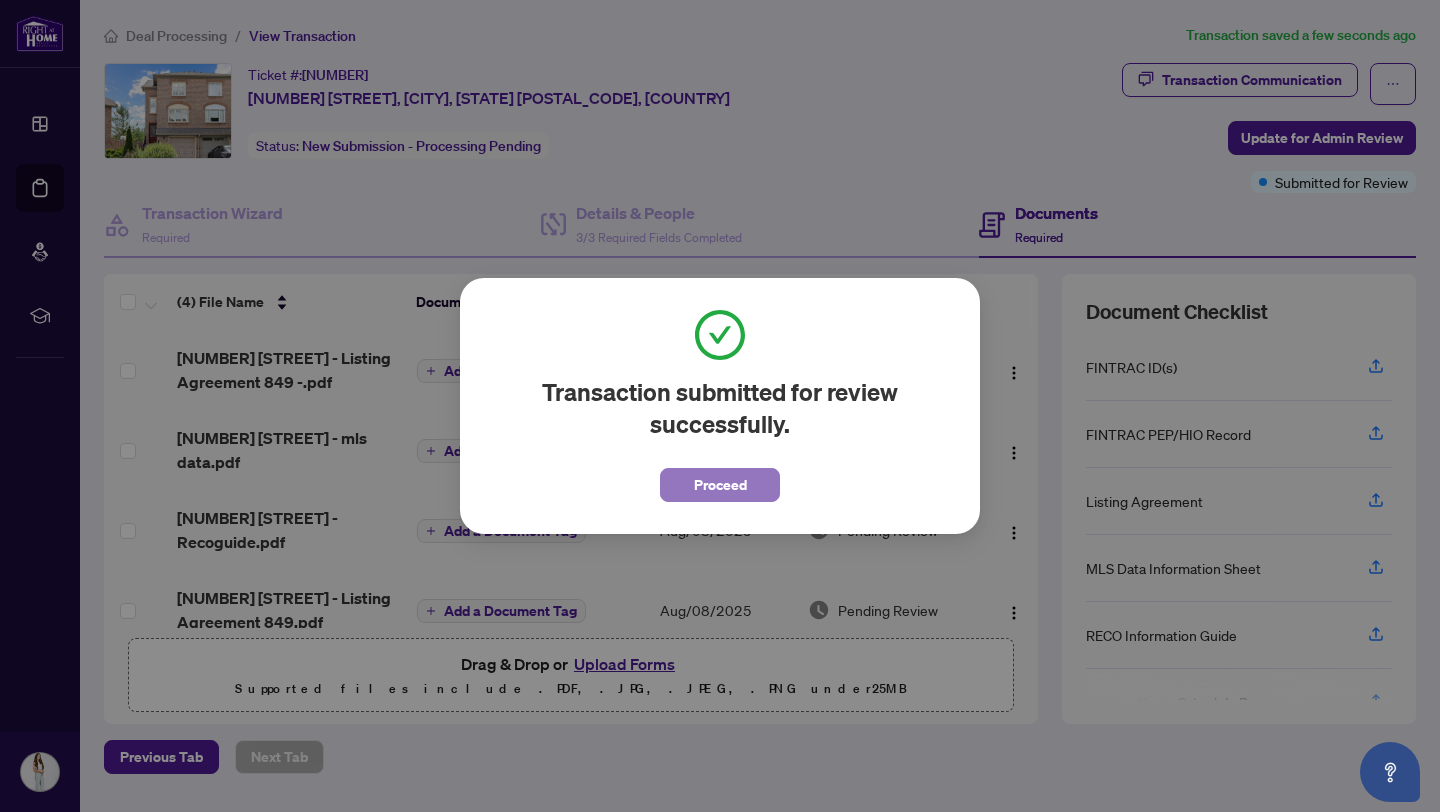 click on "Proceed" at bounding box center [720, 485] 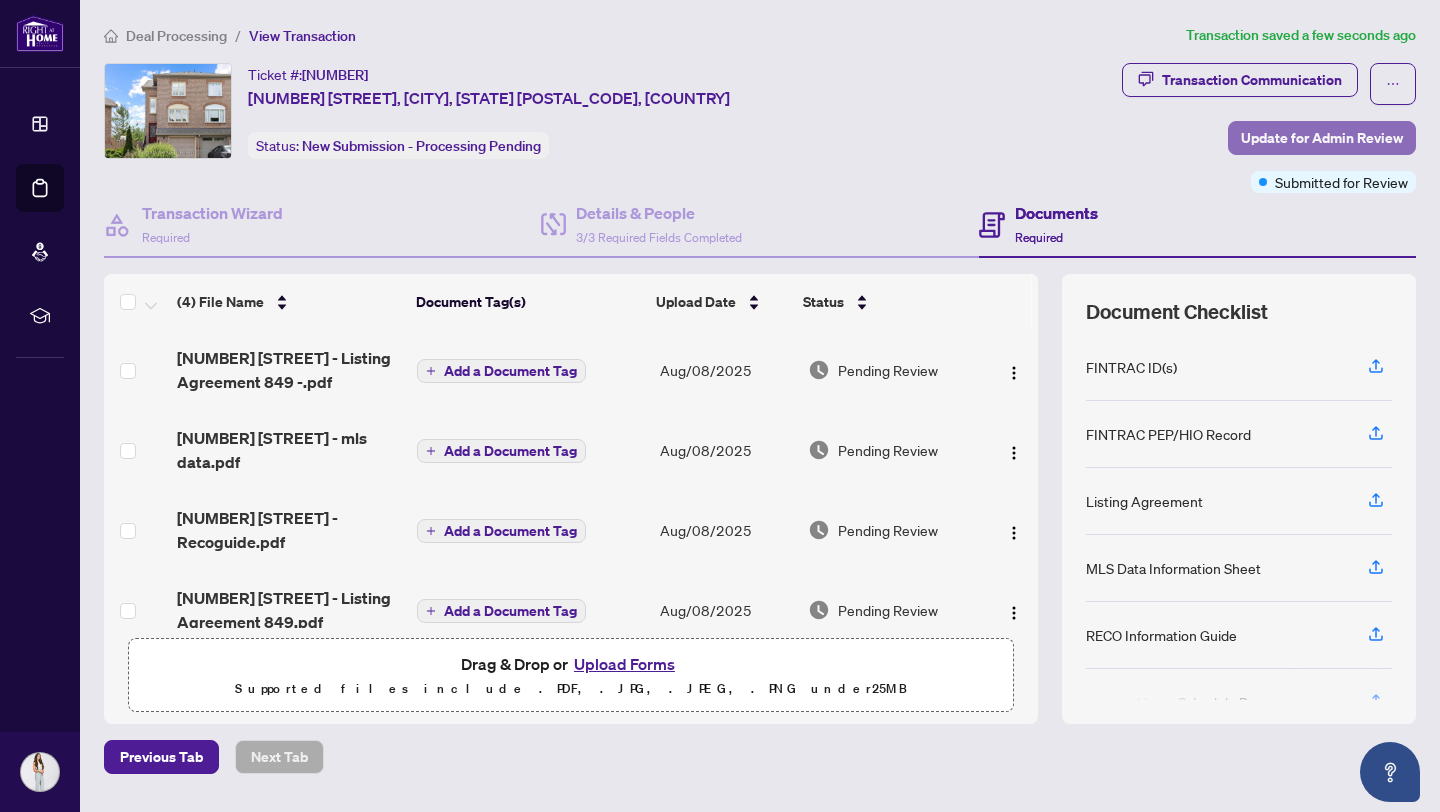 click on "Update for Admin Review" at bounding box center (1322, 138) 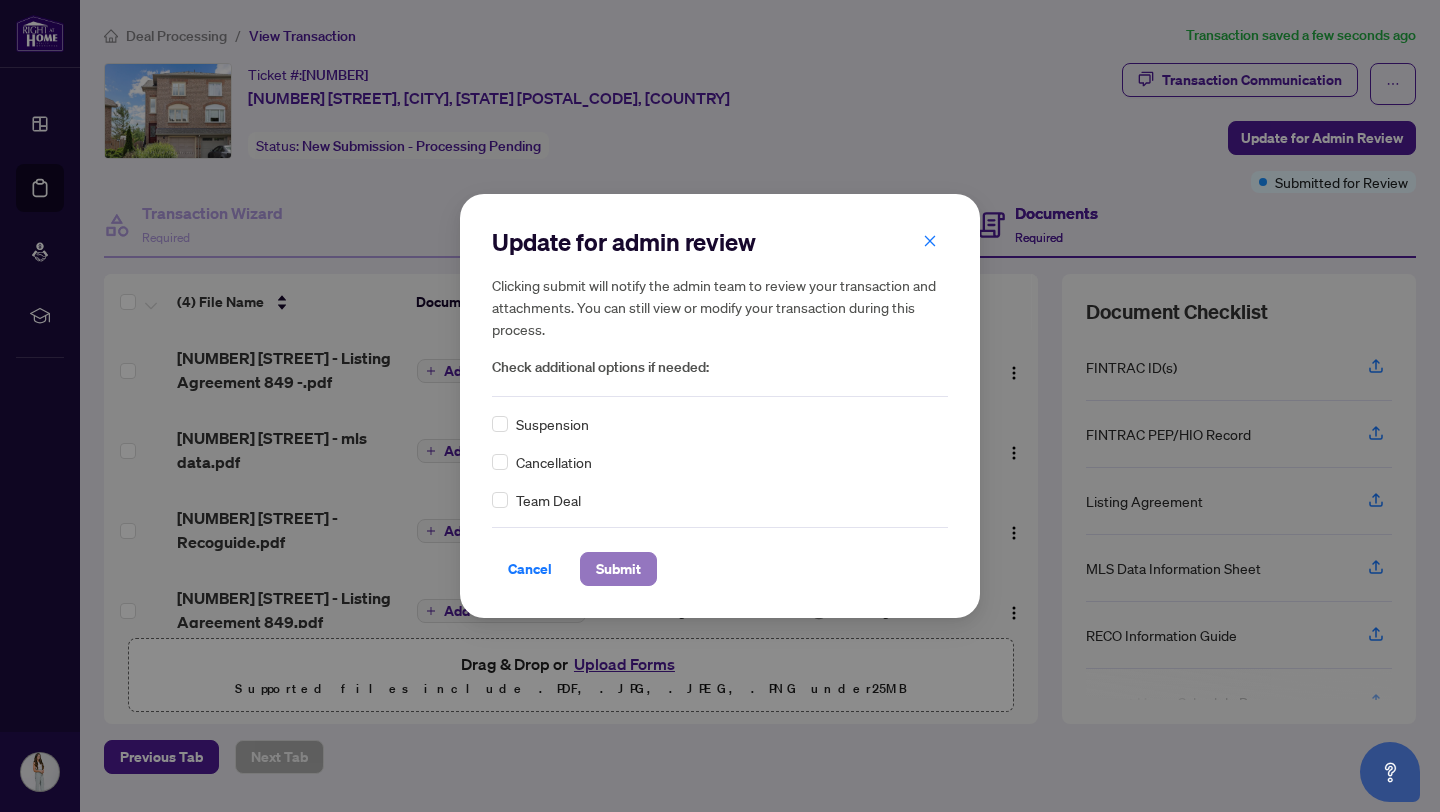 click on "Submit" at bounding box center [618, 569] 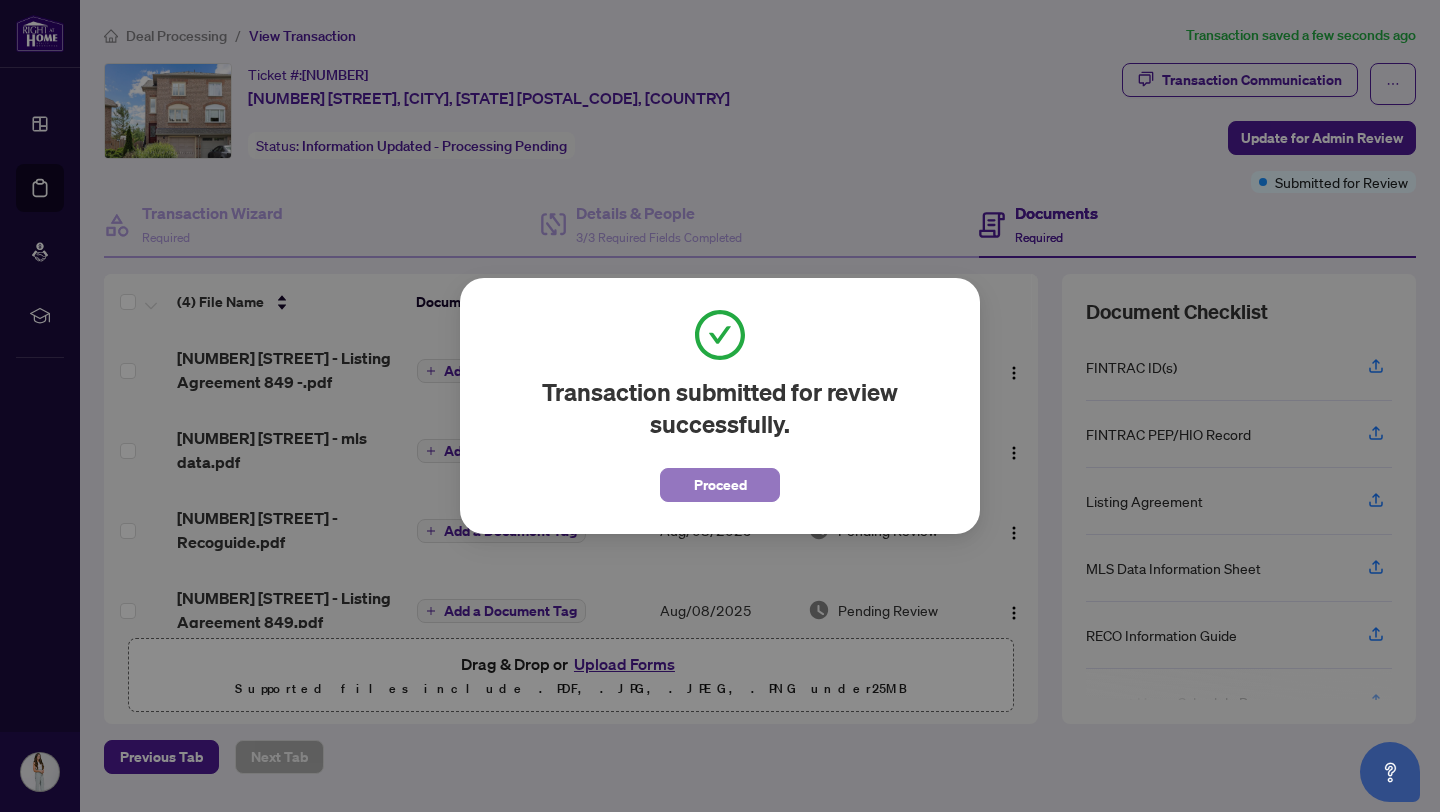 click on "Proceed" at bounding box center [720, 485] 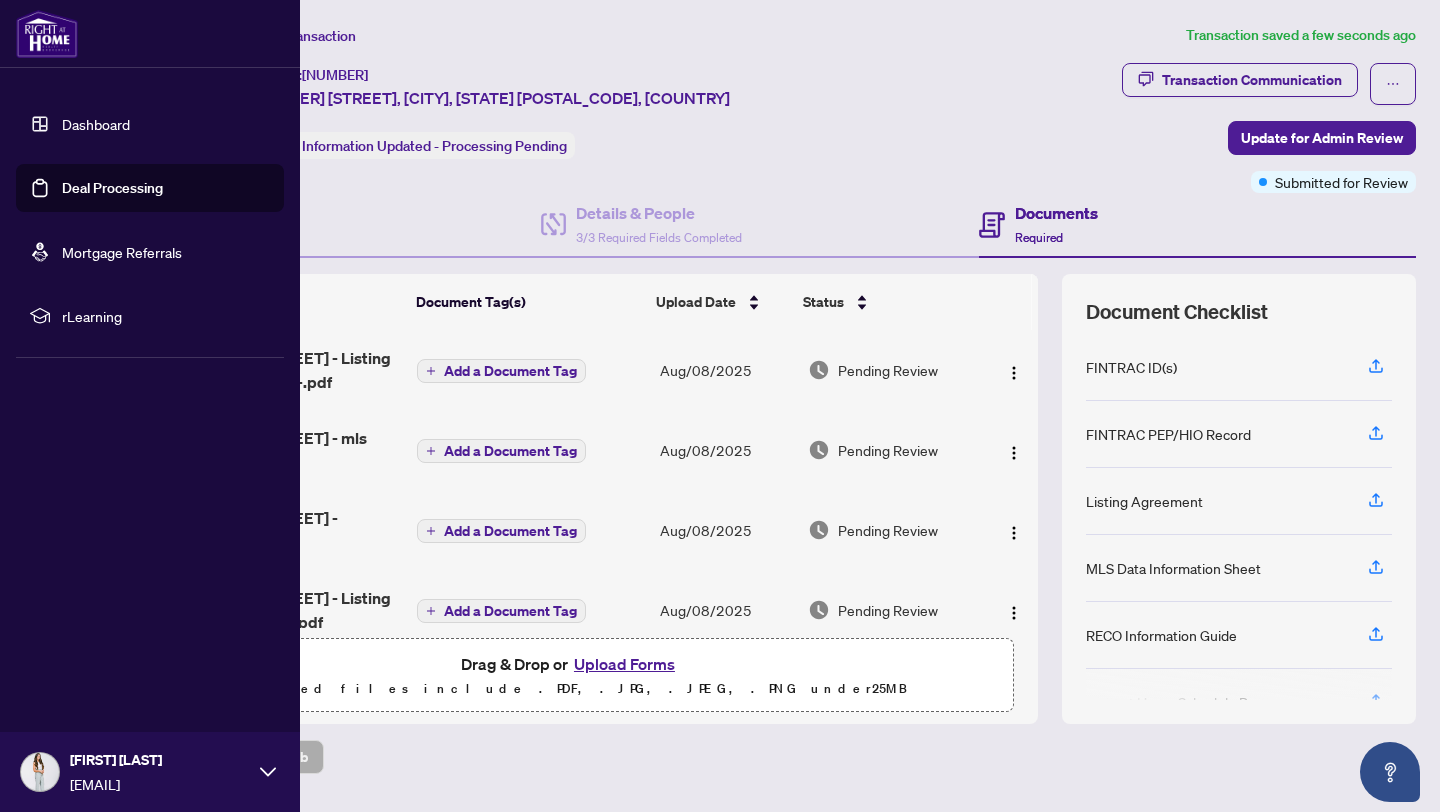 click on "Deal Processing" at bounding box center (112, 188) 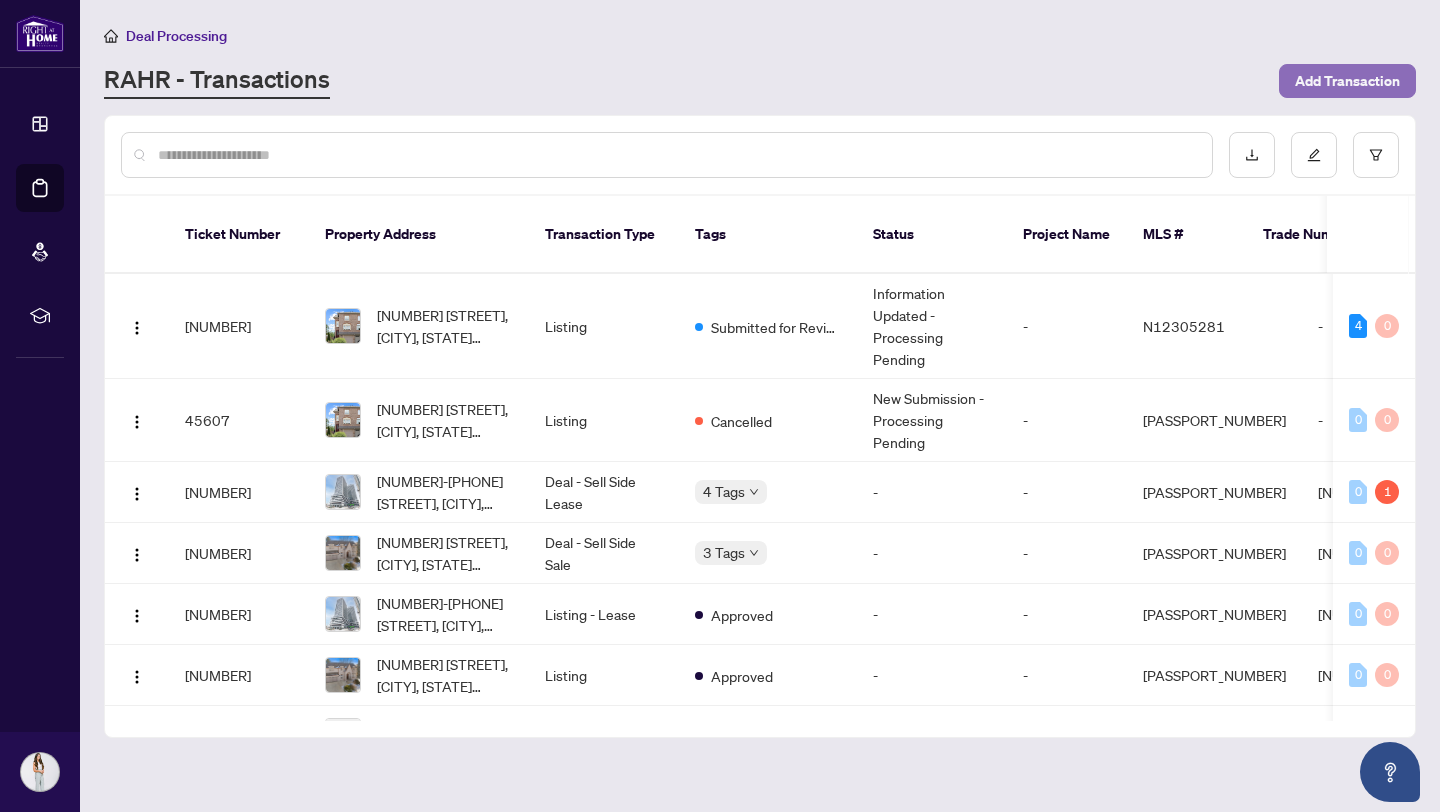 click on "Add Transaction" at bounding box center [1347, 81] 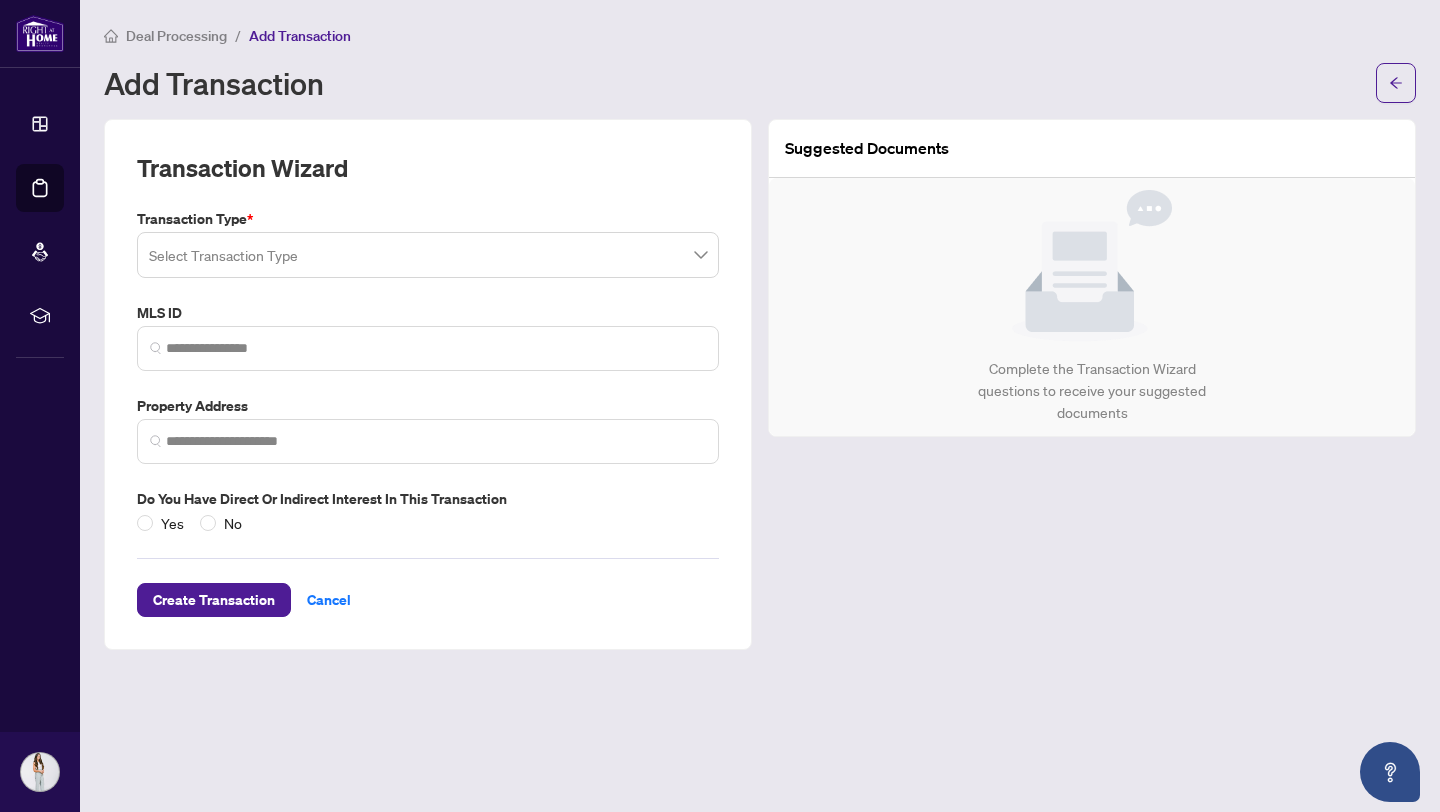 click at bounding box center [419, 258] 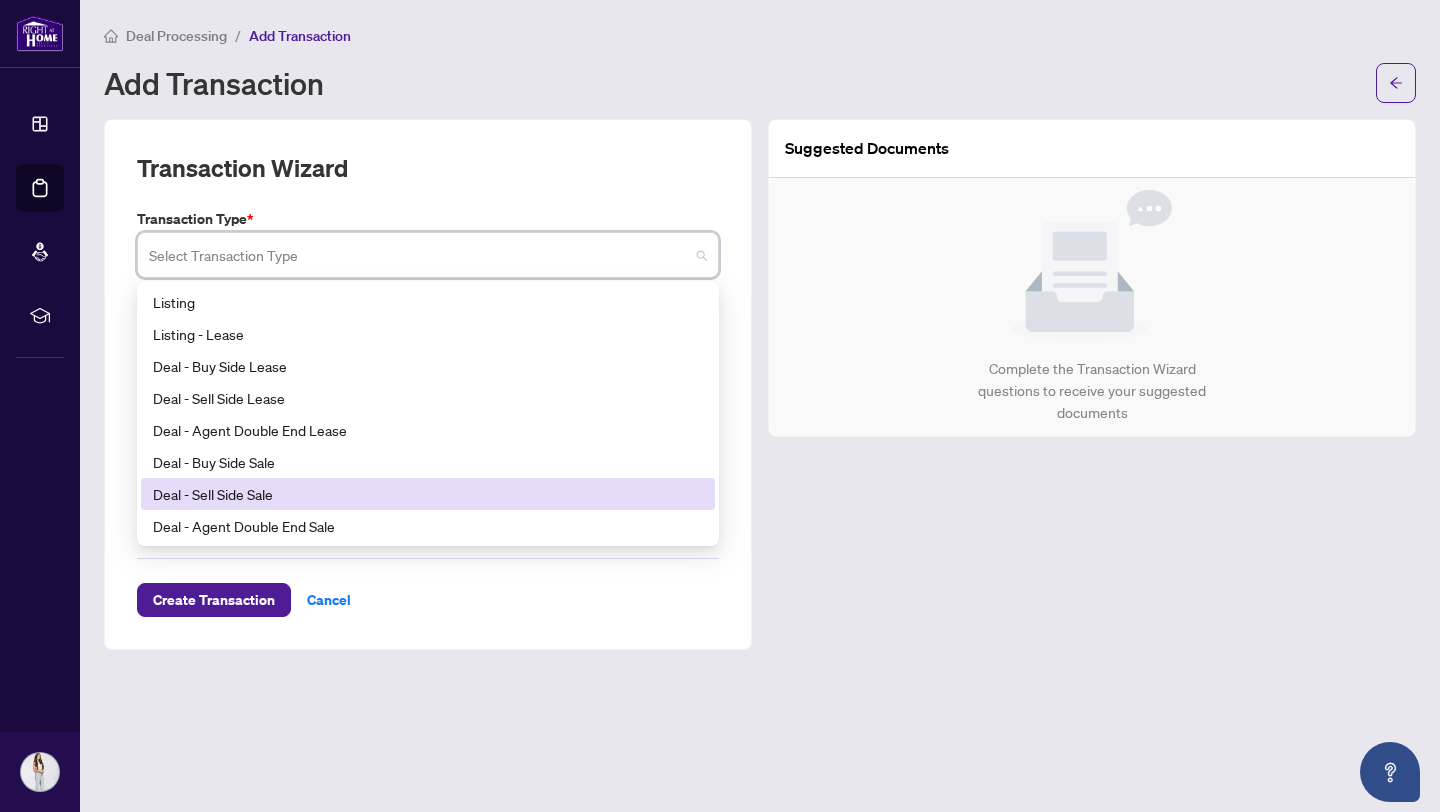 click on "Deal - Sell Side Sale" at bounding box center [428, 494] 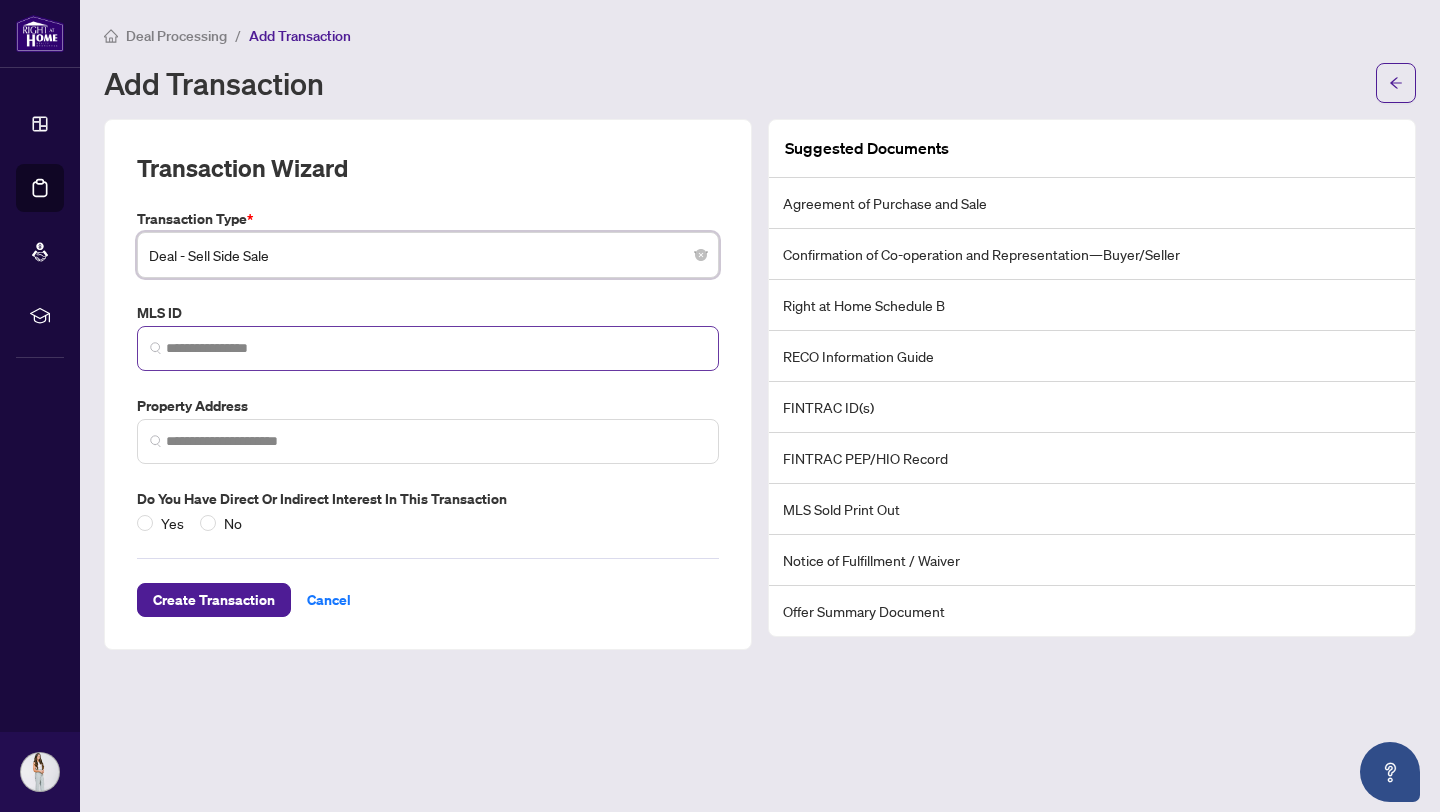 click at bounding box center [428, 348] 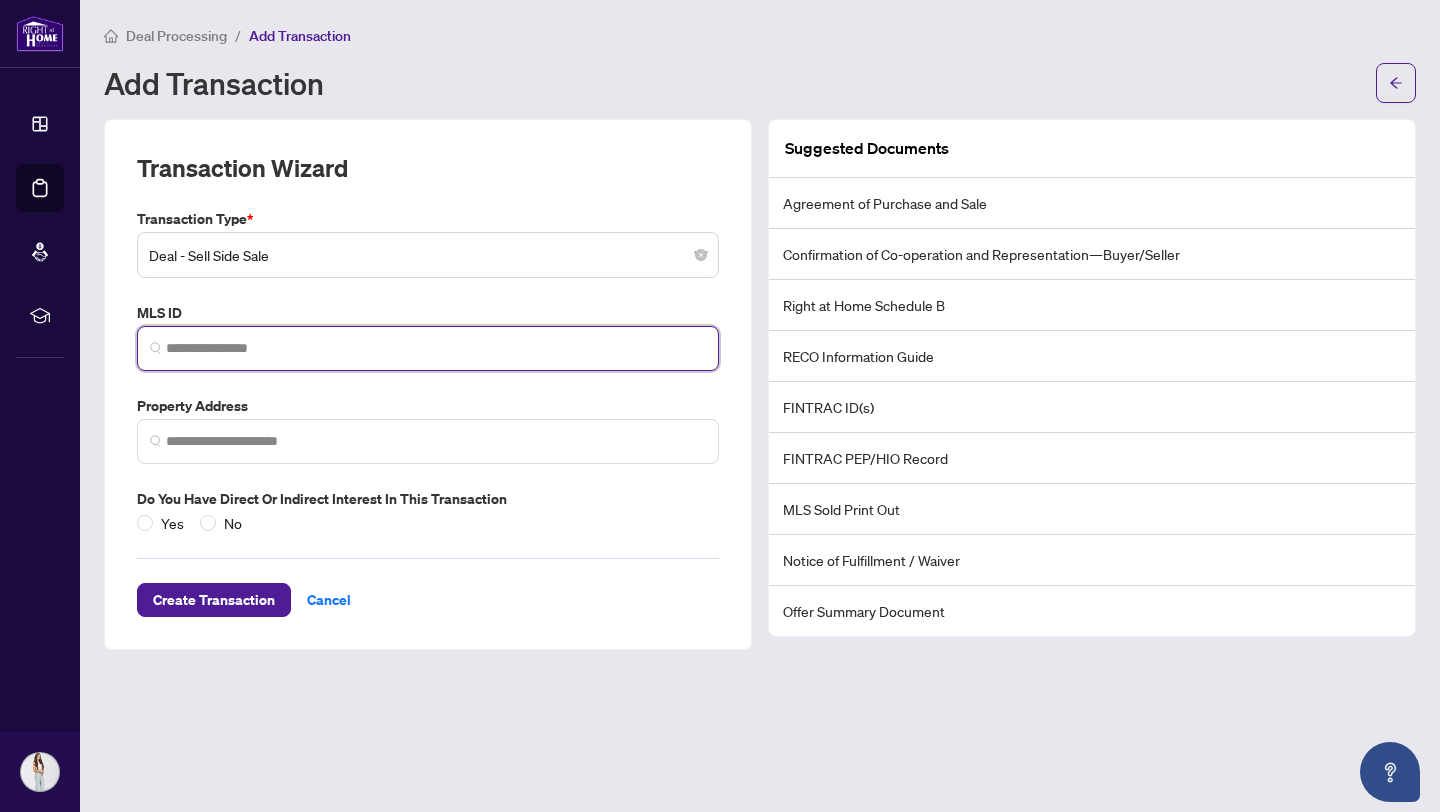 paste on "*********" 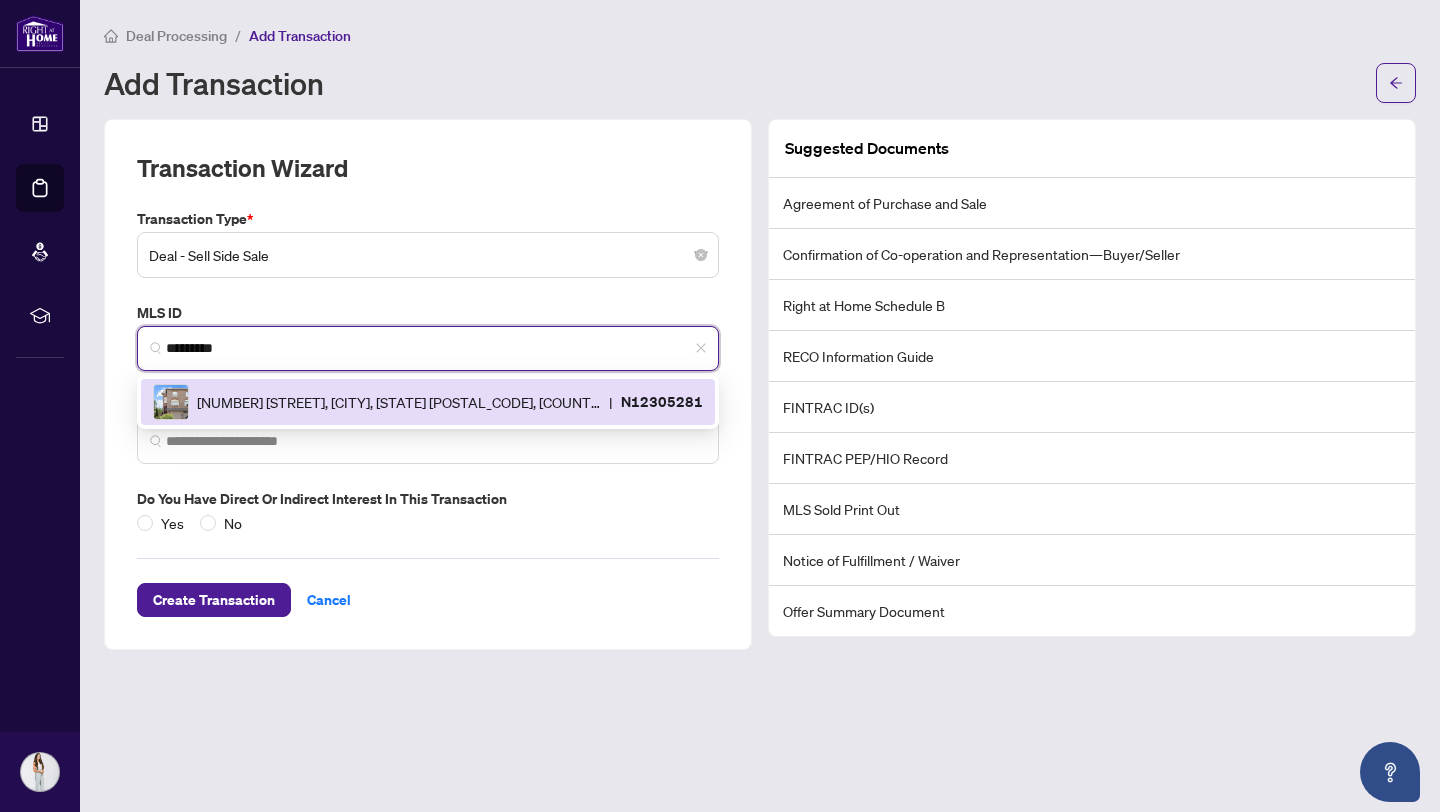 click on "[NUMBER] [STREET], [CITY], [STATE] [POSTAL_CODE], [COUNTRY]" at bounding box center (399, 402) 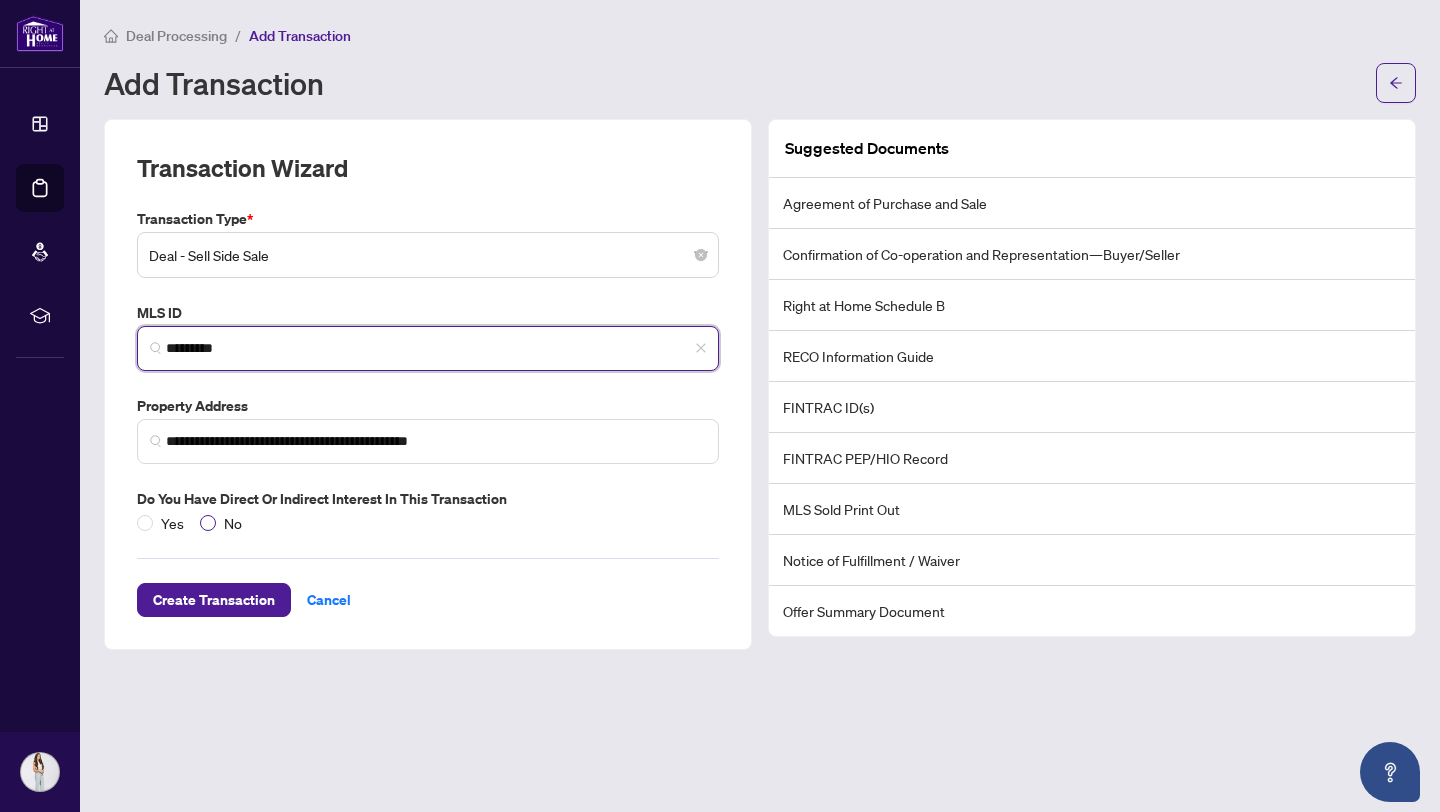 type on "*********" 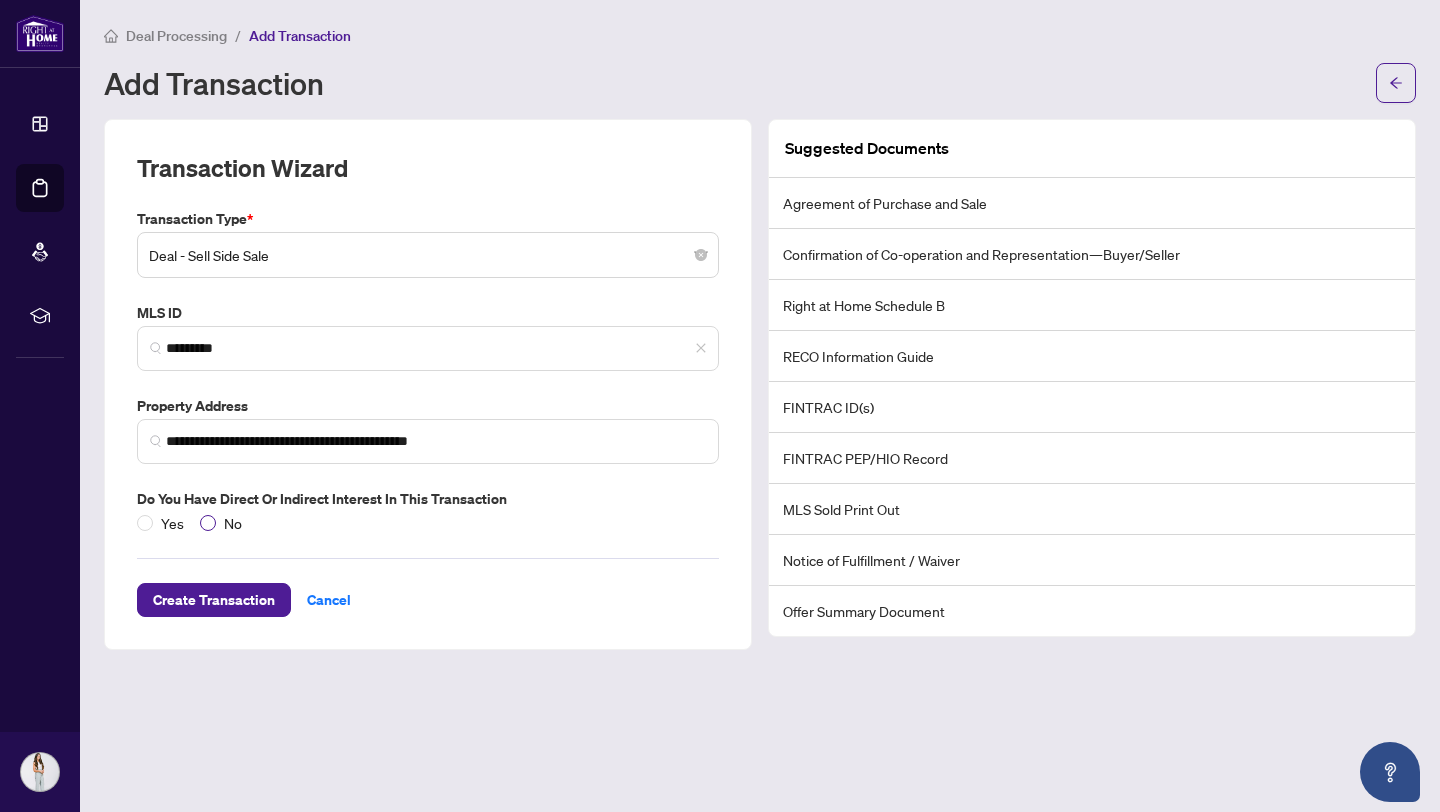 click on "No" at bounding box center [233, 523] 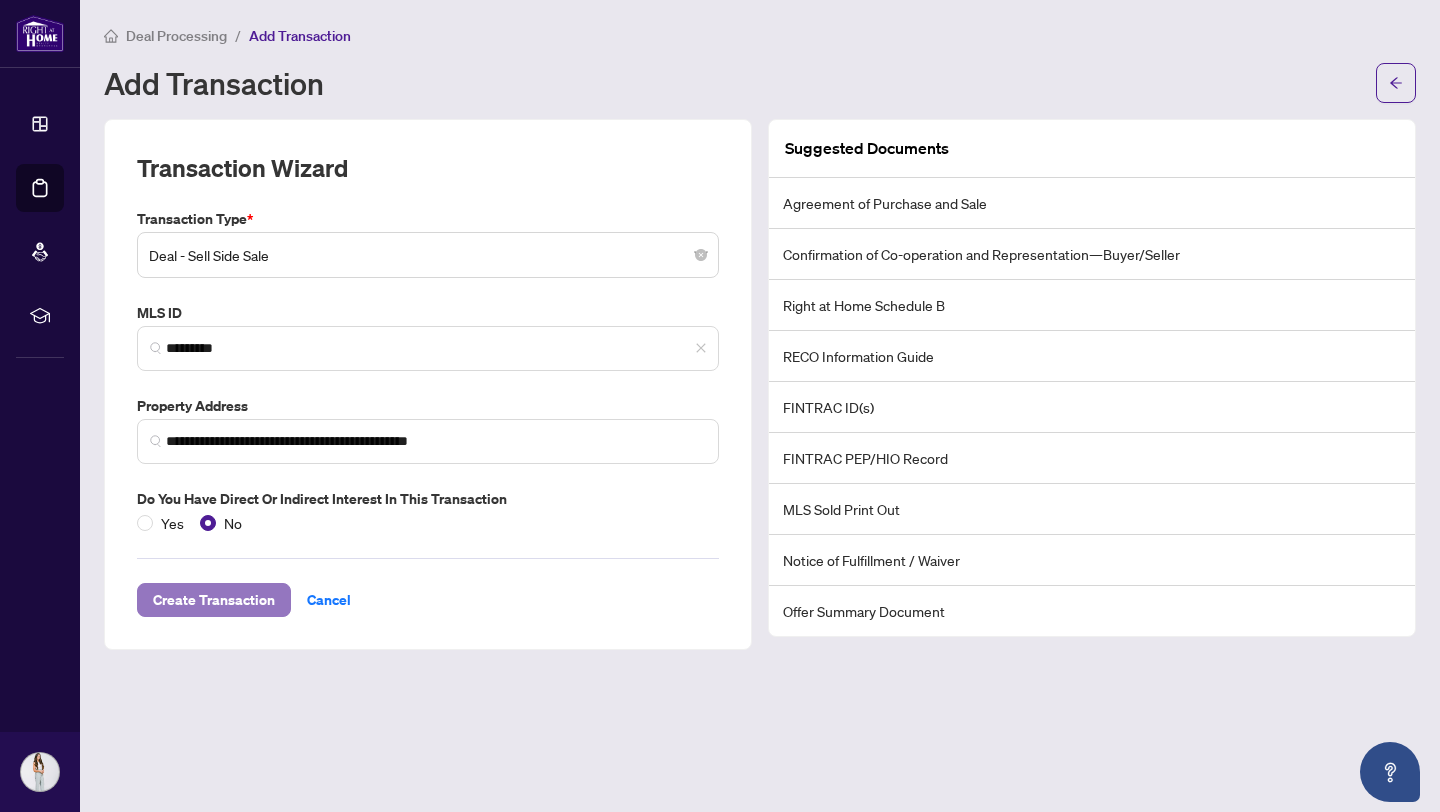 click on "Create Transaction" at bounding box center [214, 600] 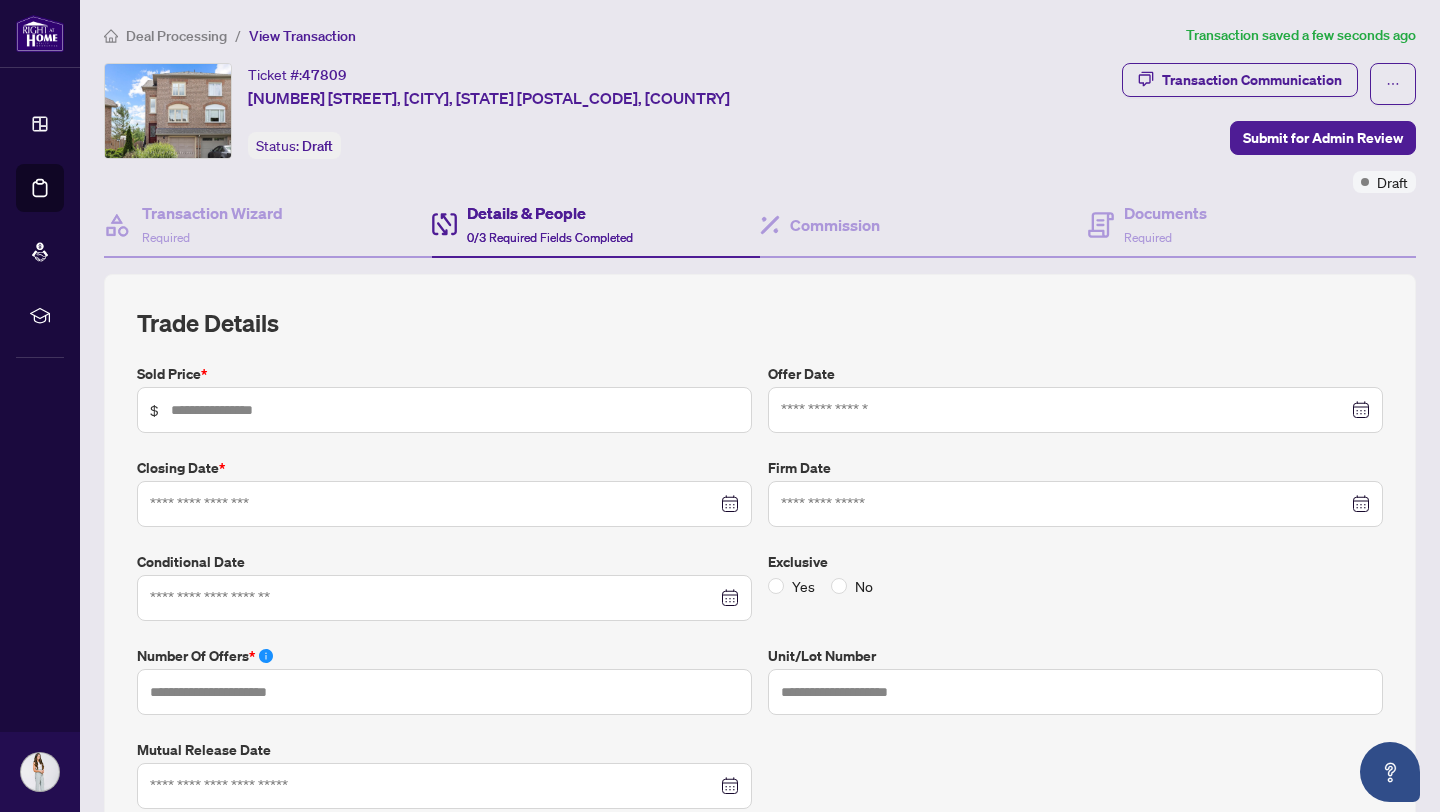 click on "$" at bounding box center [444, 410] 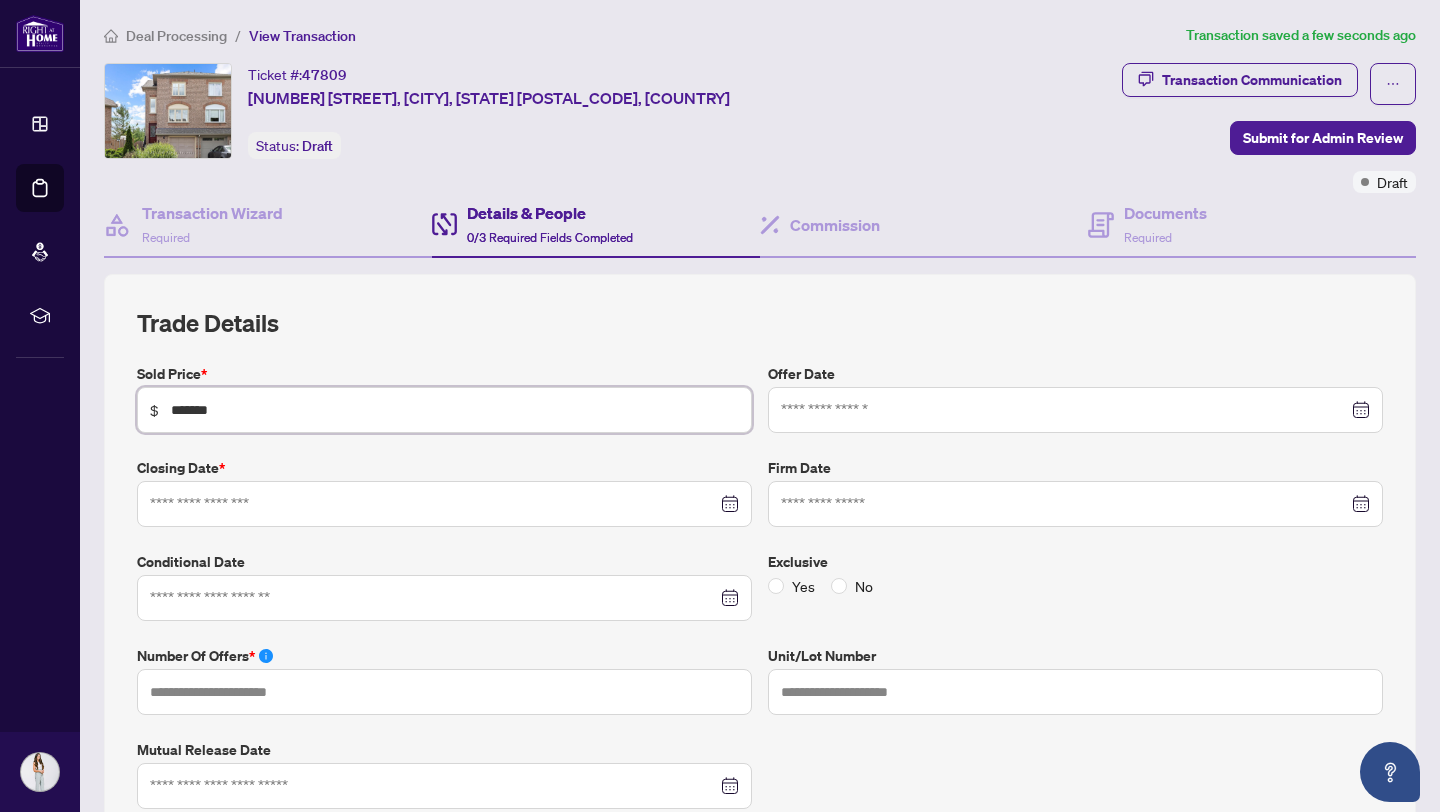 click at bounding box center (444, 504) 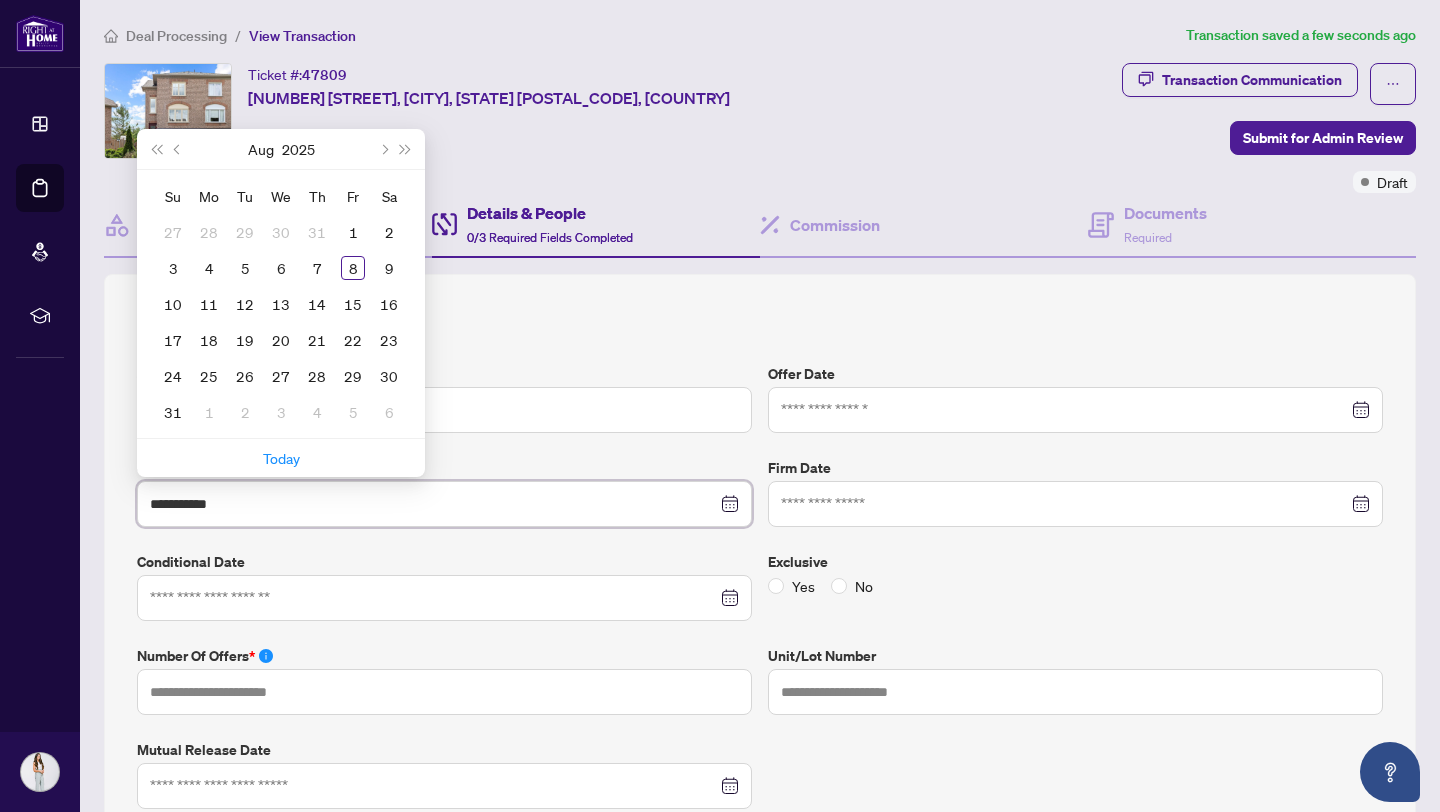 type on "**********" 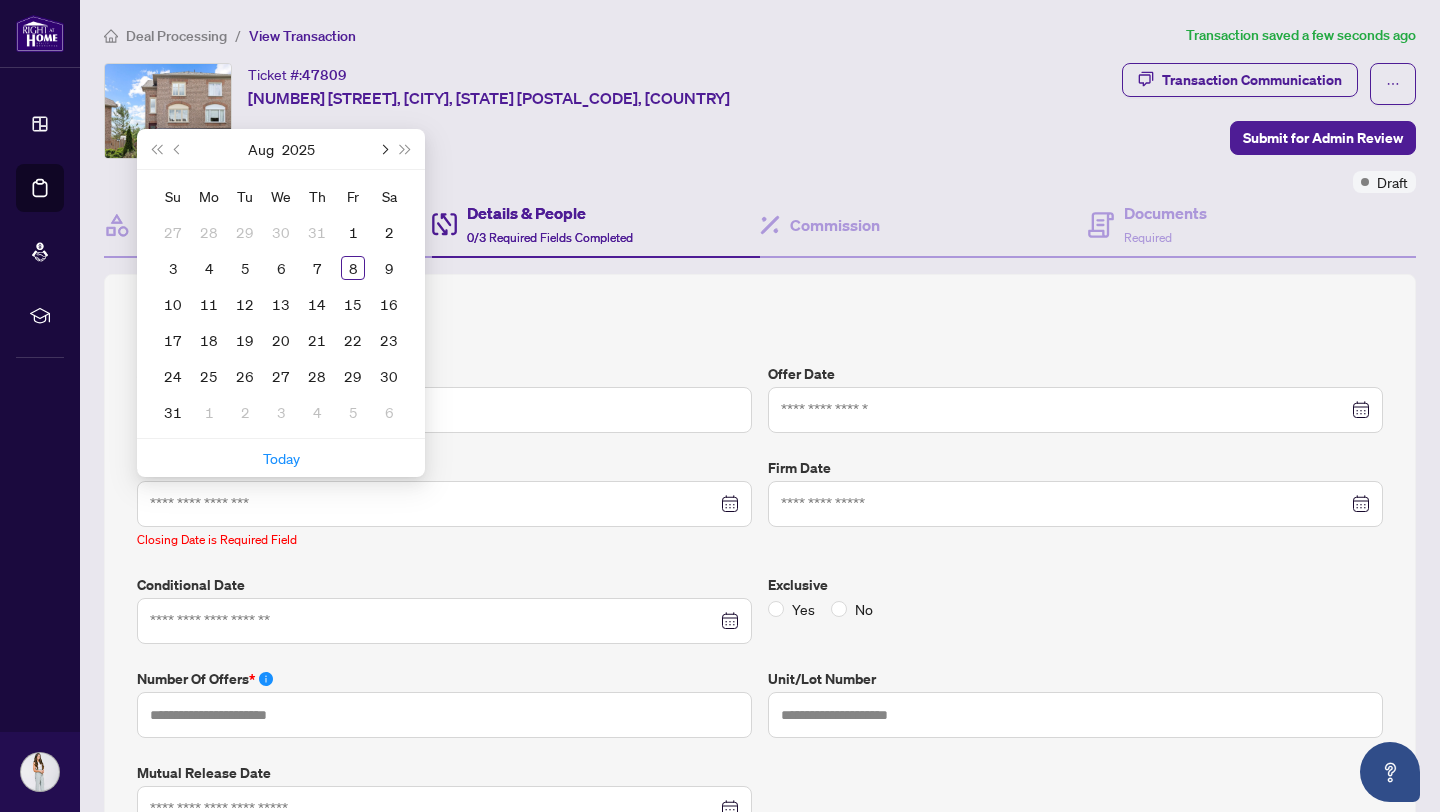 click at bounding box center (383, 149) 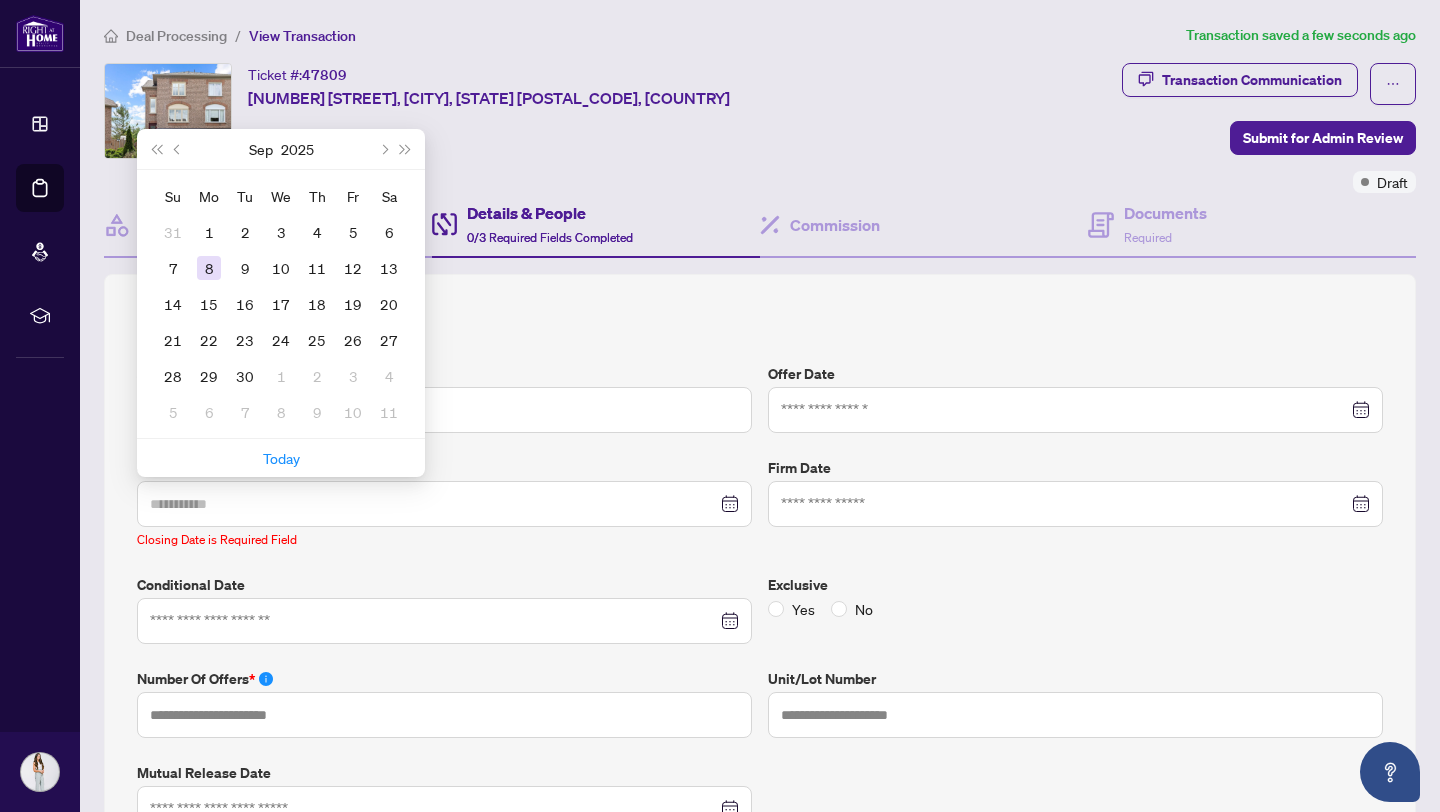 type on "**********" 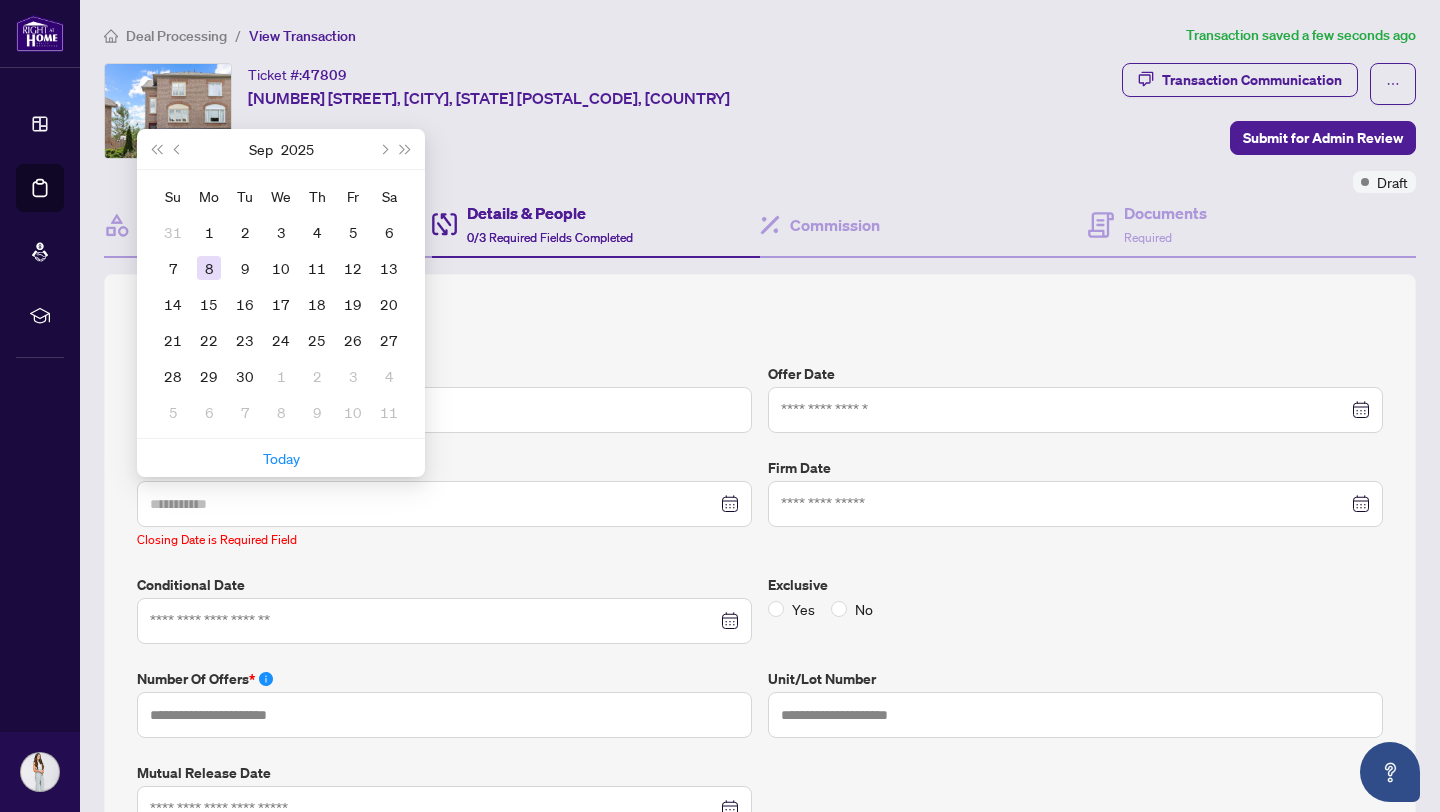click on "8" at bounding box center (209, 268) 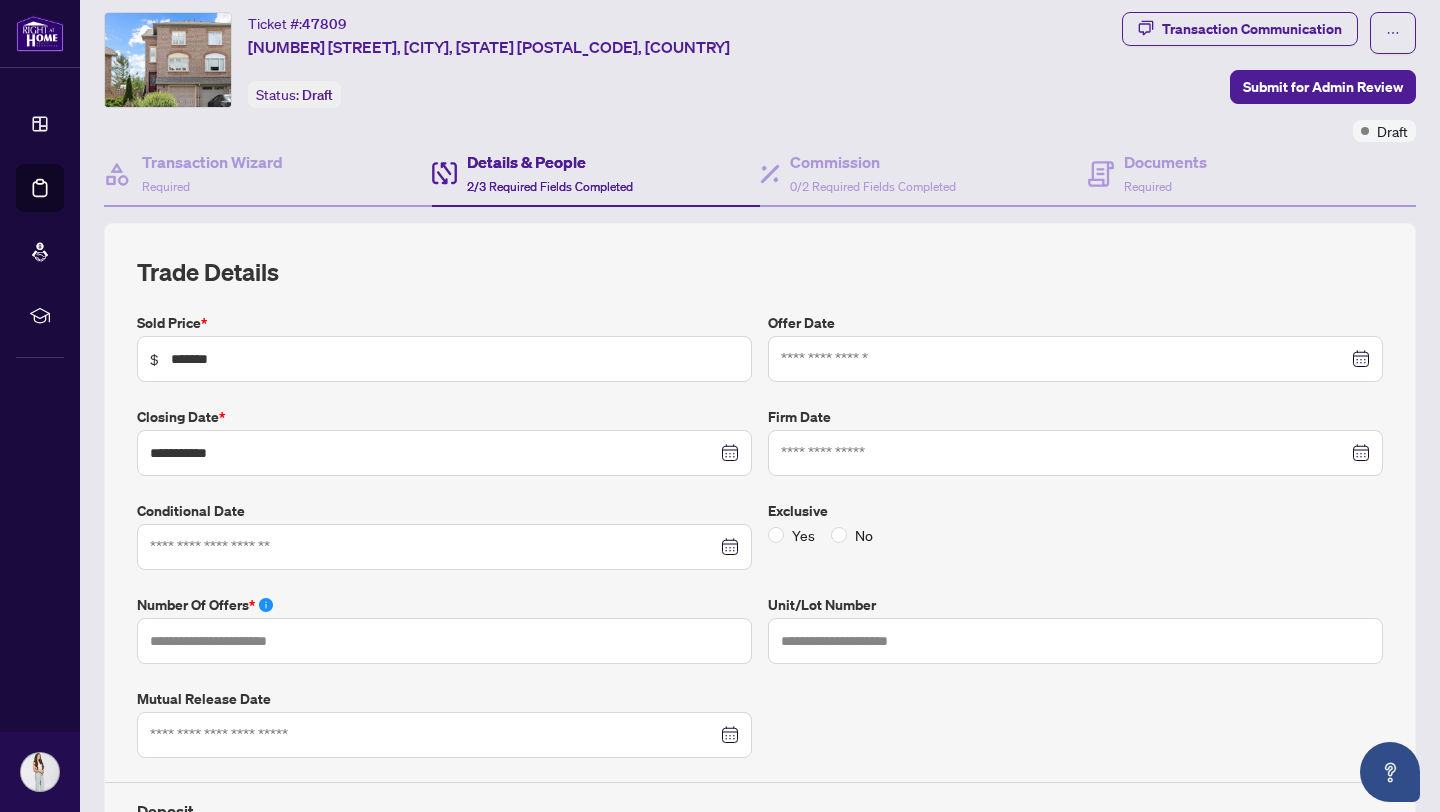 scroll, scrollTop: 52, scrollLeft: 0, axis: vertical 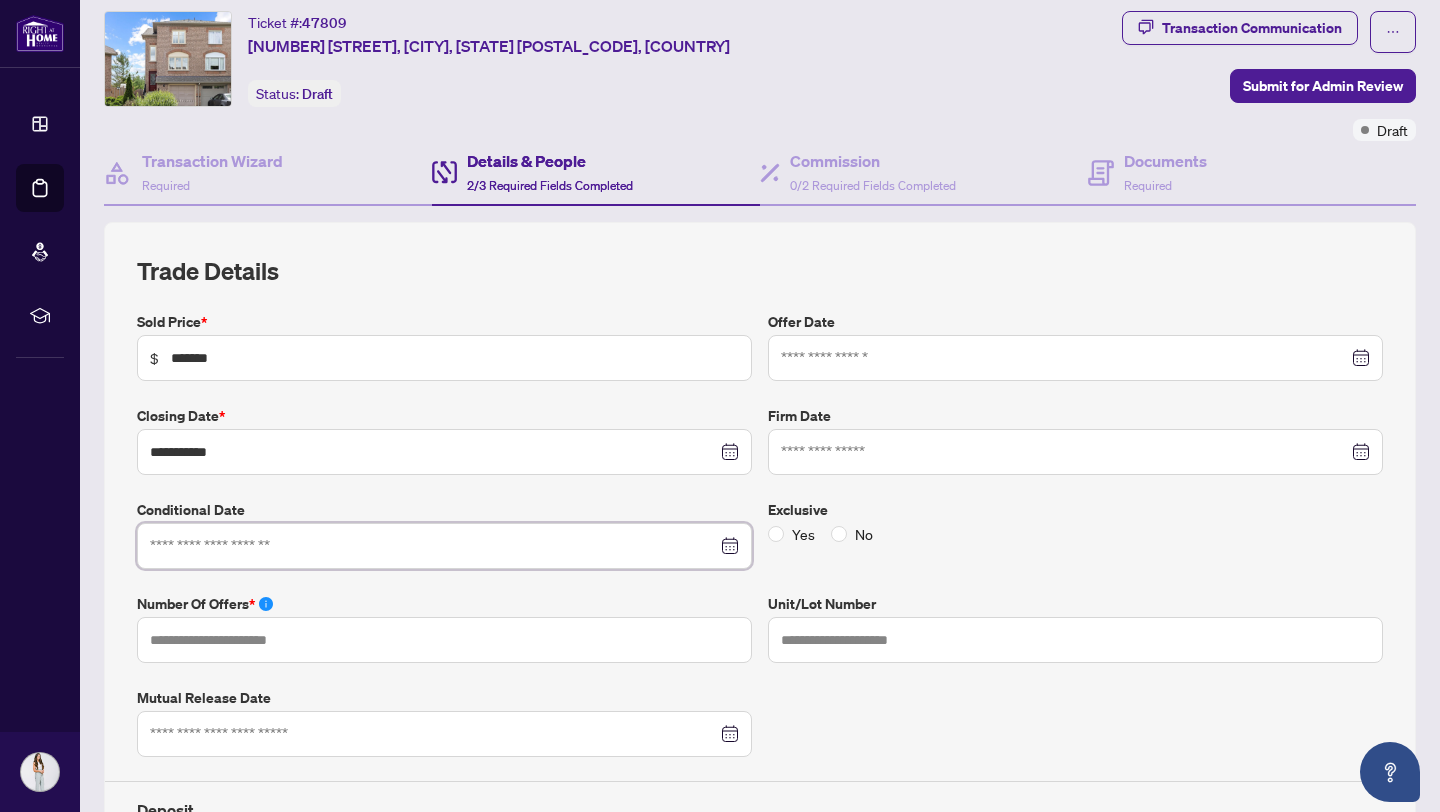 click at bounding box center [433, 546] 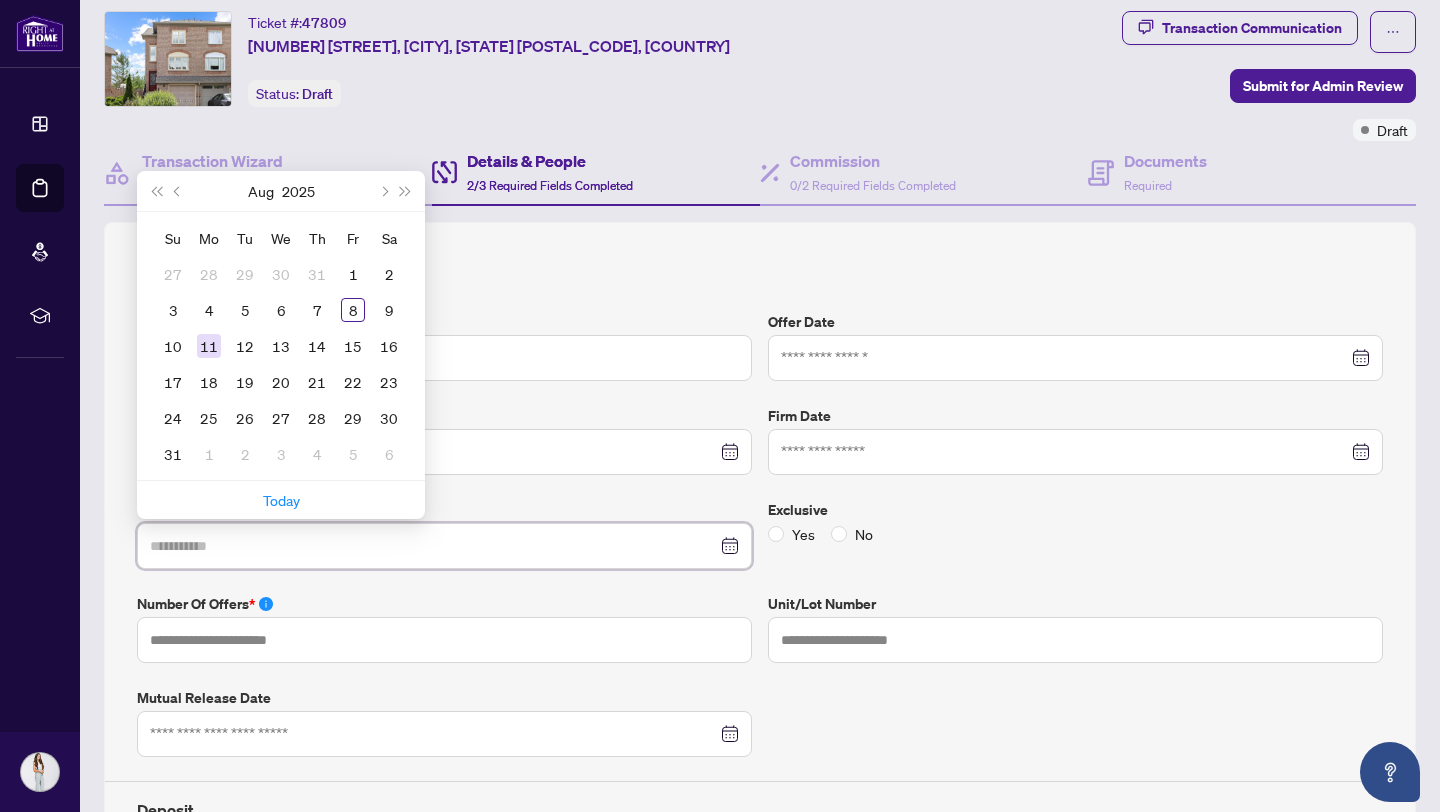 type on "**********" 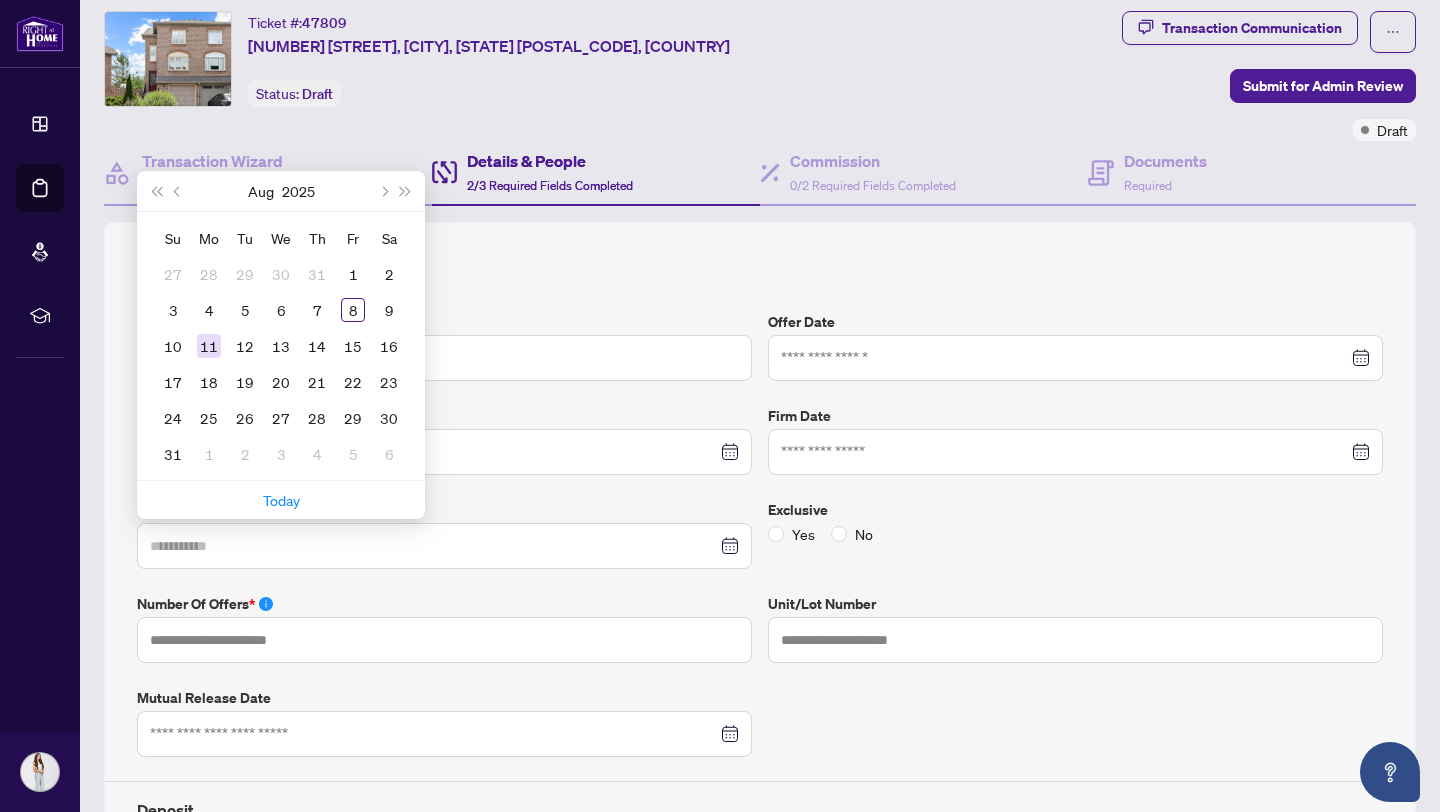 click on "11" at bounding box center [209, 346] 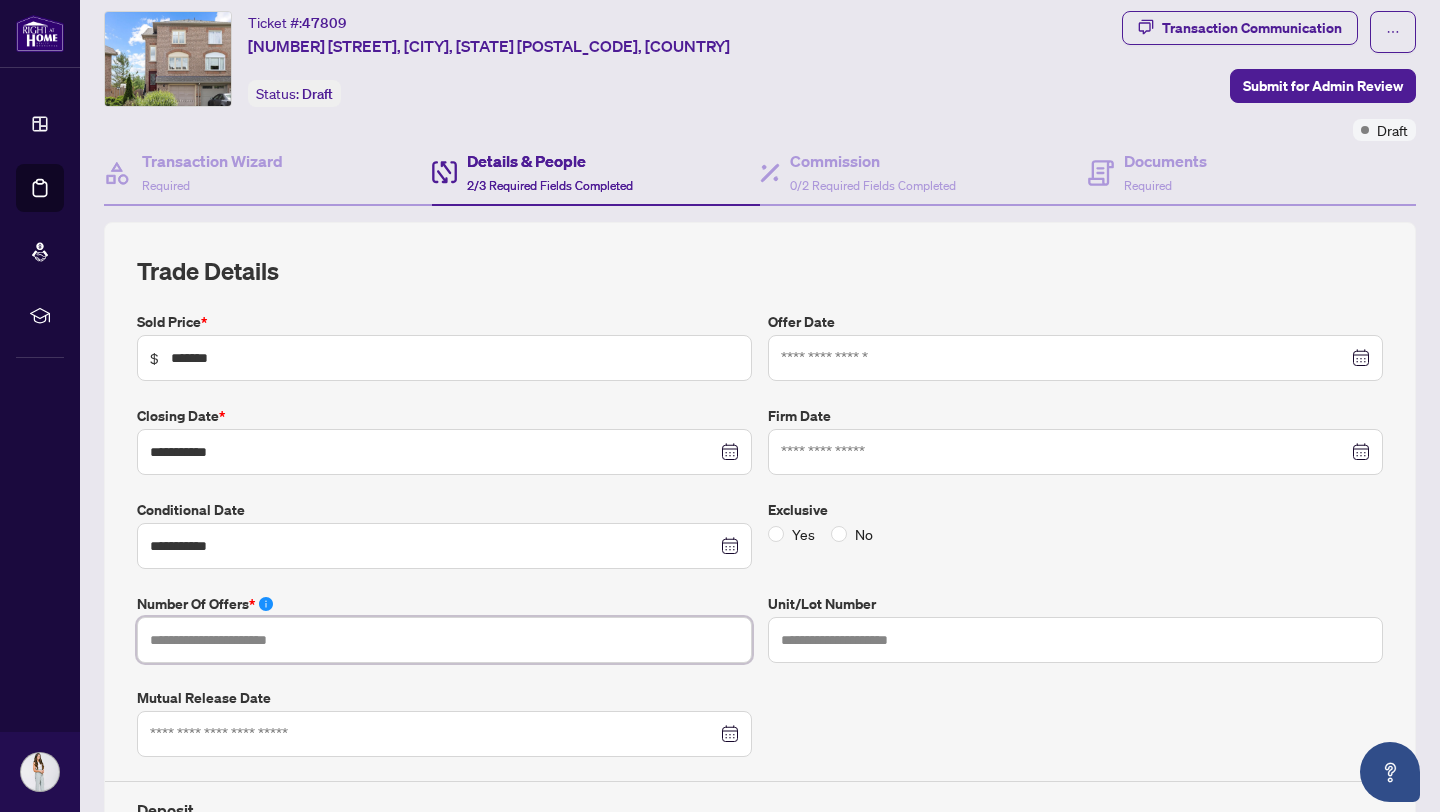click at bounding box center (444, 640) 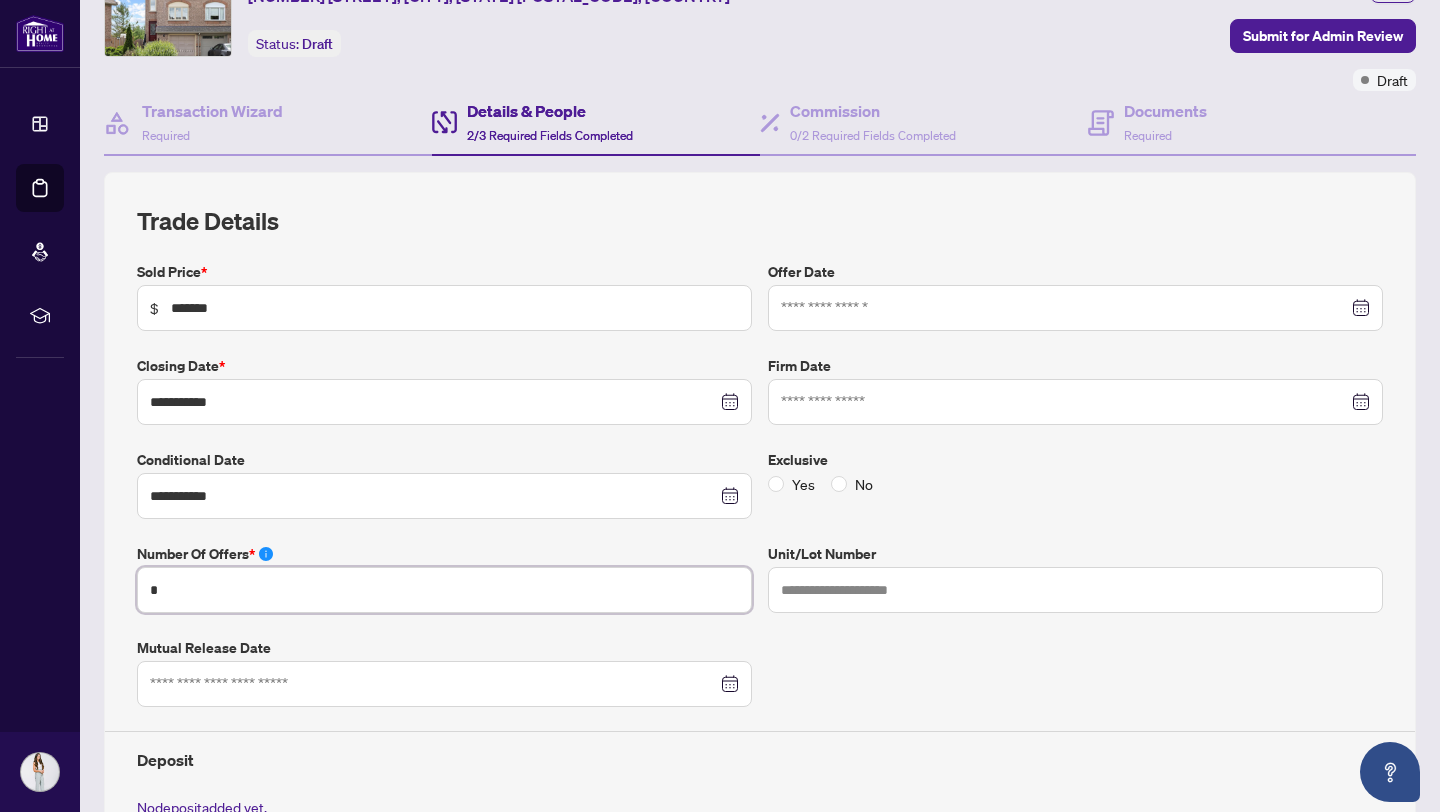 scroll, scrollTop: 121, scrollLeft: 0, axis: vertical 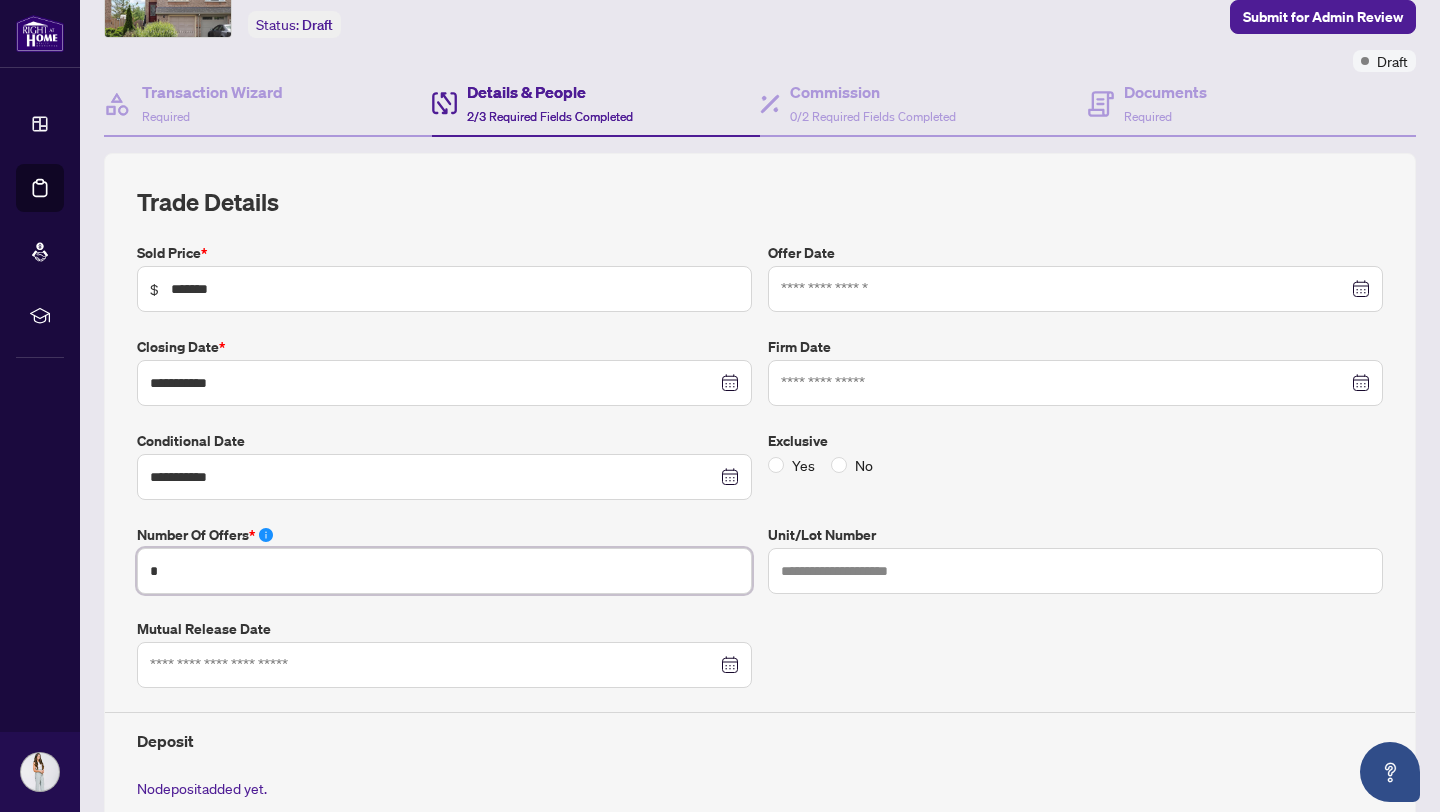 type on "*" 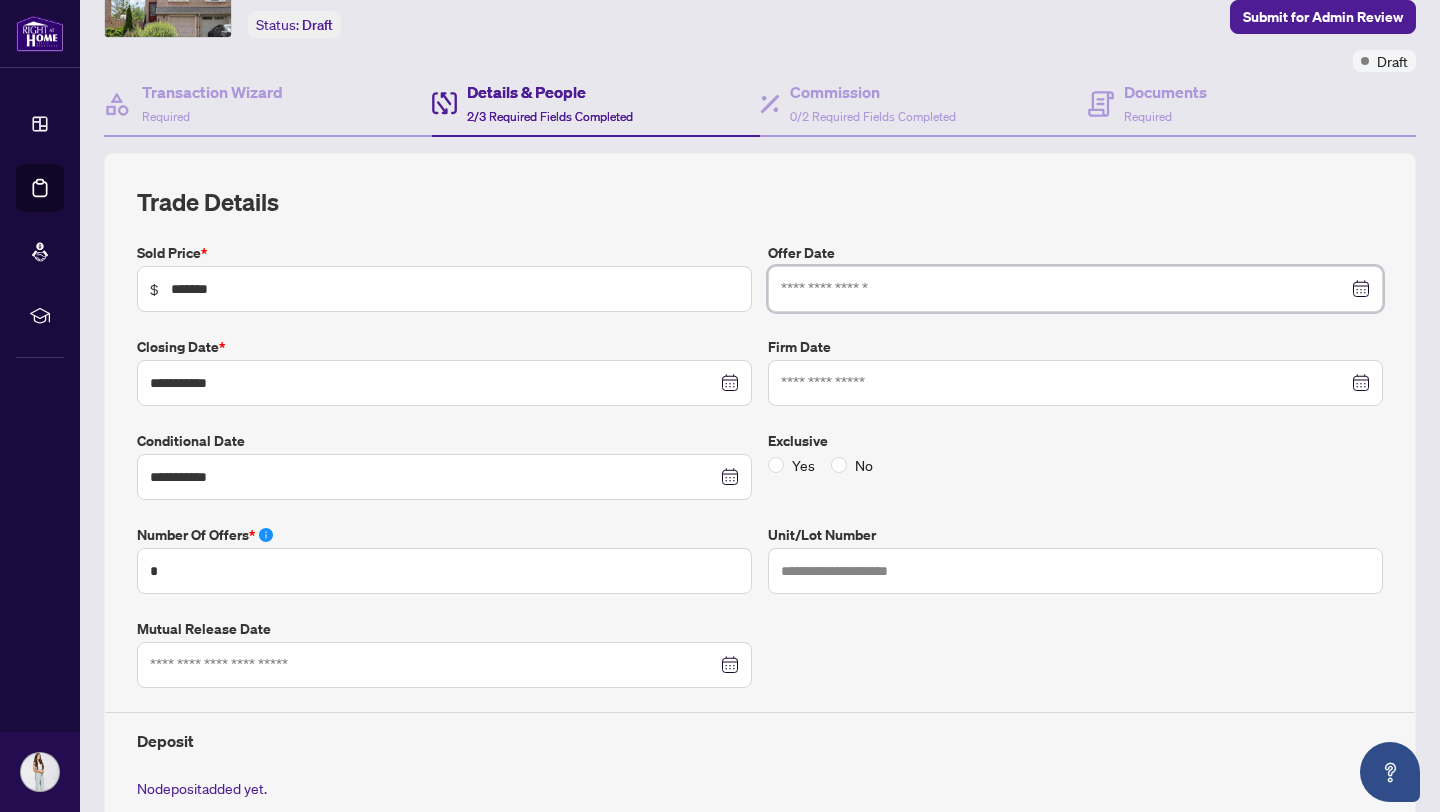 click at bounding box center (1064, 289) 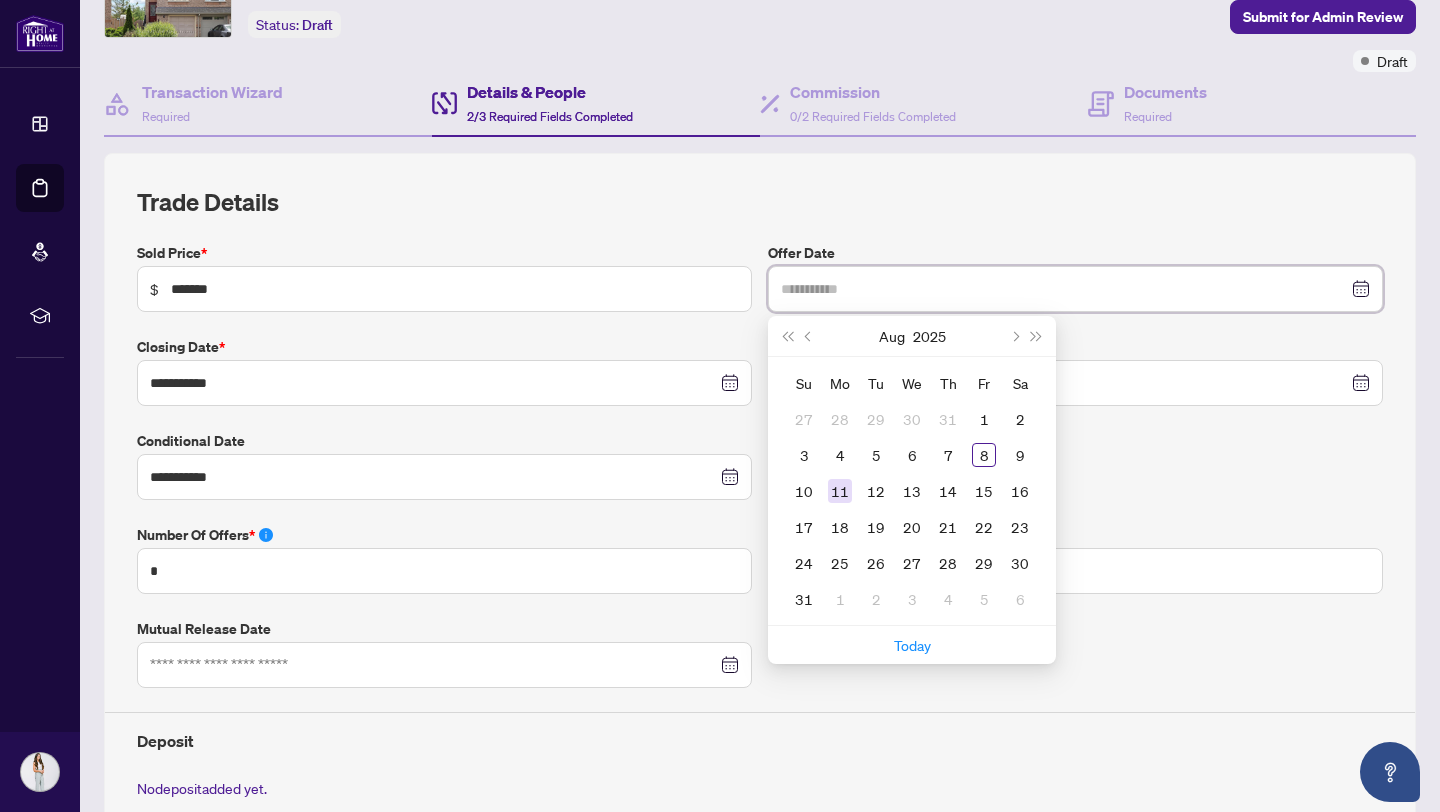 type on "**********" 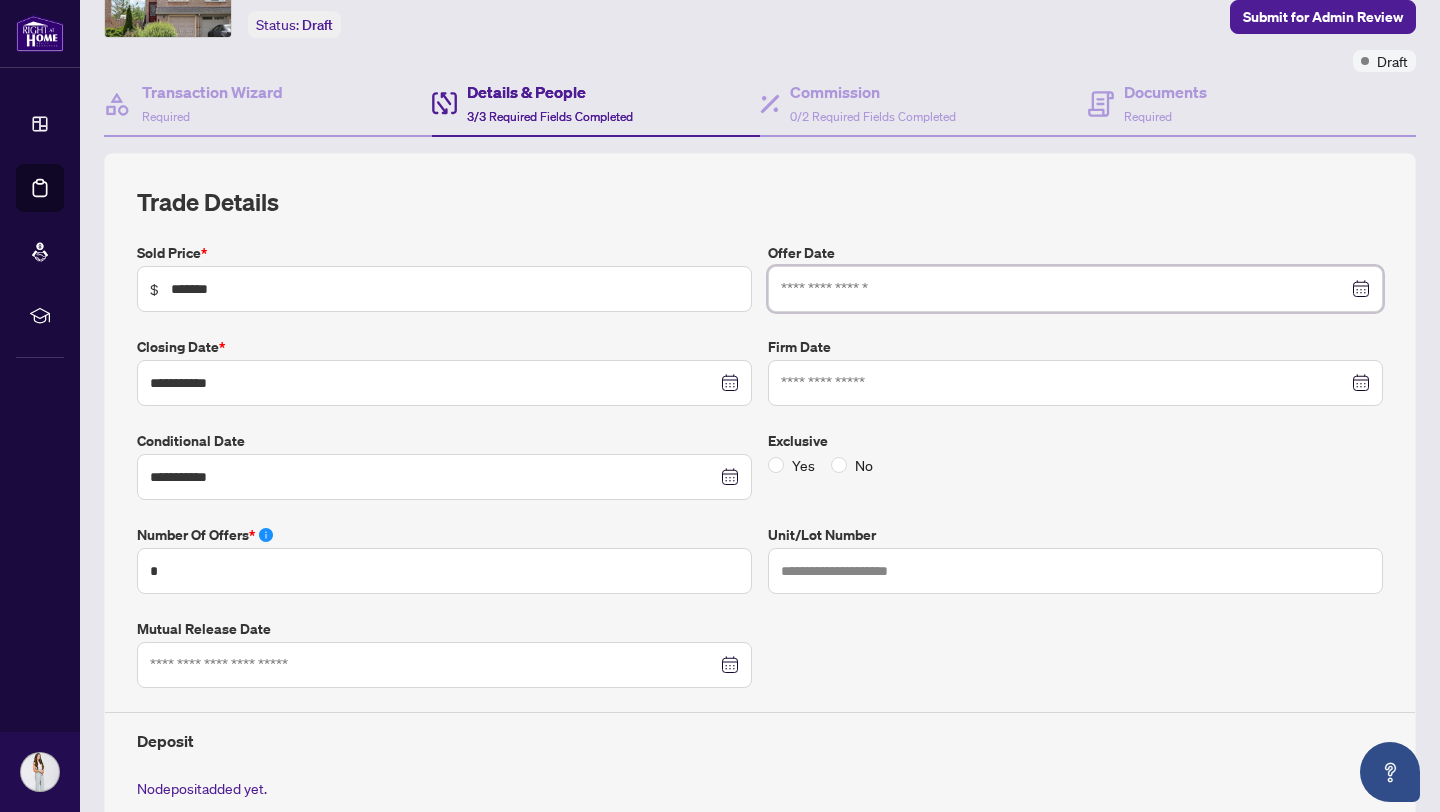 click at bounding box center [1075, 289] 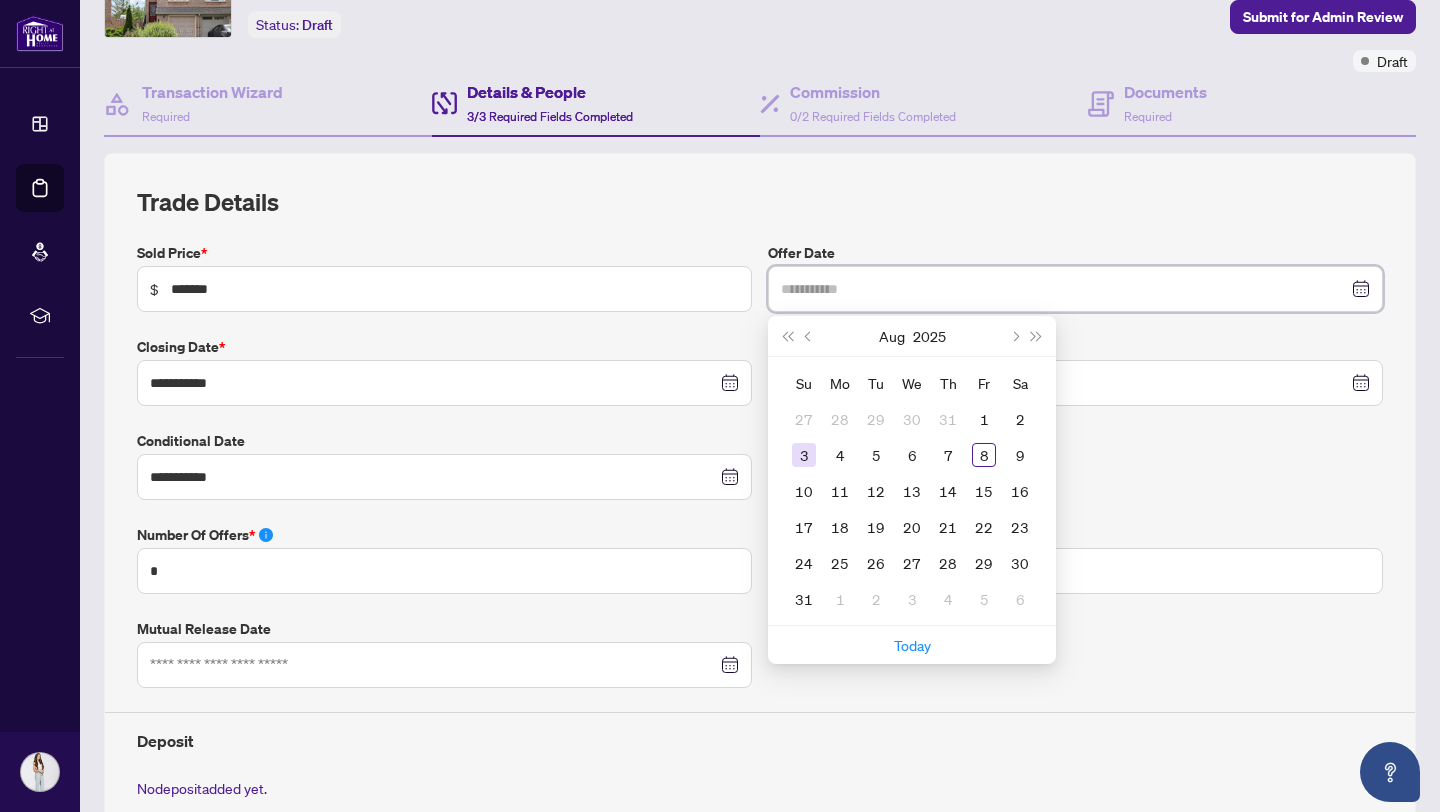 type on "**********" 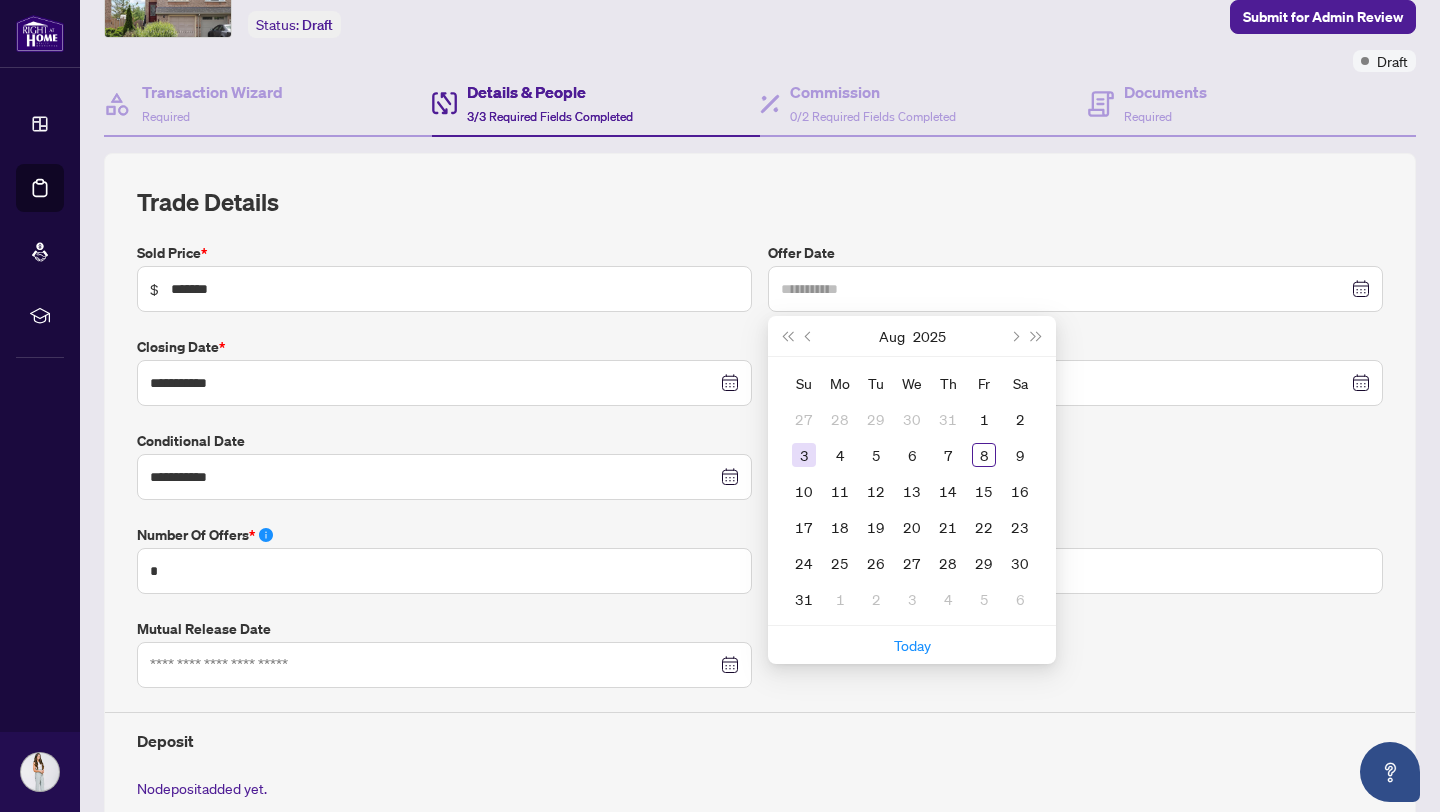 click on "3" at bounding box center (804, 455) 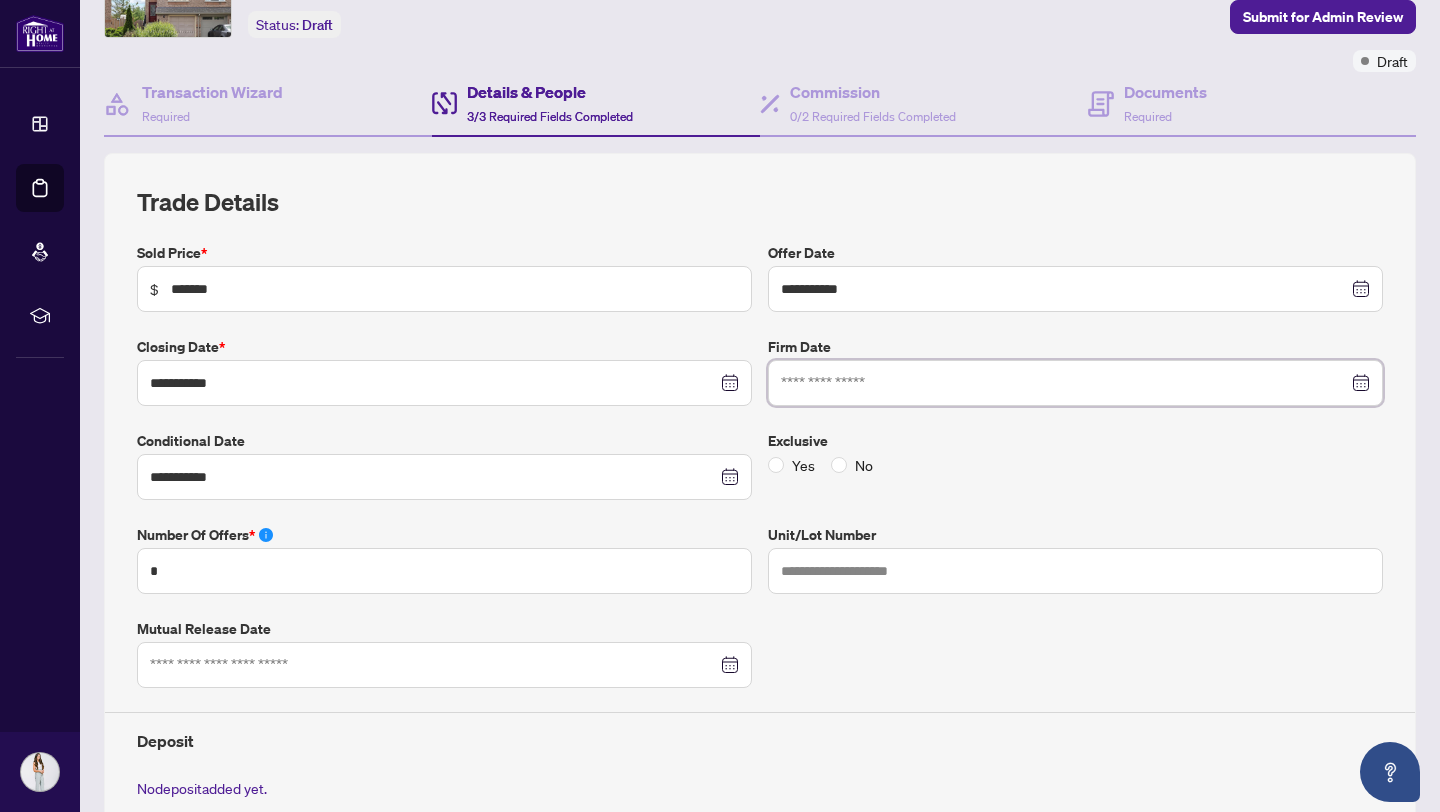 click at bounding box center [1064, 383] 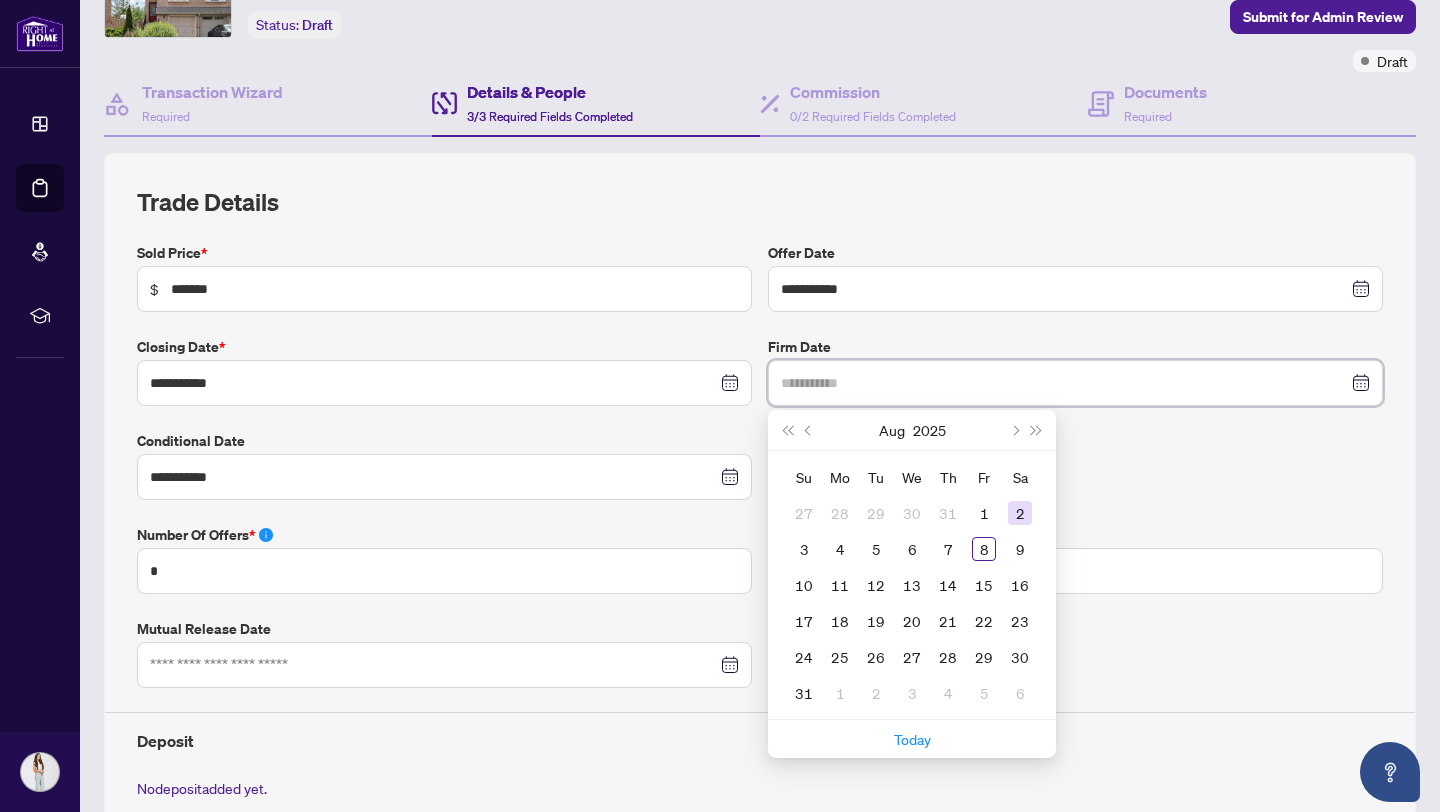 type on "**********" 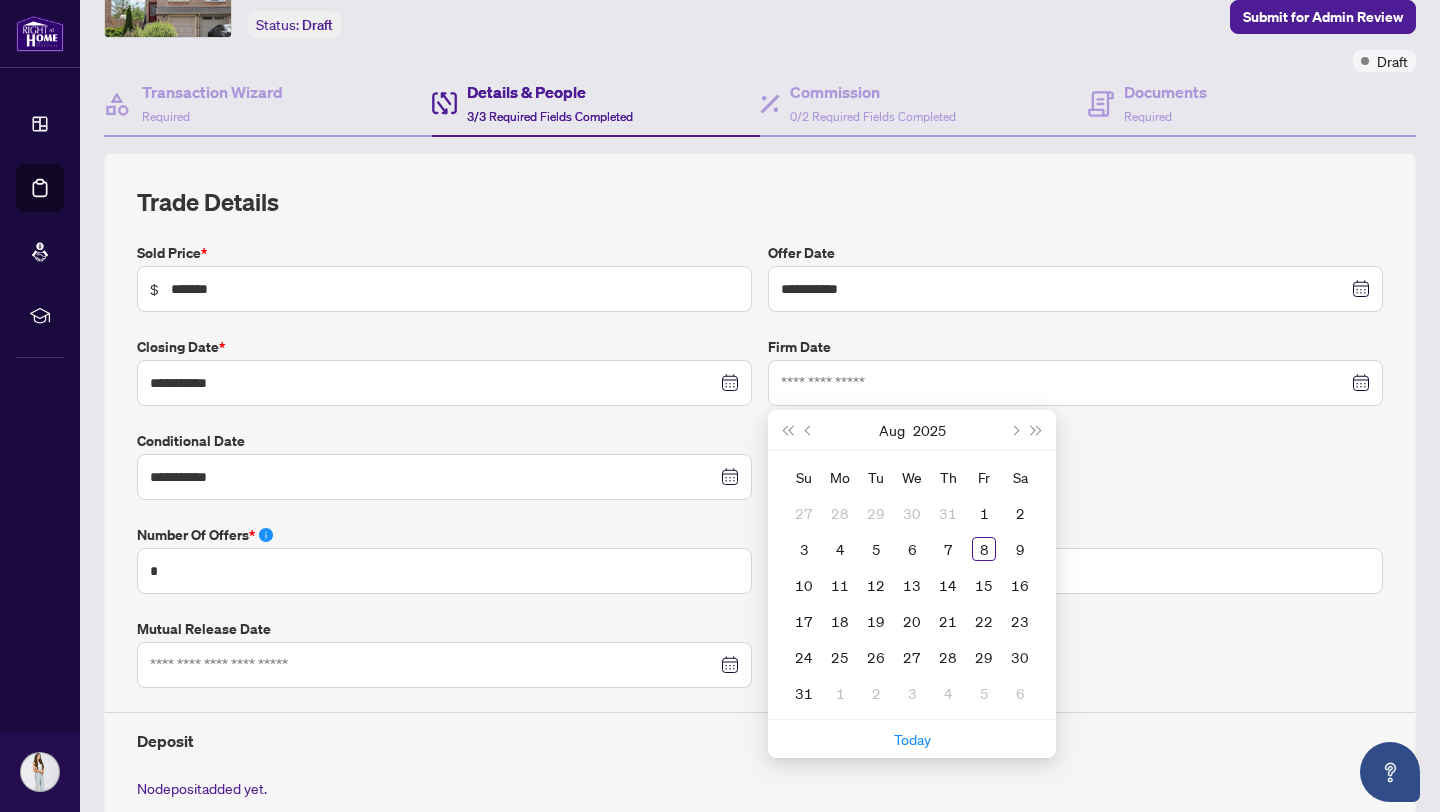 click on "Exclusive Yes No" at bounding box center [1075, 465] 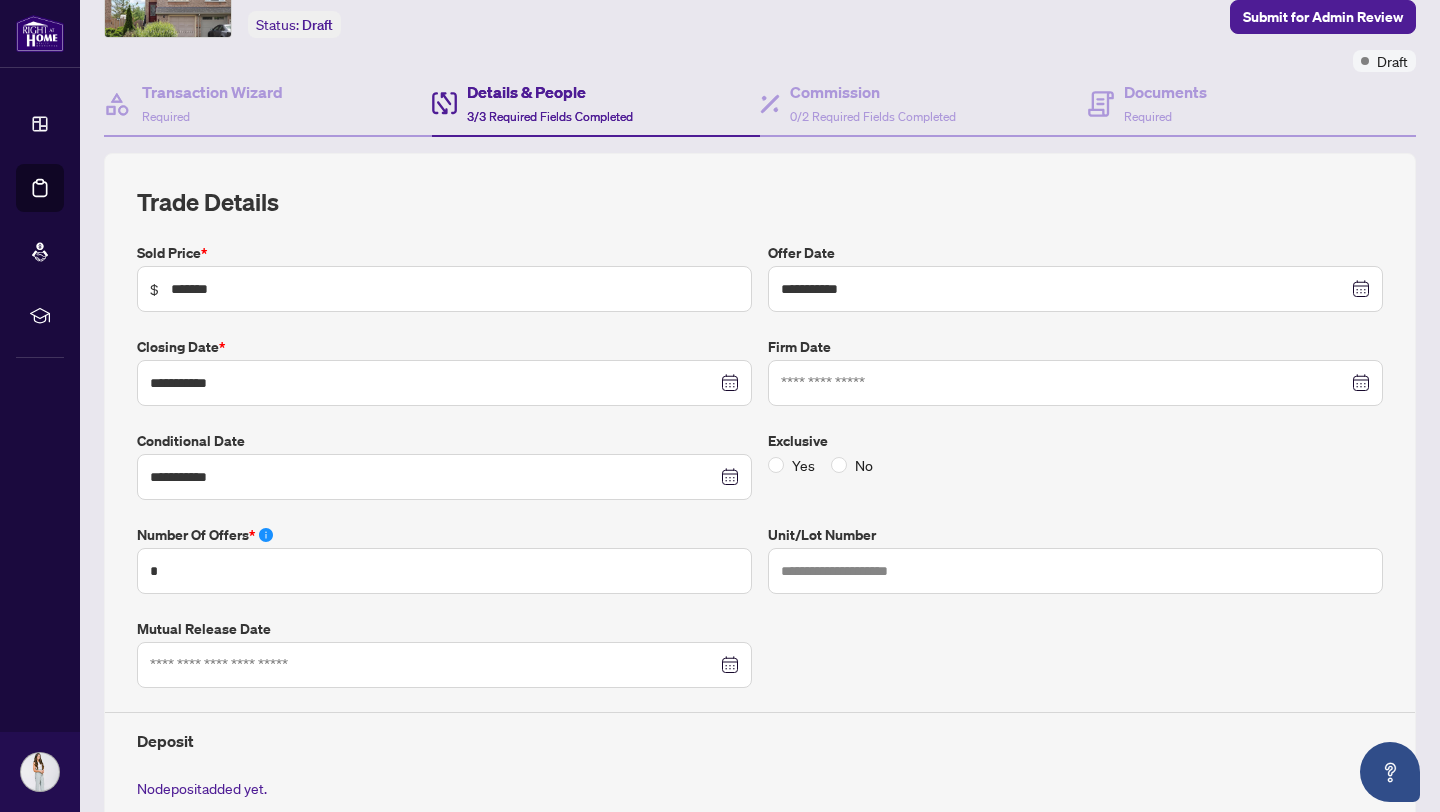 click at bounding box center [1075, 383] 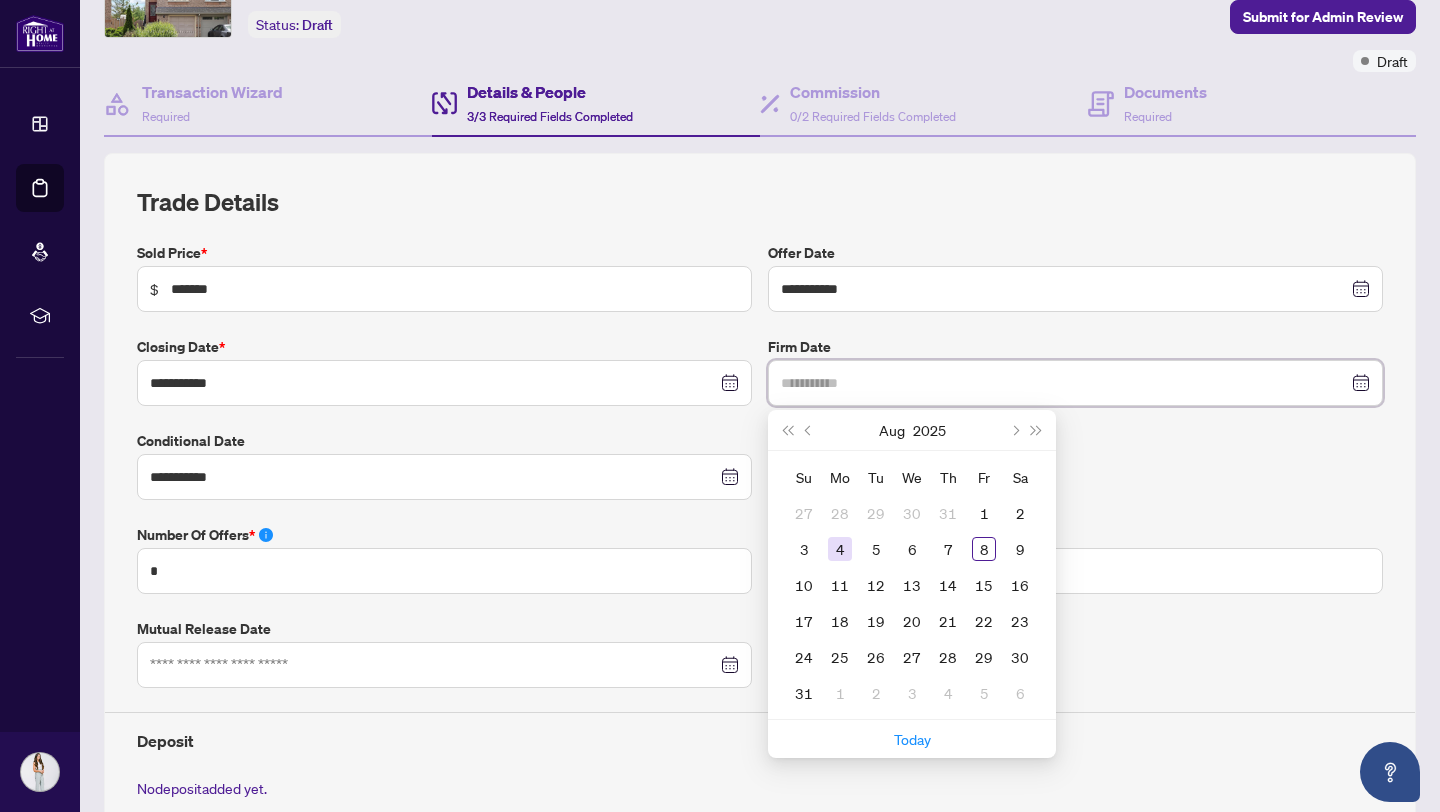 type on "**********" 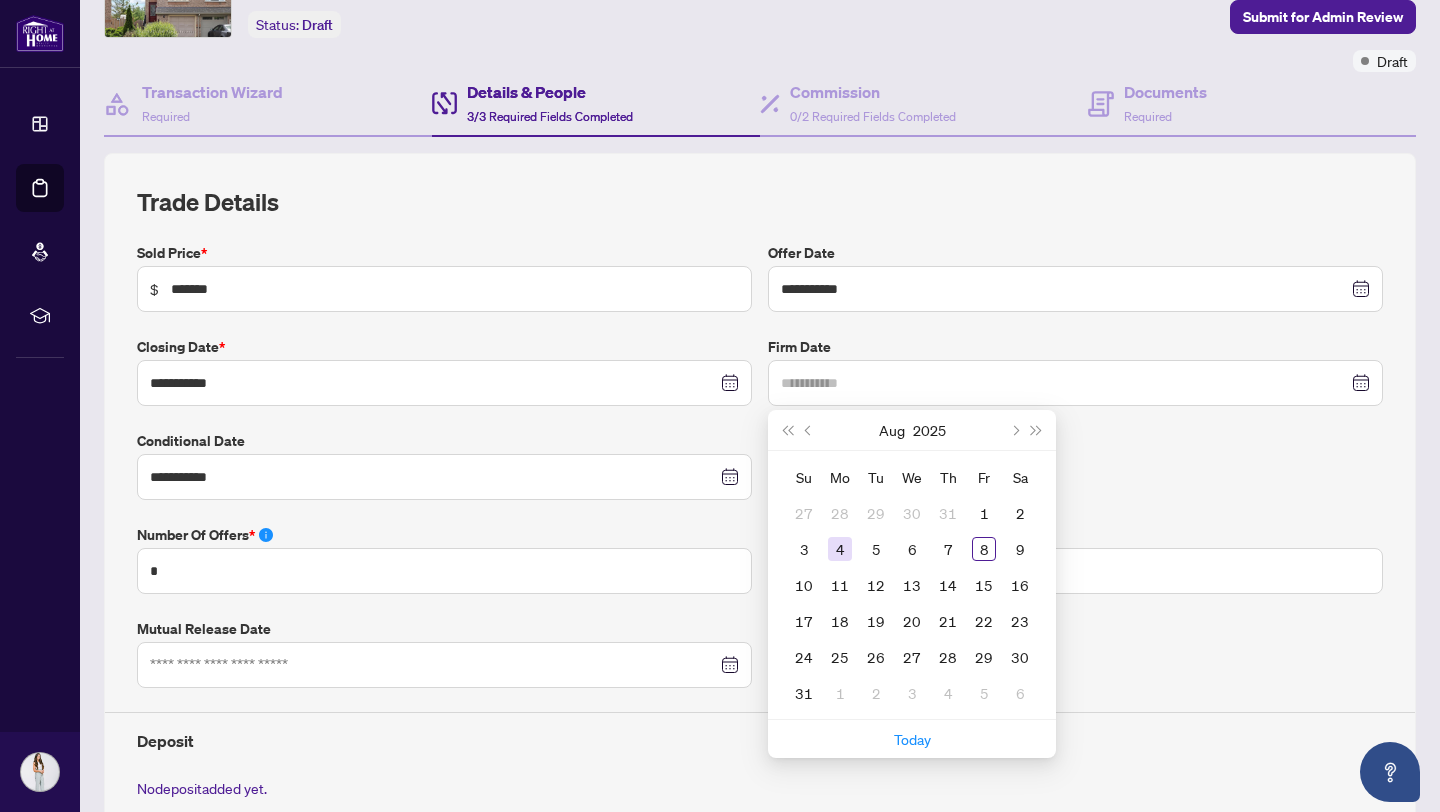 click on "4" at bounding box center (840, 549) 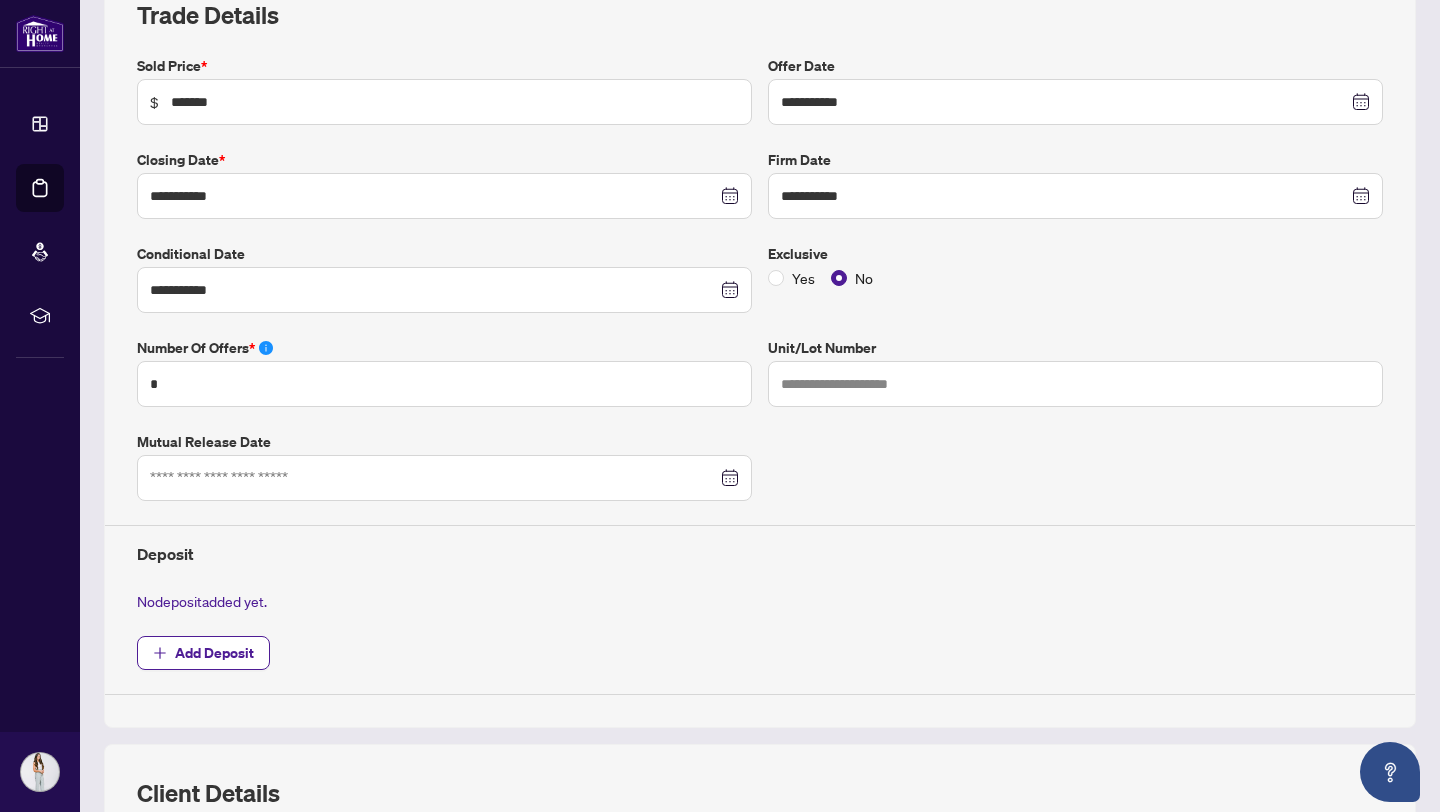 scroll, scrollTop: 311, scrollLeft: 0, axis: vertical 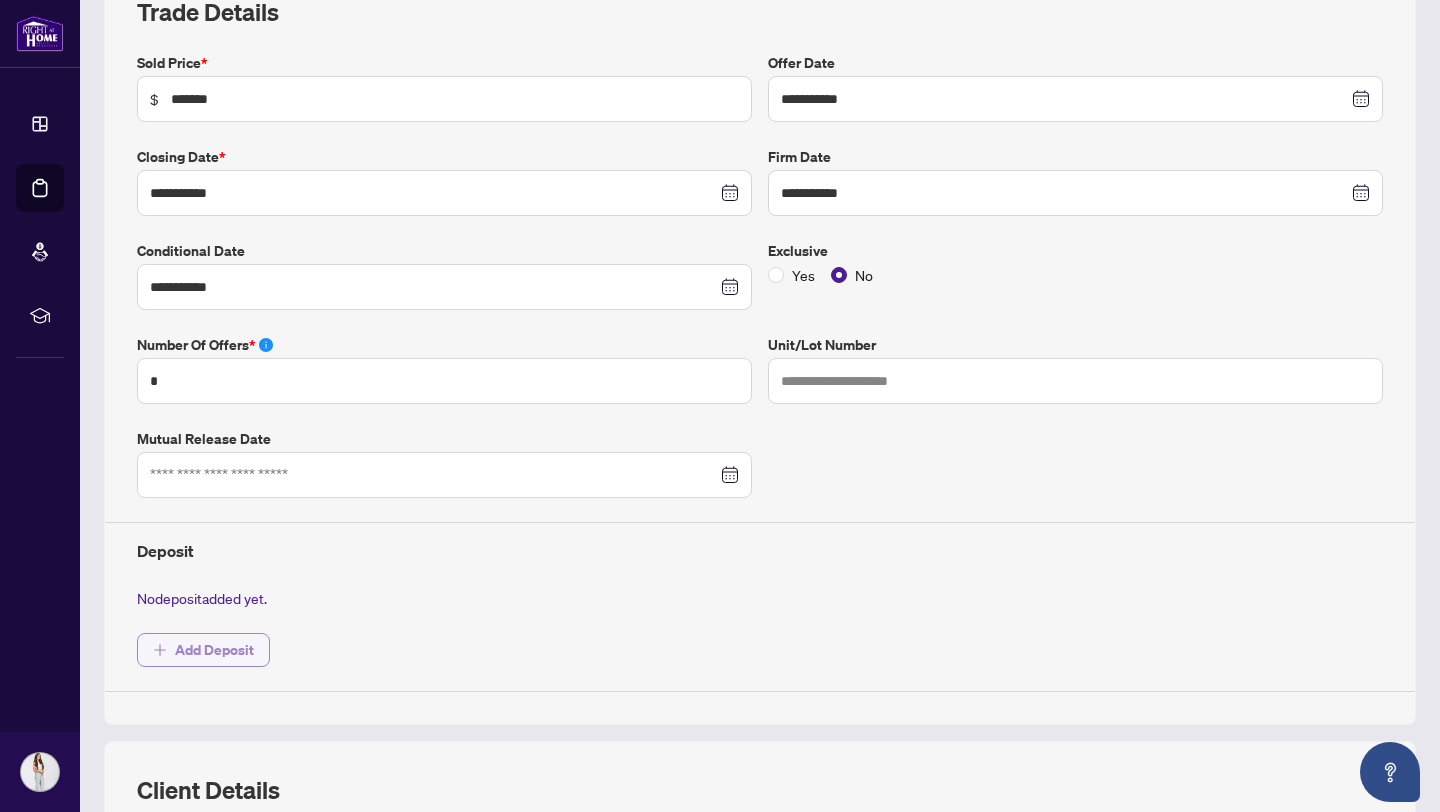 click on "Add Deposit" at bounding box center (214, 650) 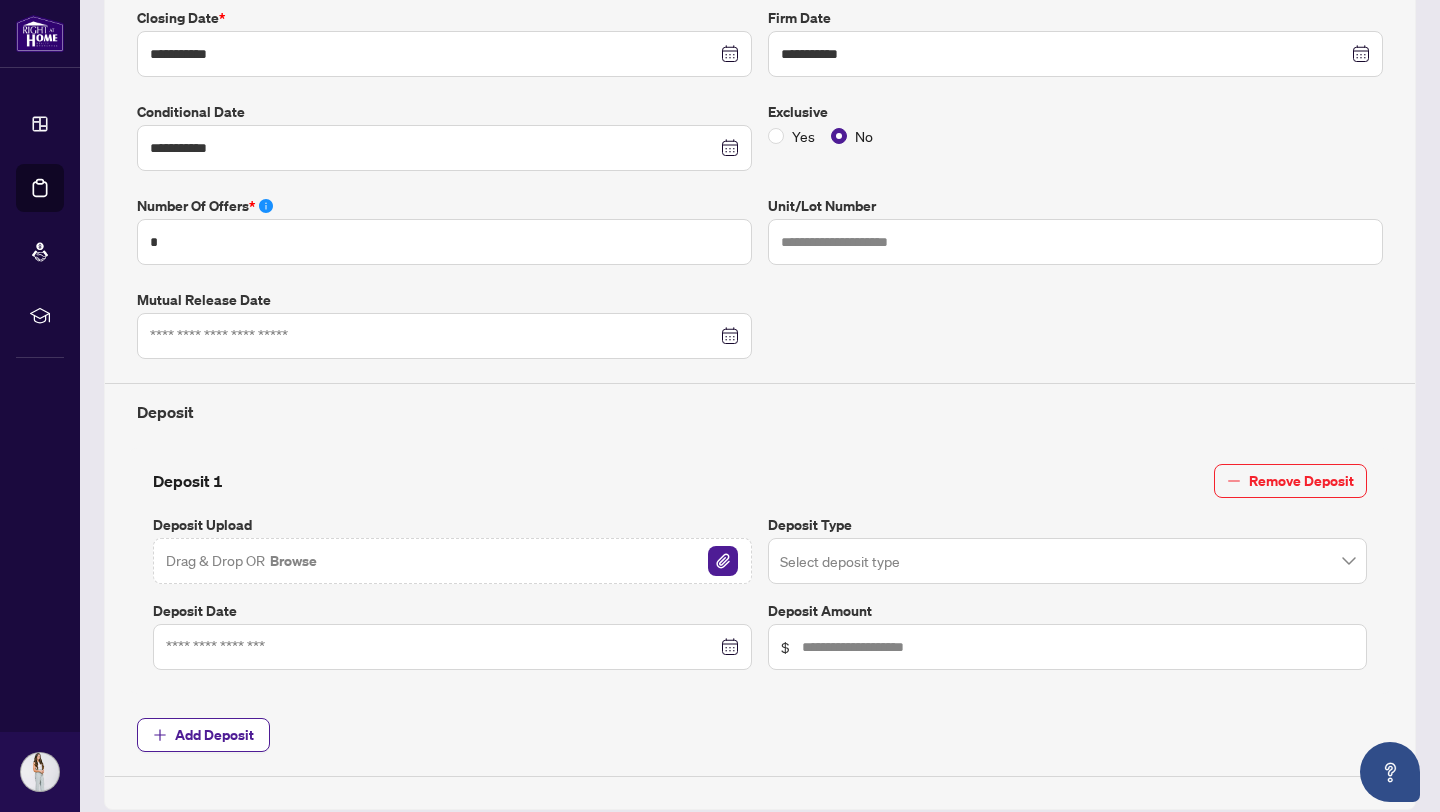 scroll, scrollTop: 463, scrollLeft: 0, axis: vertical 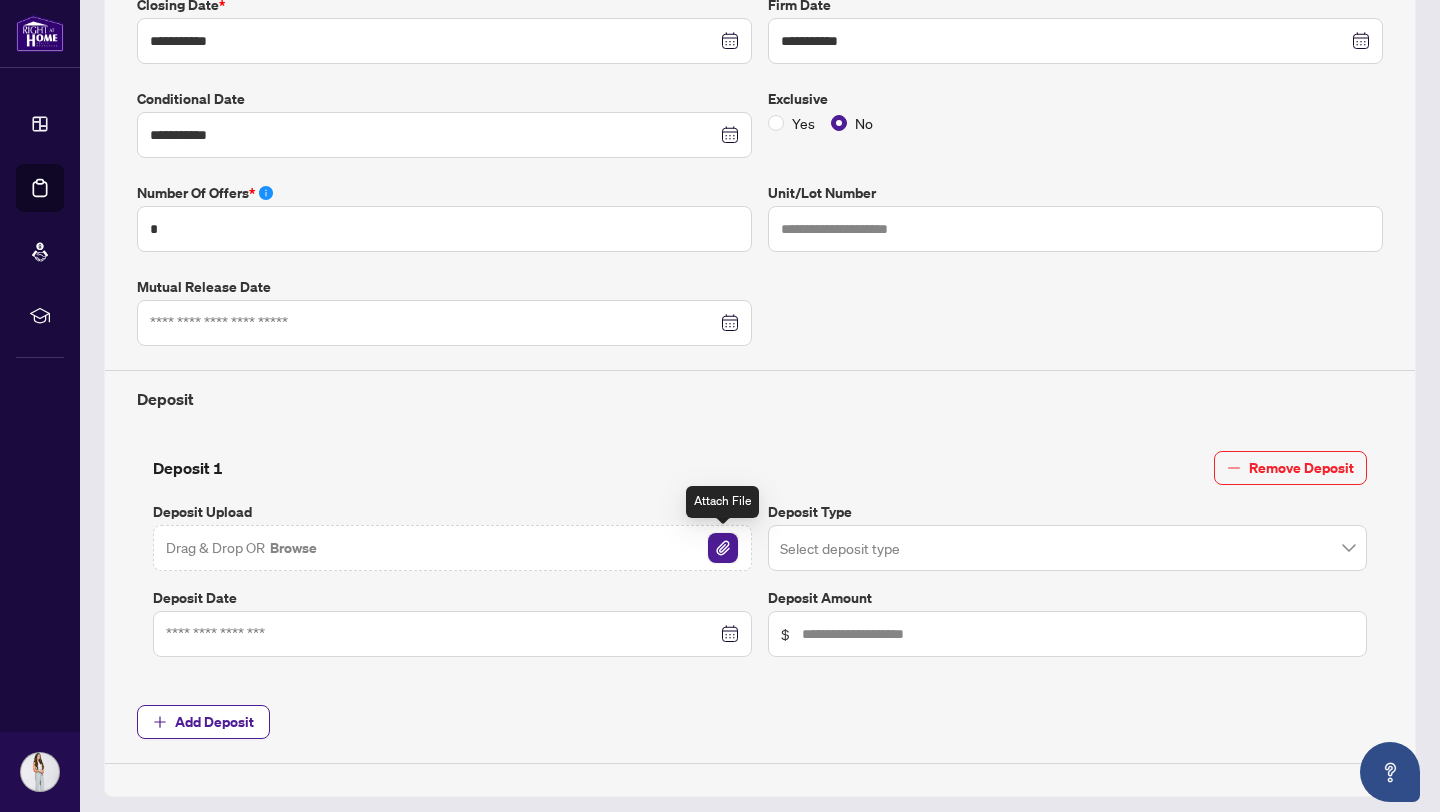 click at bounding box center [723, 548] 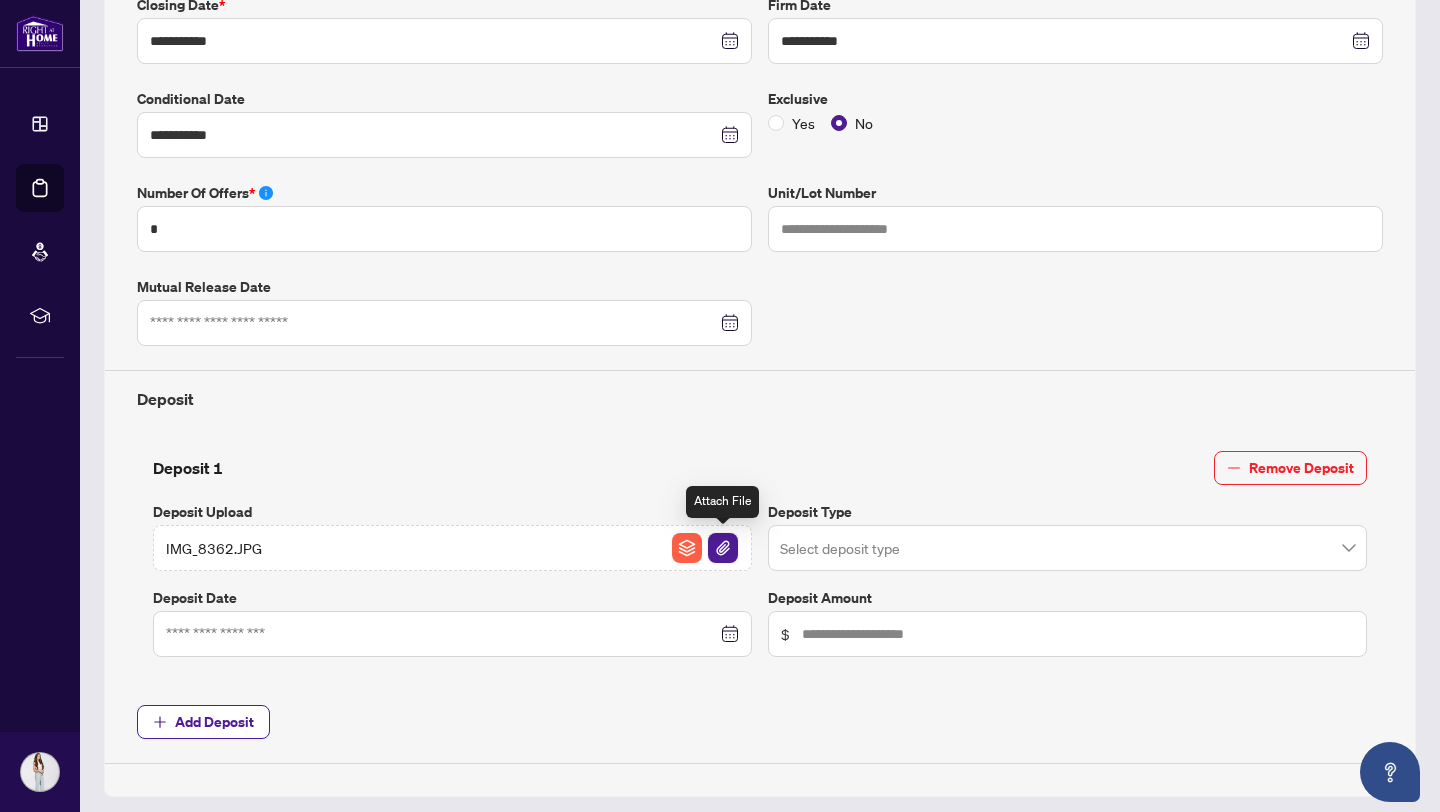 click at bounding box center [723, 548] 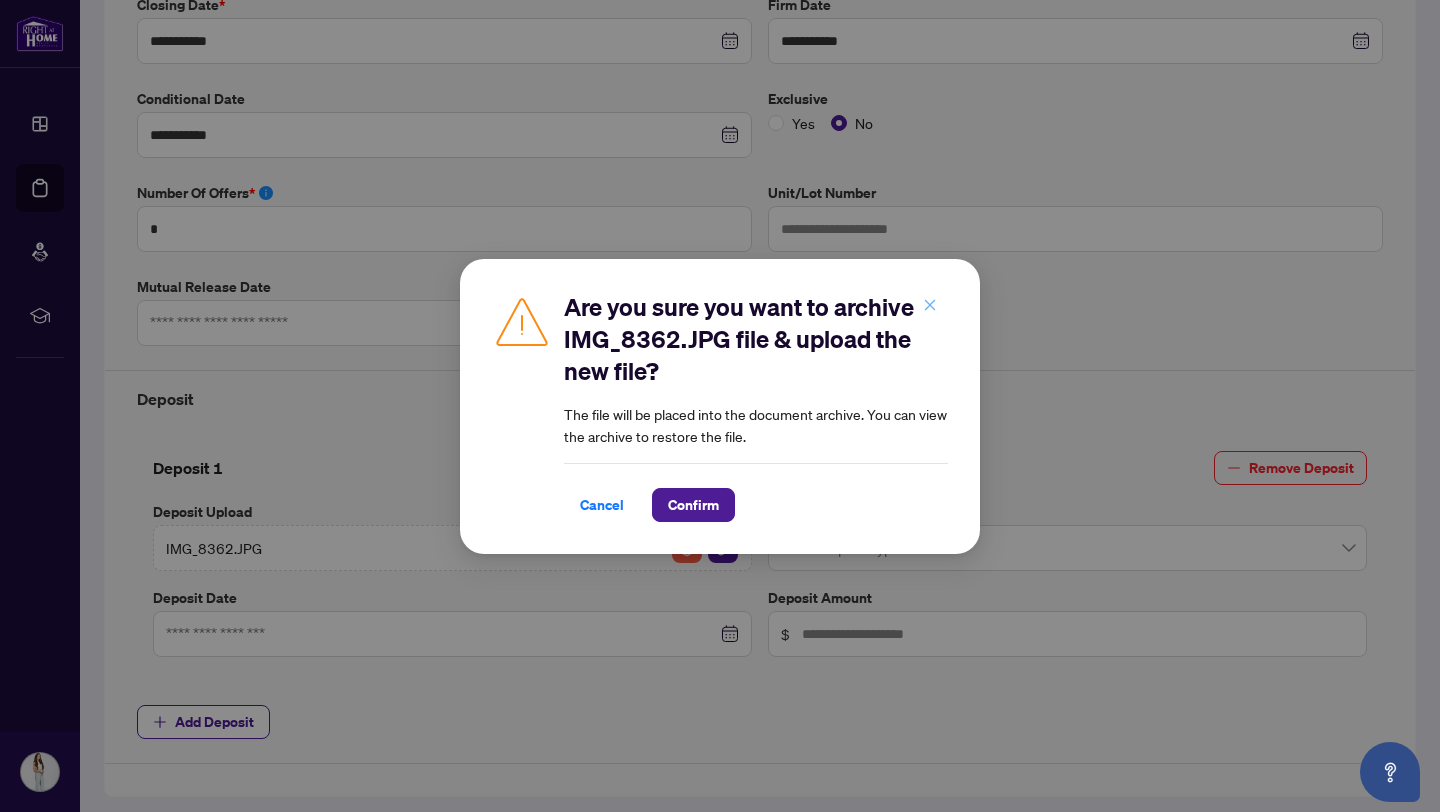 click 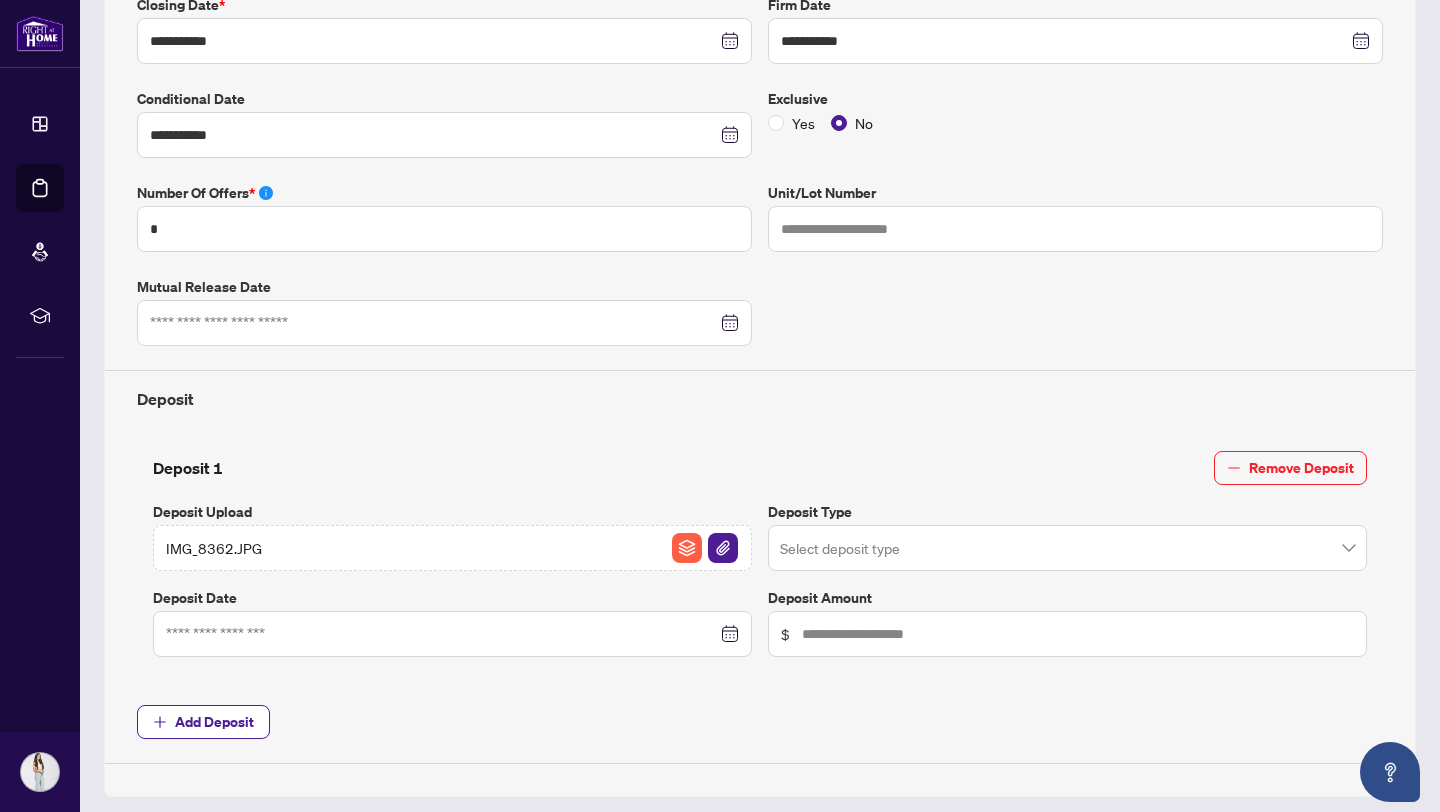 click at bounding box center [1058, 551] 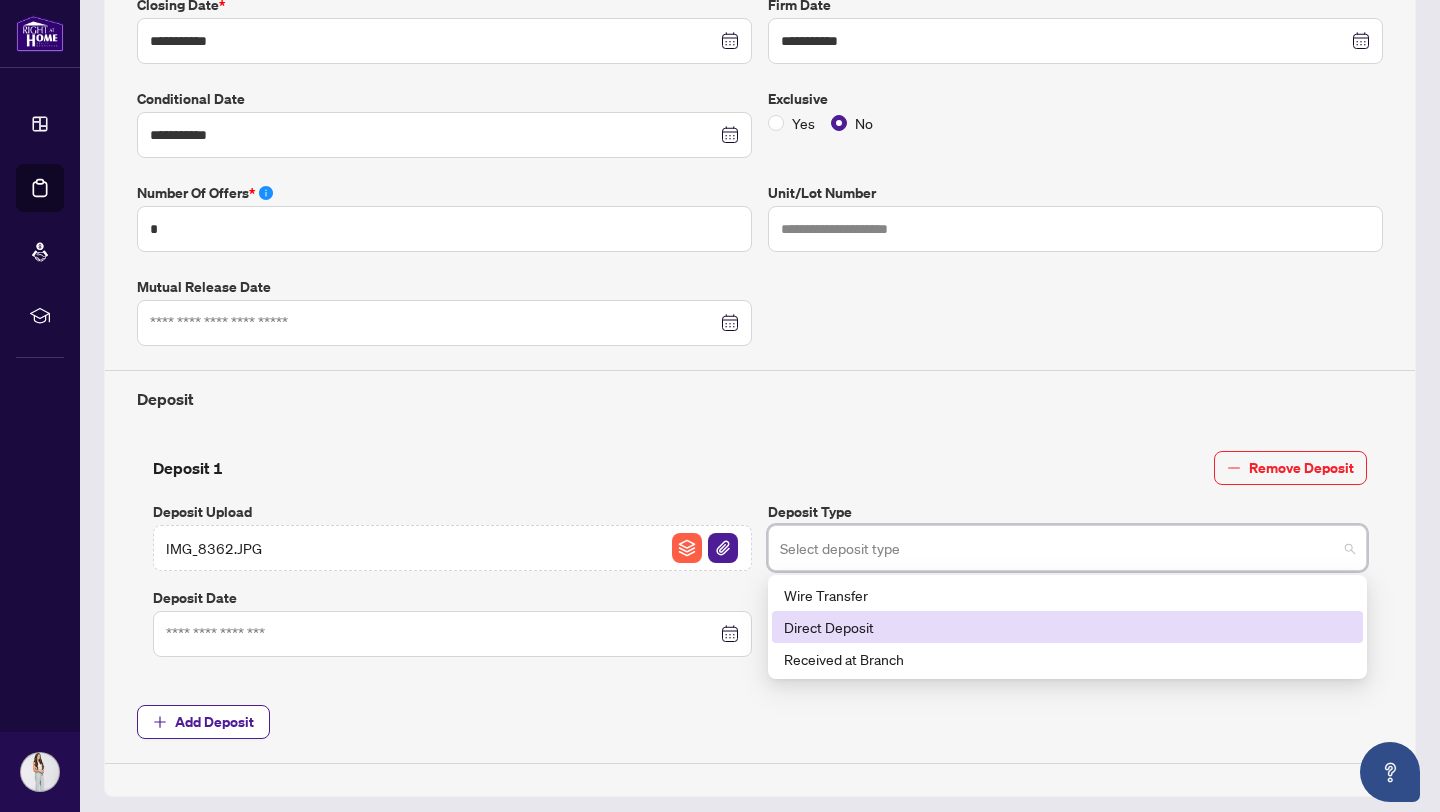 click on "Direct Deposit" at bounding box center (1067, 627) 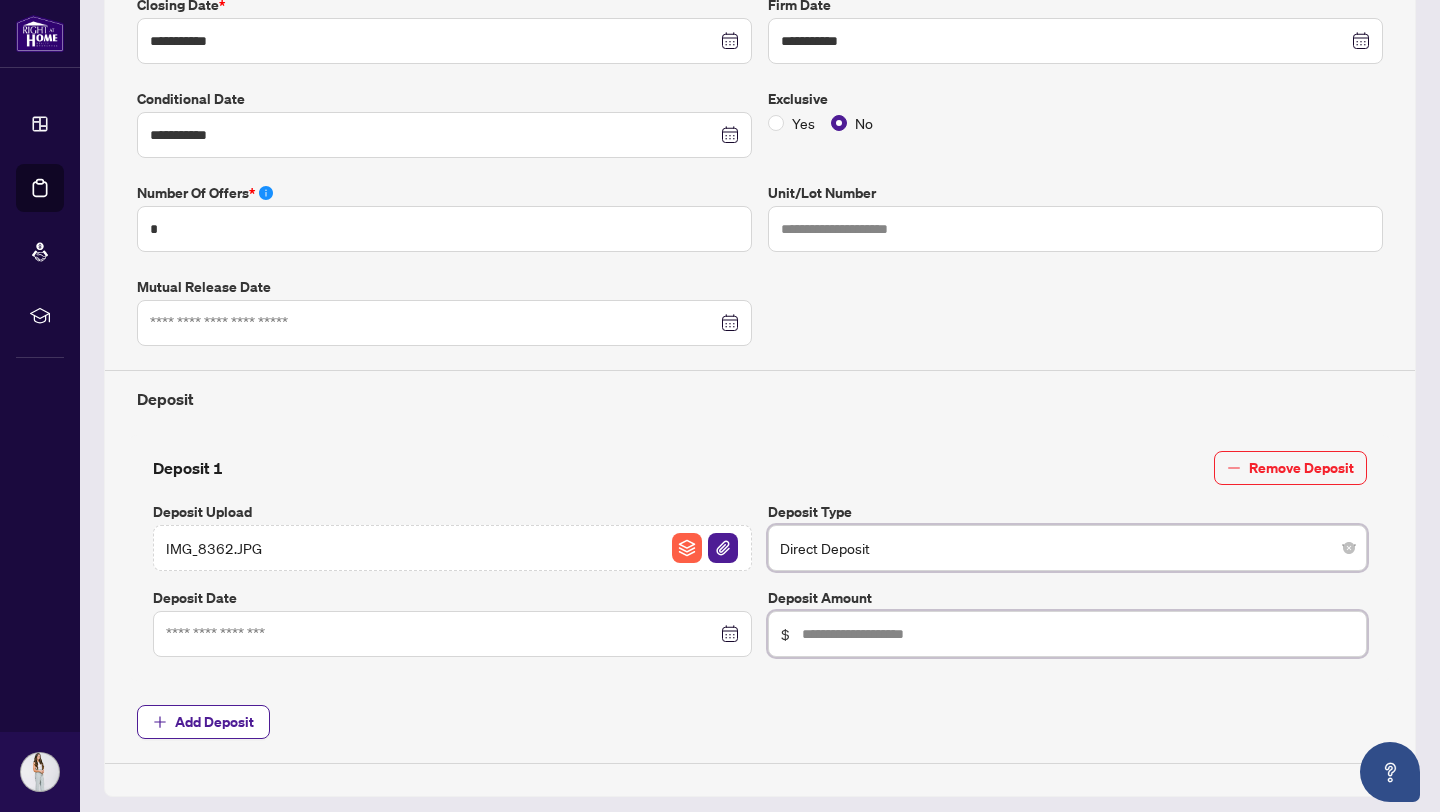 click at bounding box center (1078, 634) 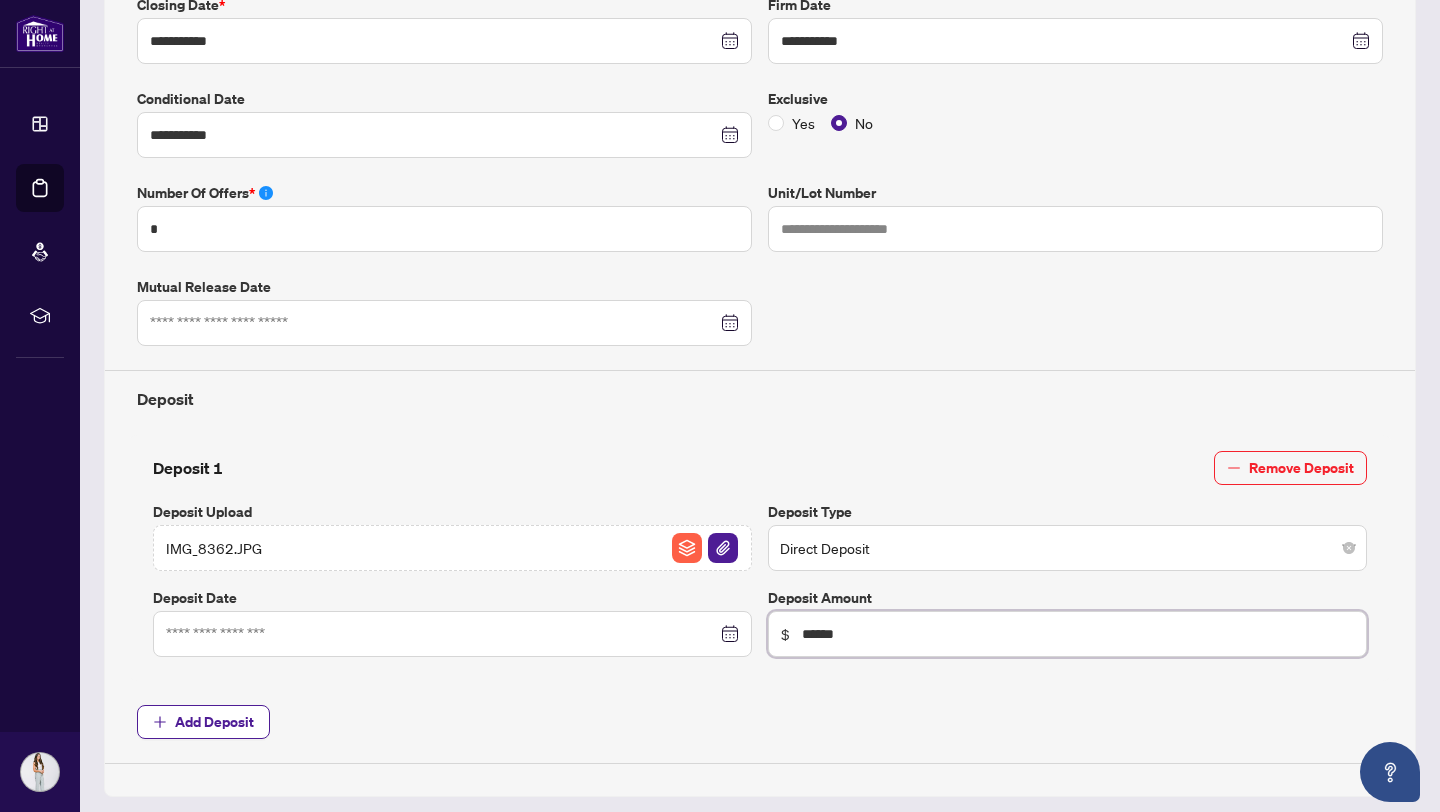 type on "******" 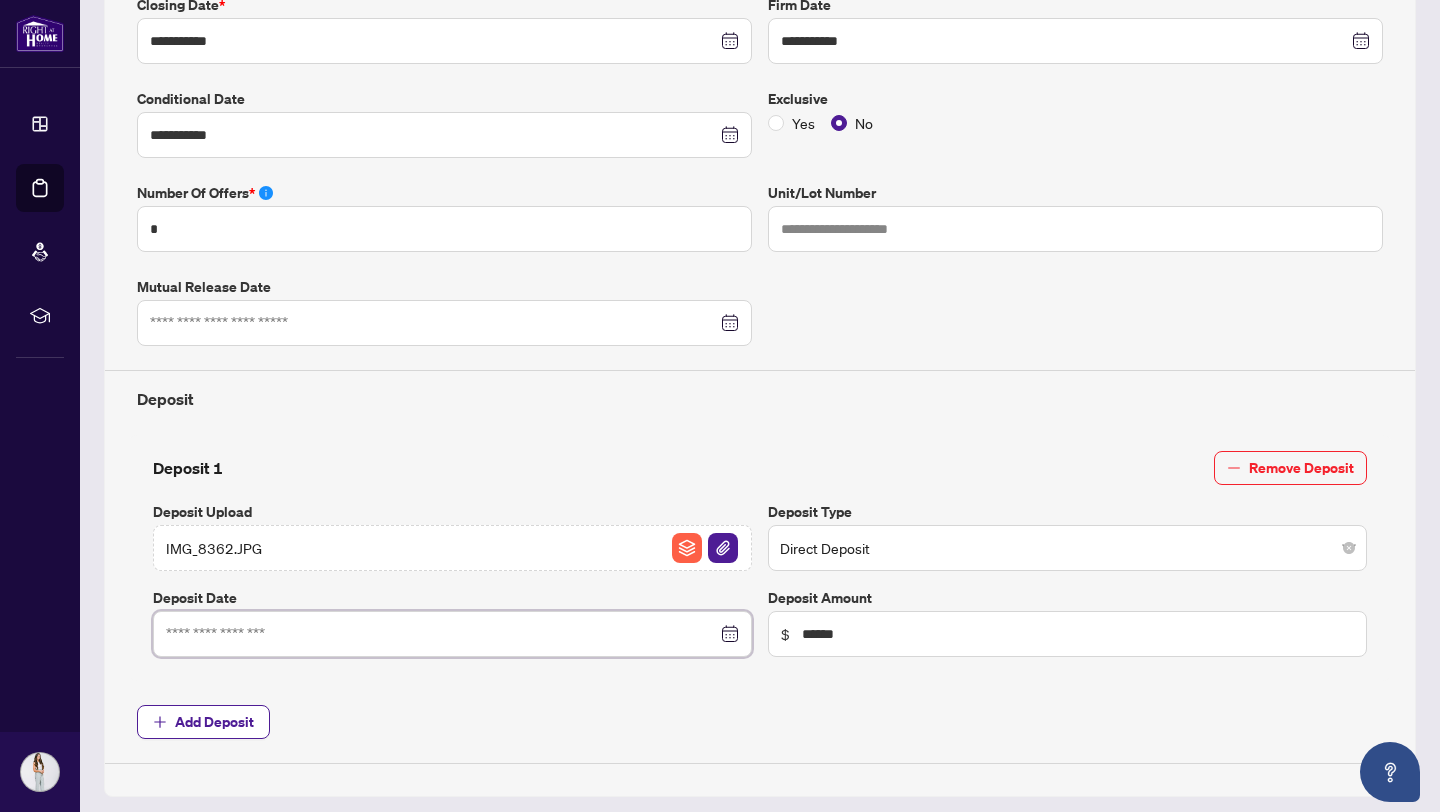 click at bounding box center (441, 634) 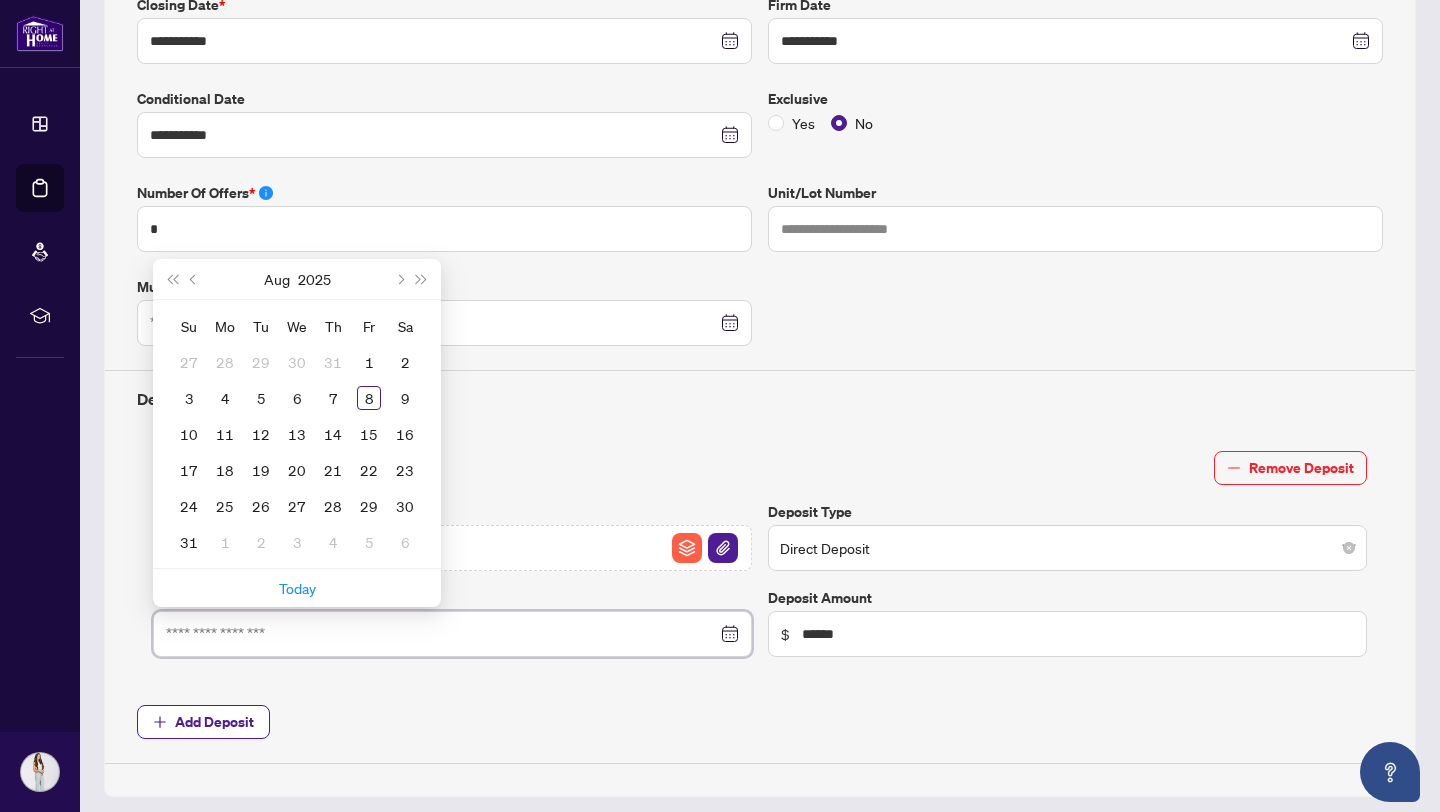 type on "**********" 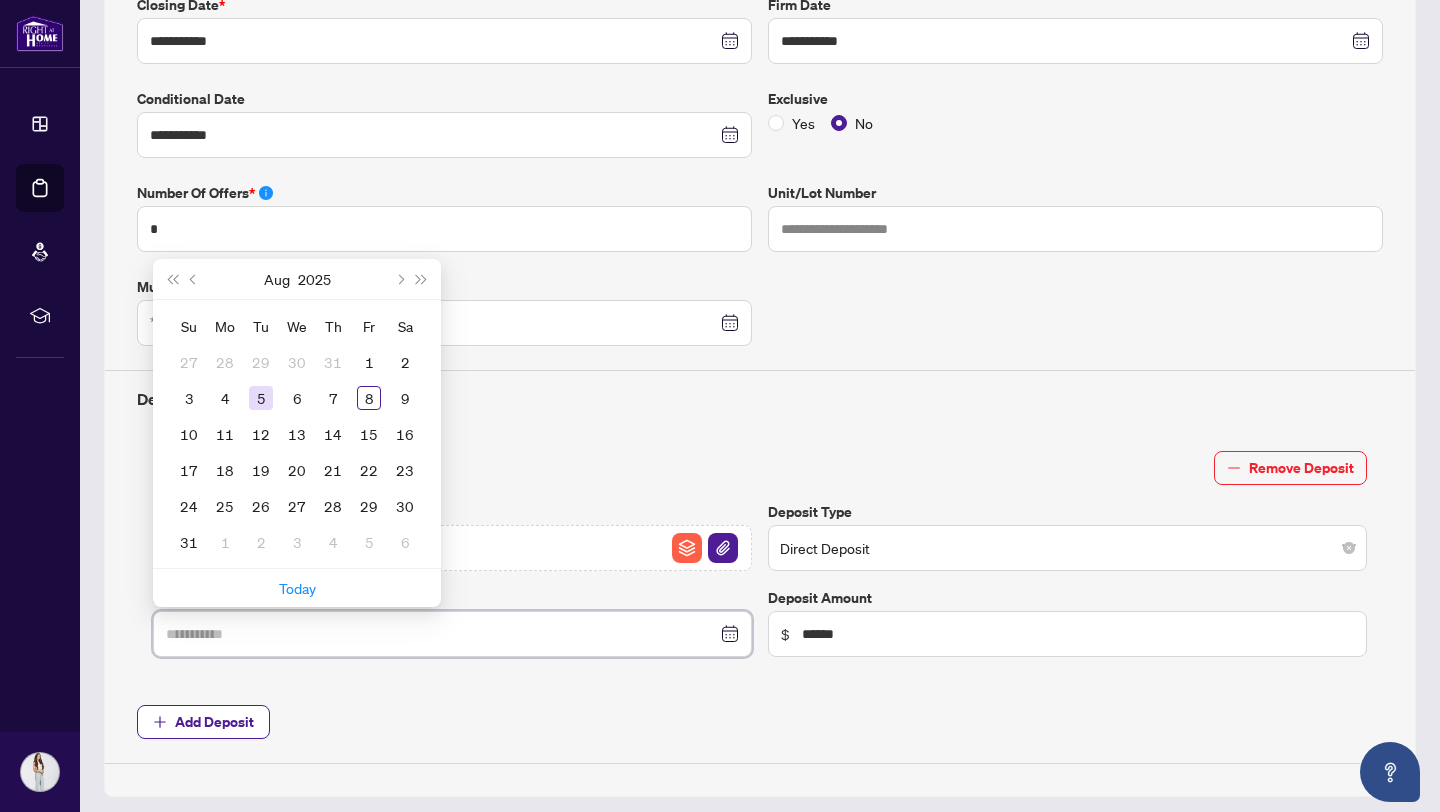 type on "**********" 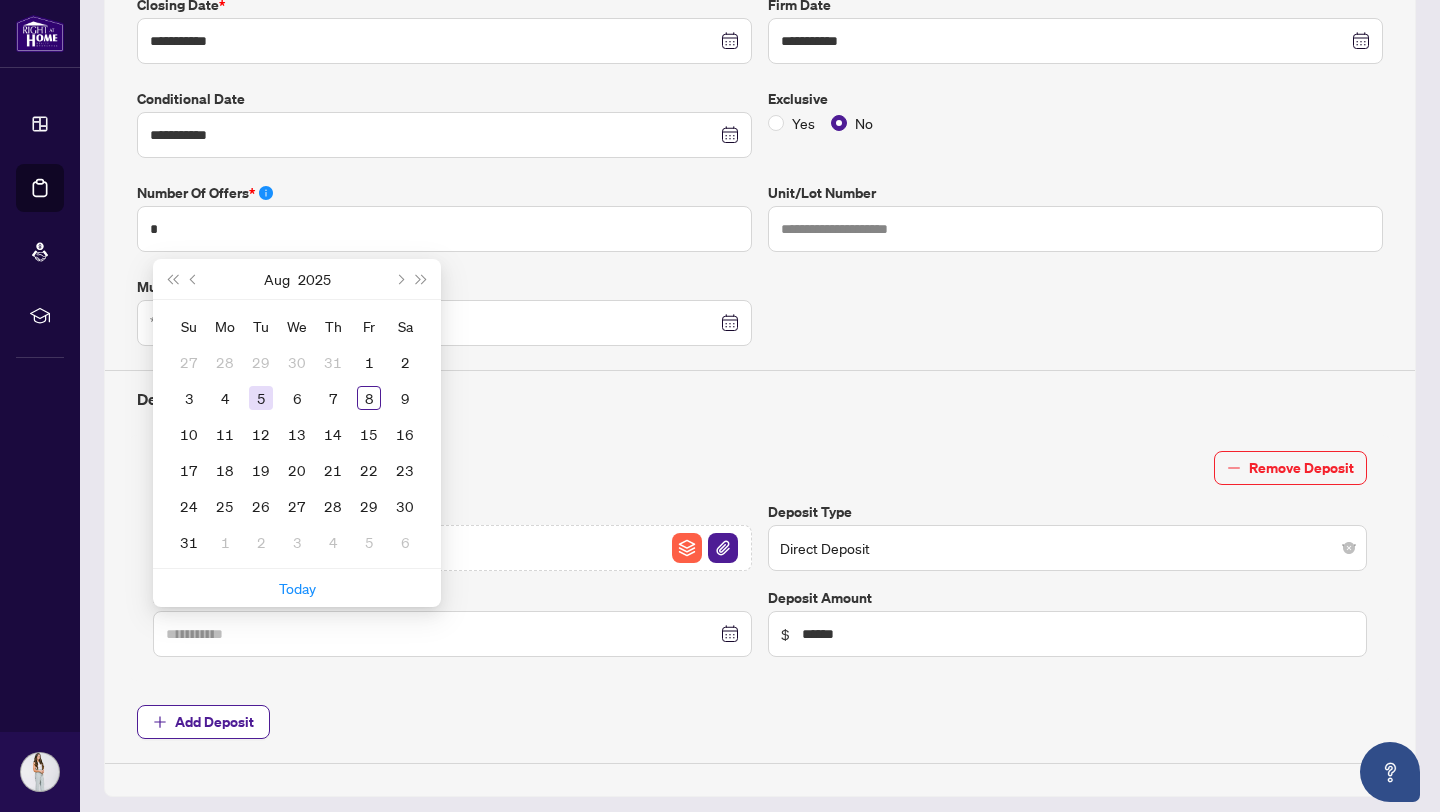 click on "5" at bounding box center [261, 398] 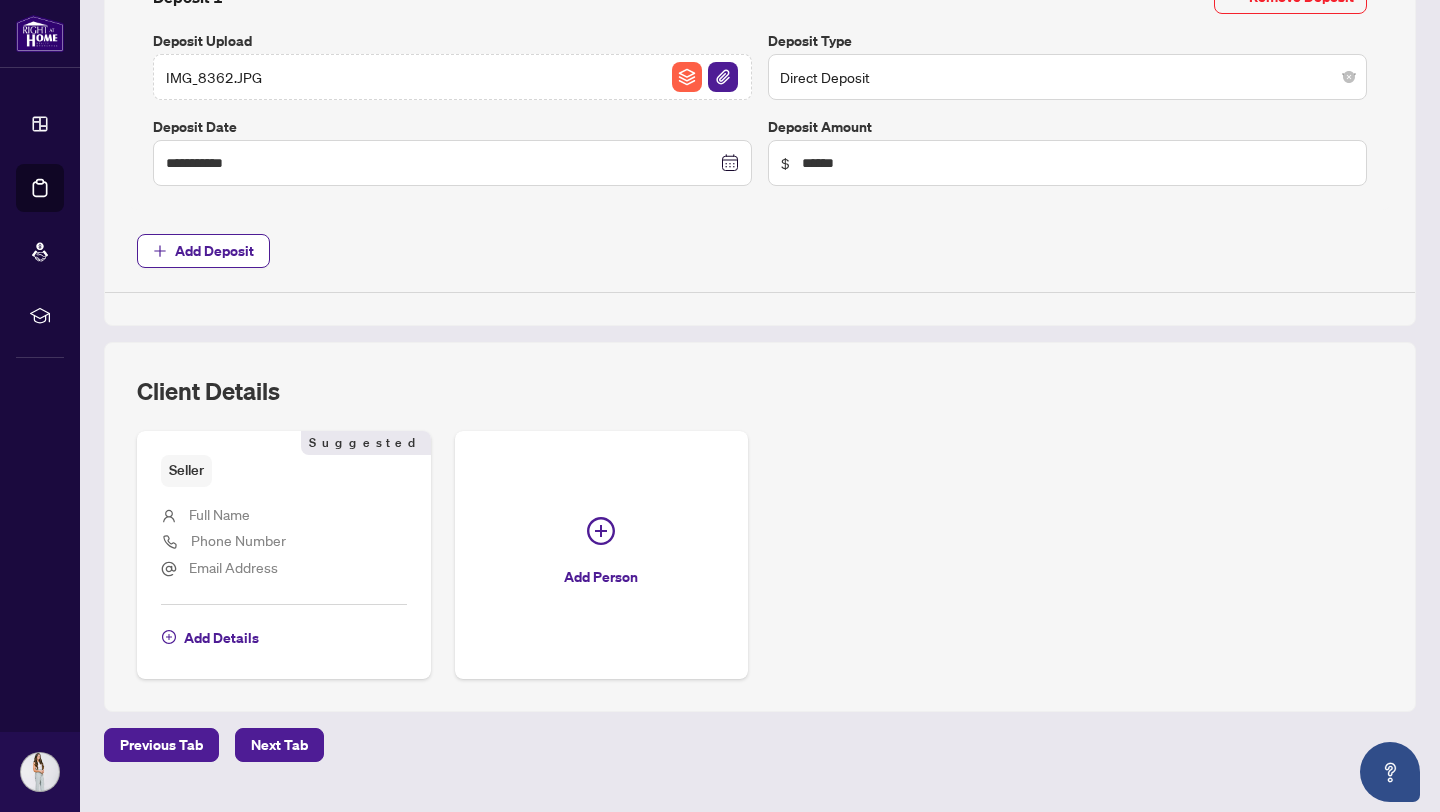 scroll, scrollTop: 976, scrollLeft: 0, axis: vertical 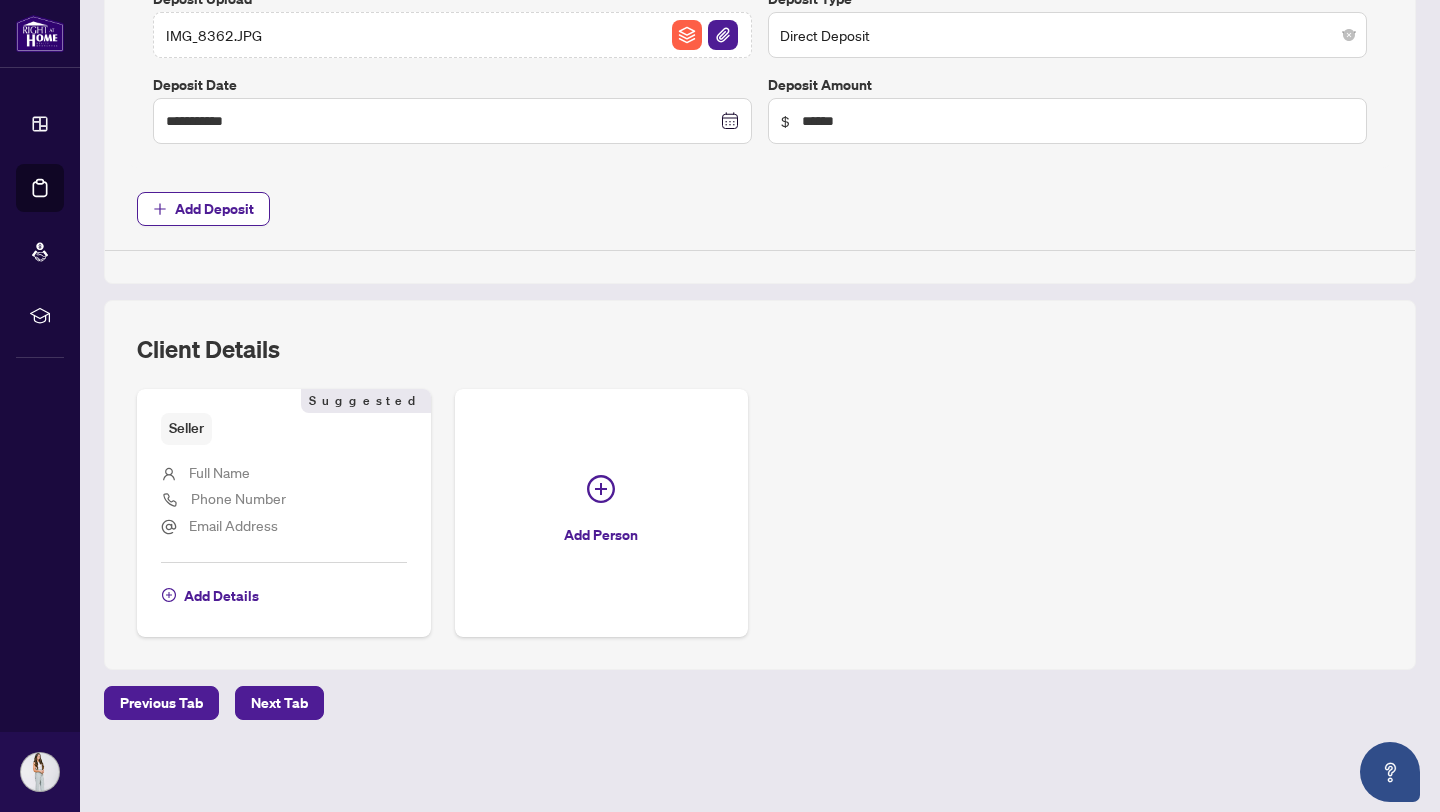 click on "Full Name" at bounding box center (219, 472) 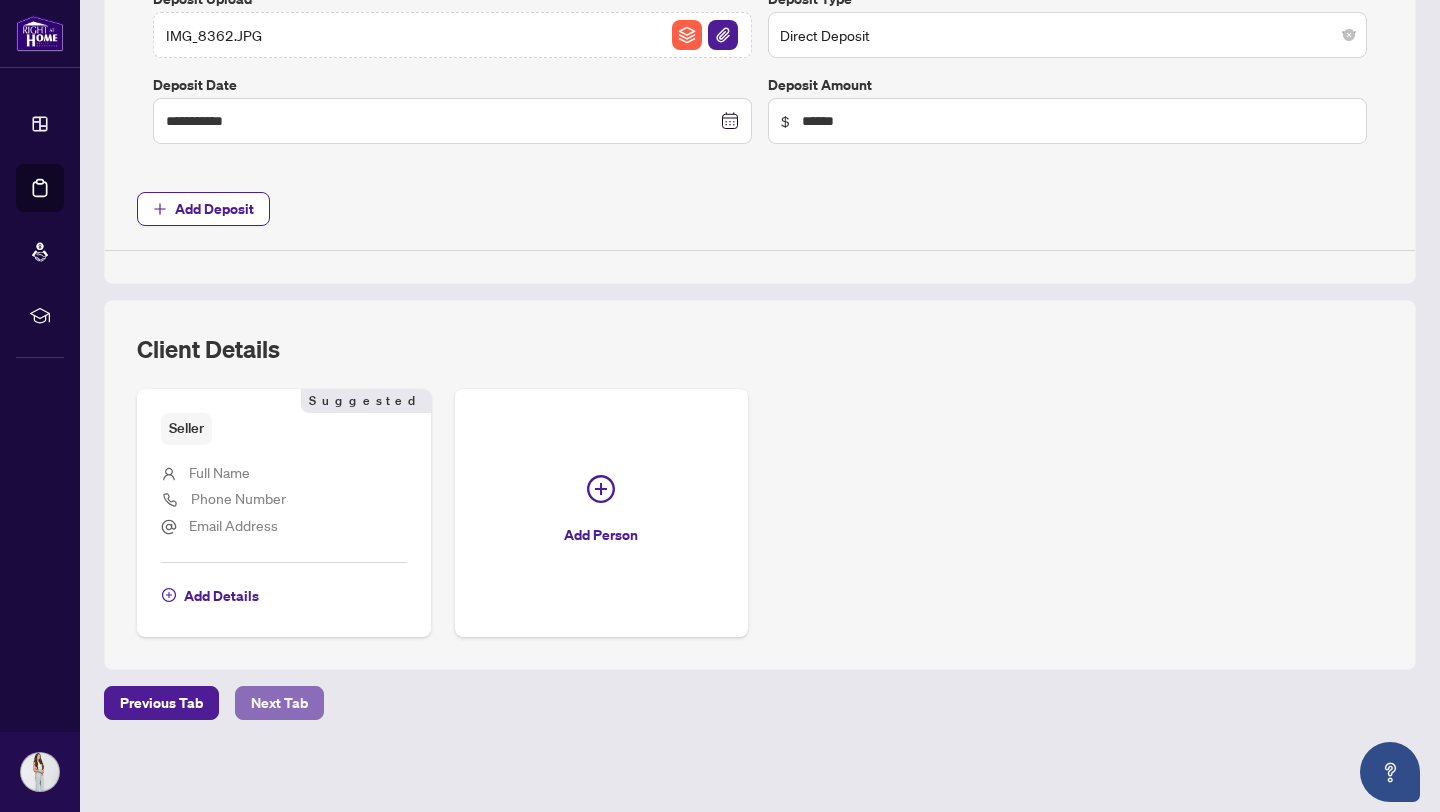click on "Next Tab" at bounding box center (279, 703) 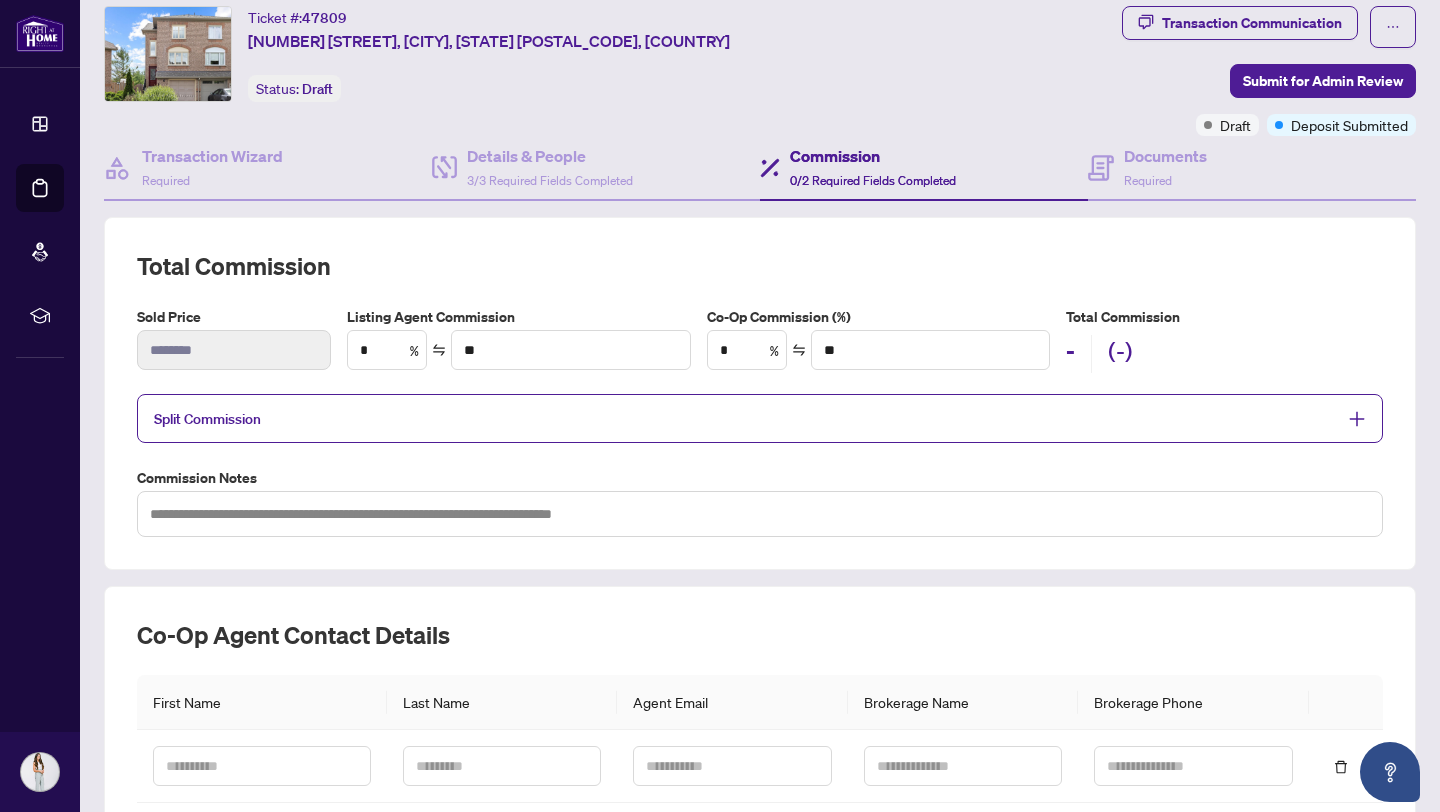 scroll, scrollTop: 33, scrollLeft: 0, axis: vertical 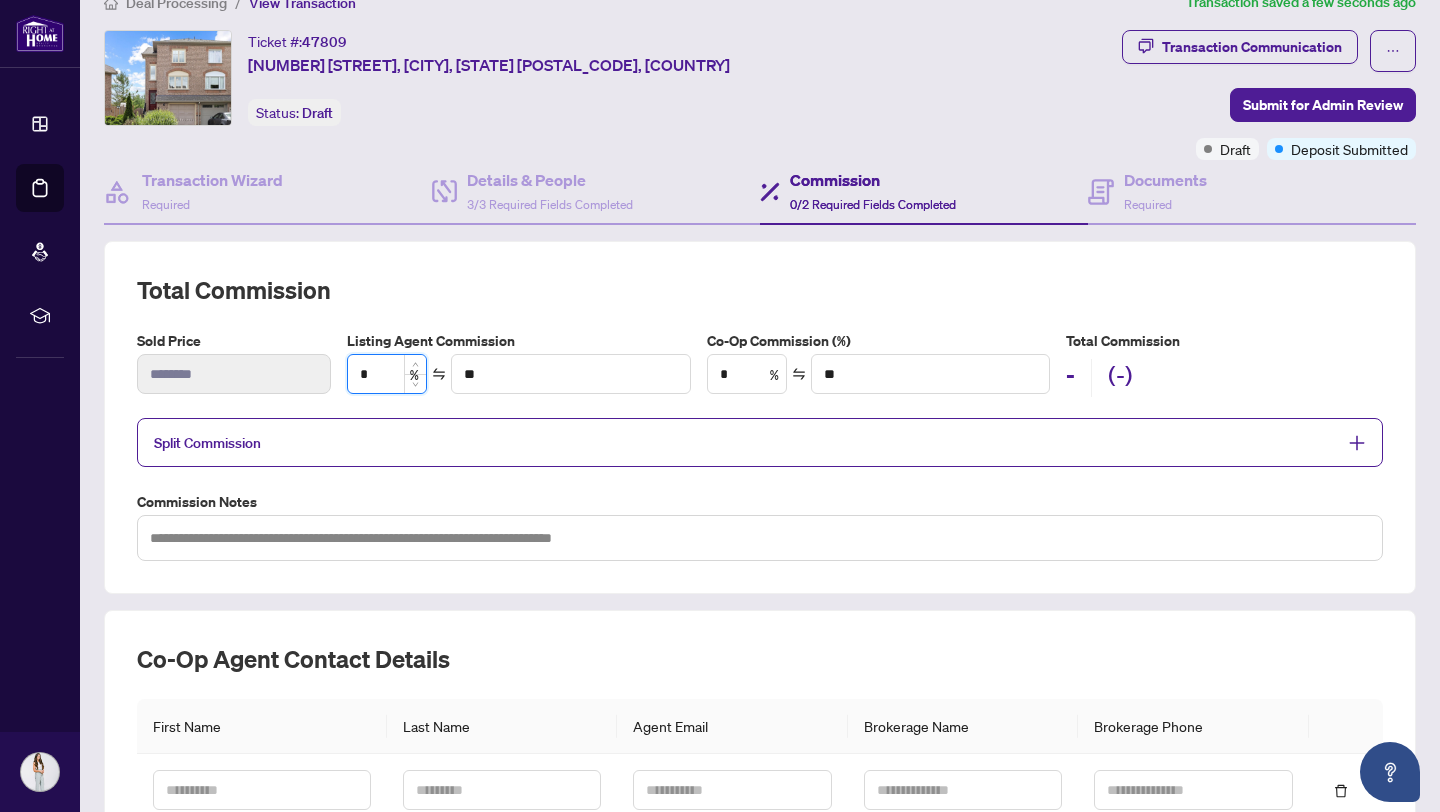 click on "*" at bounding box center (387, 374) 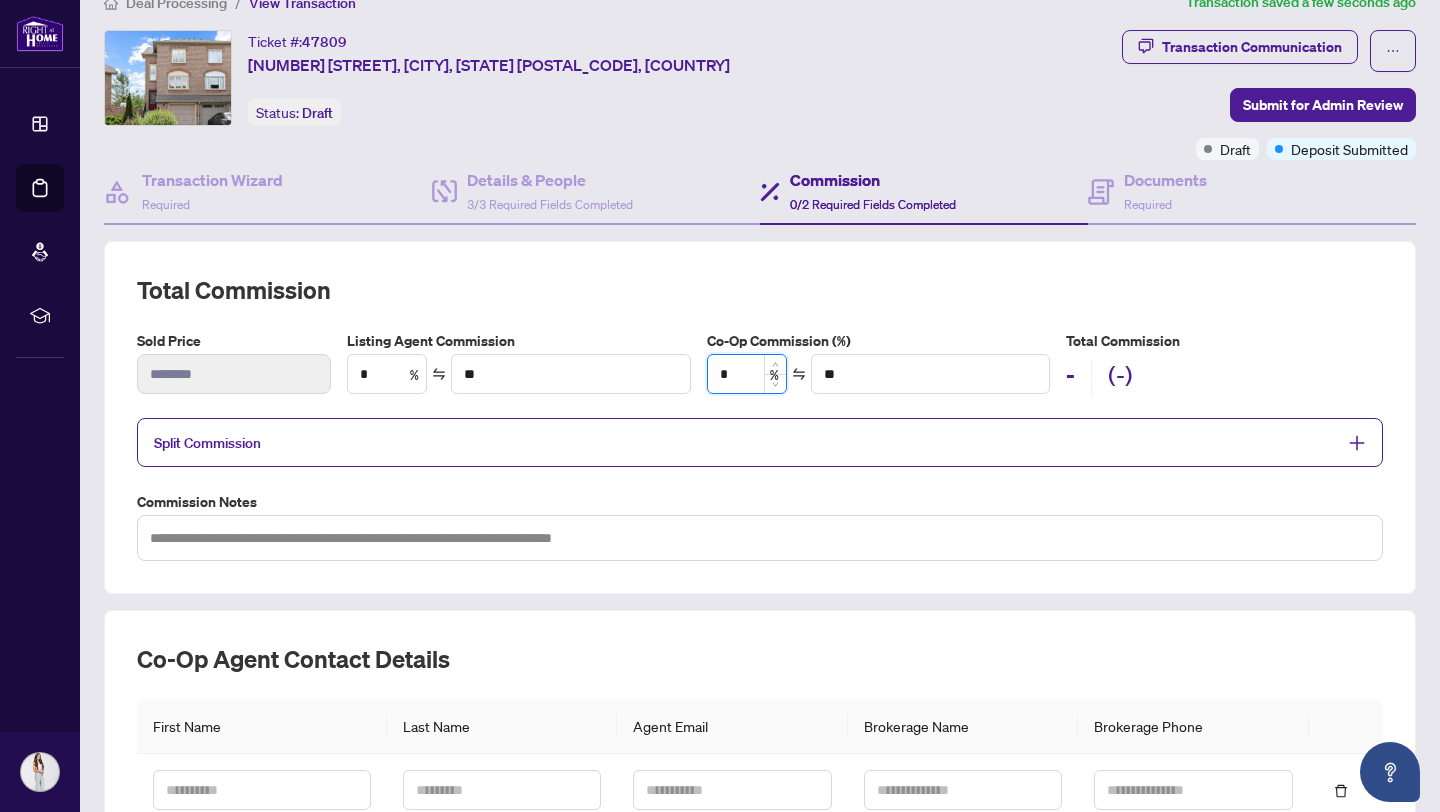 click on "*" at bounding box center [747, 374] 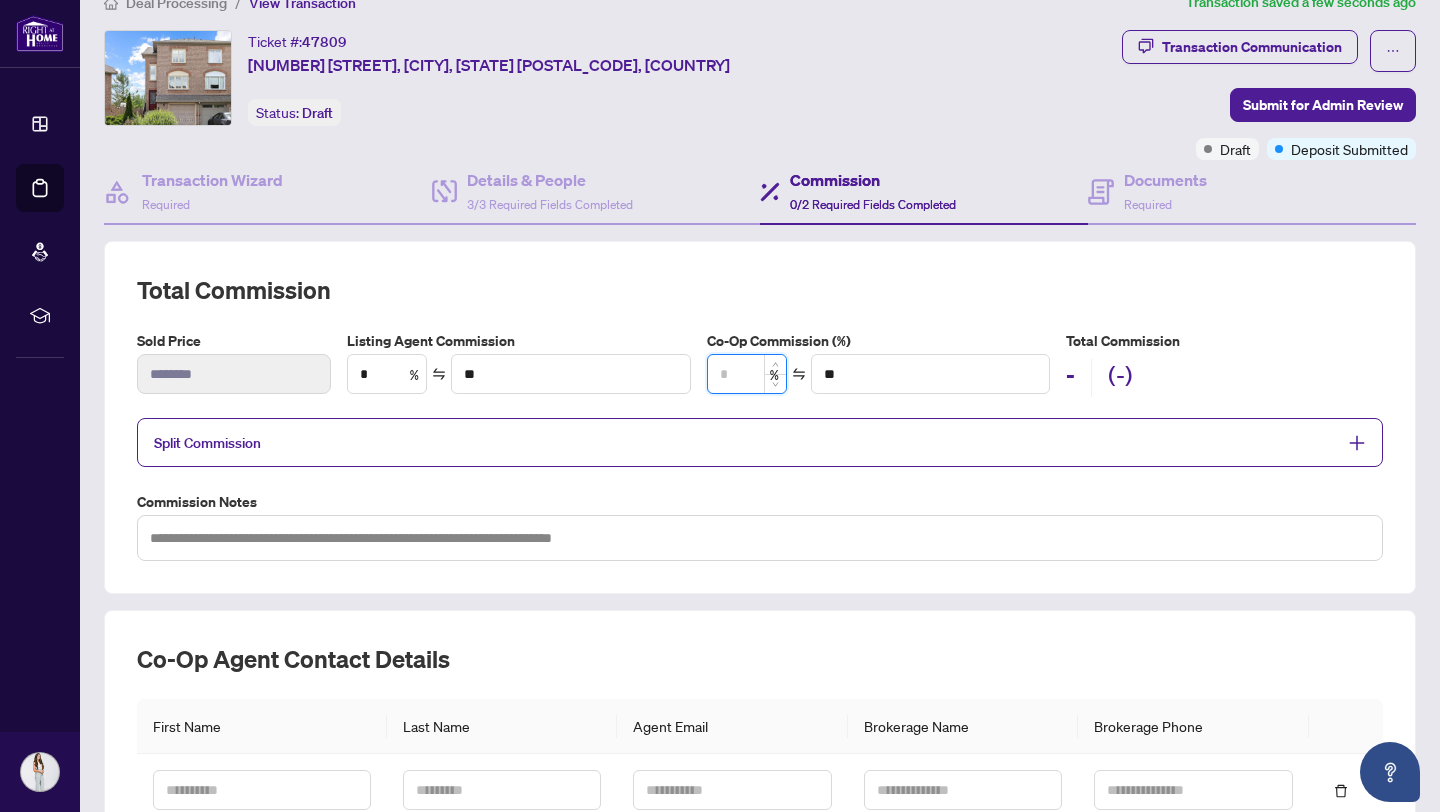 type on "*" 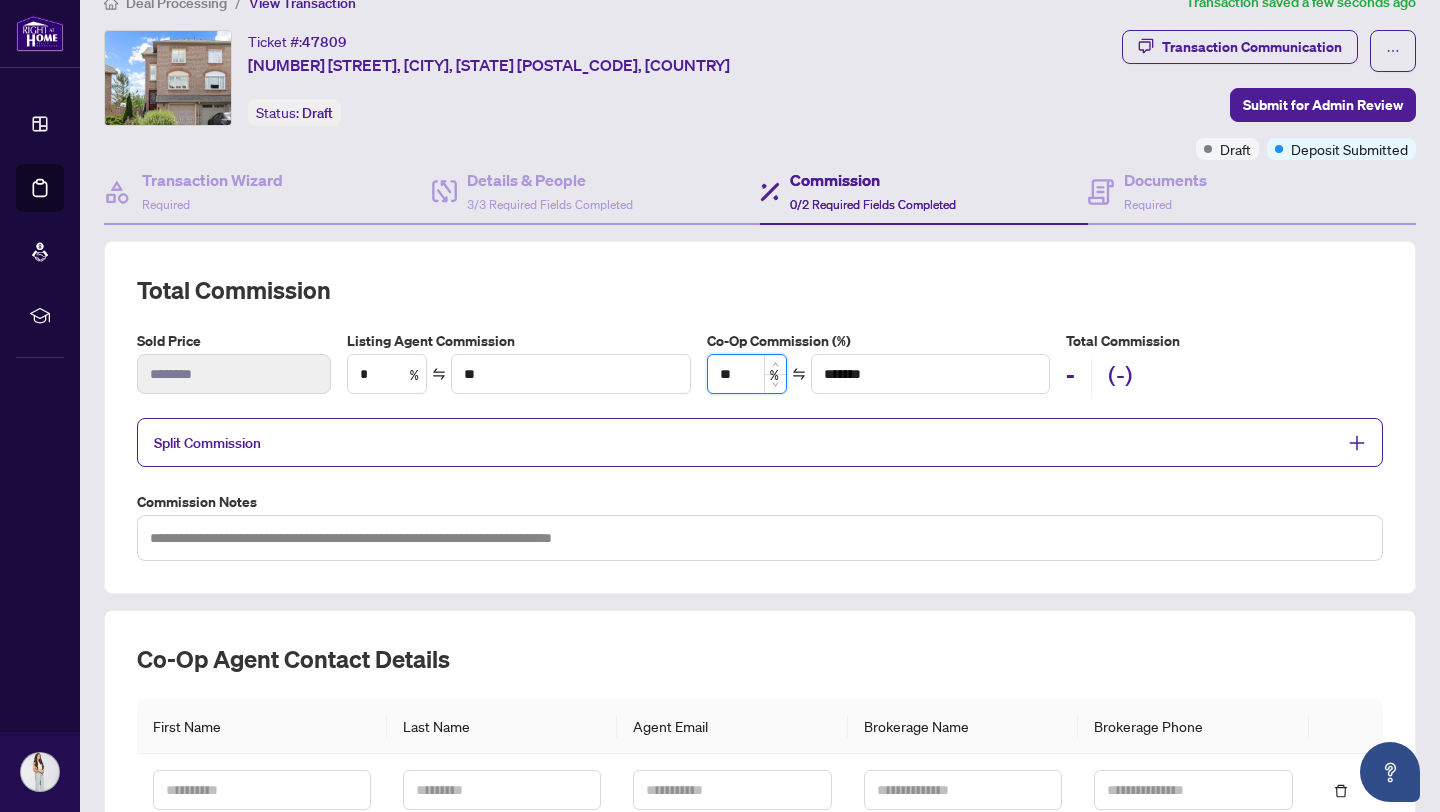 type on "***" 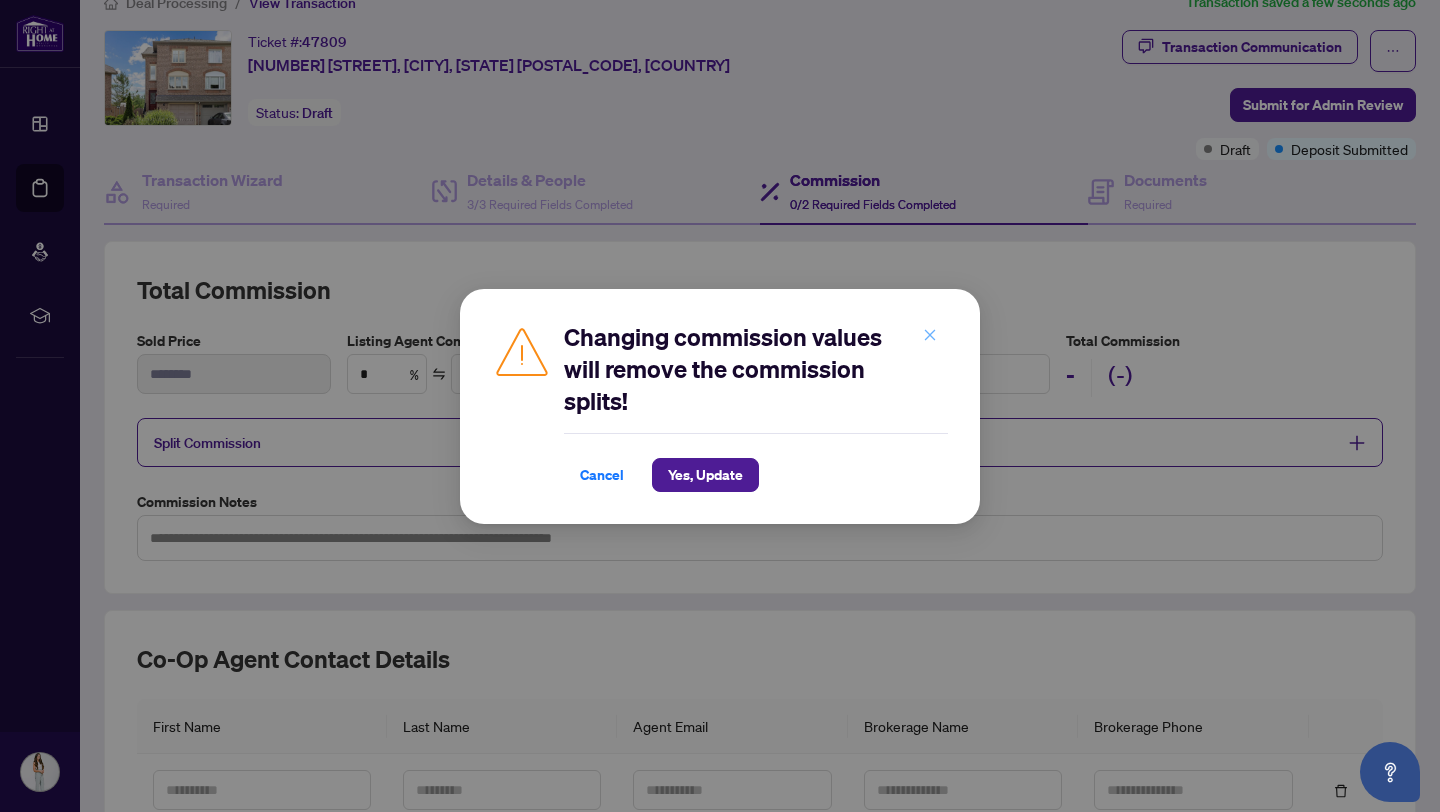 click at bounding box center [930, 336] 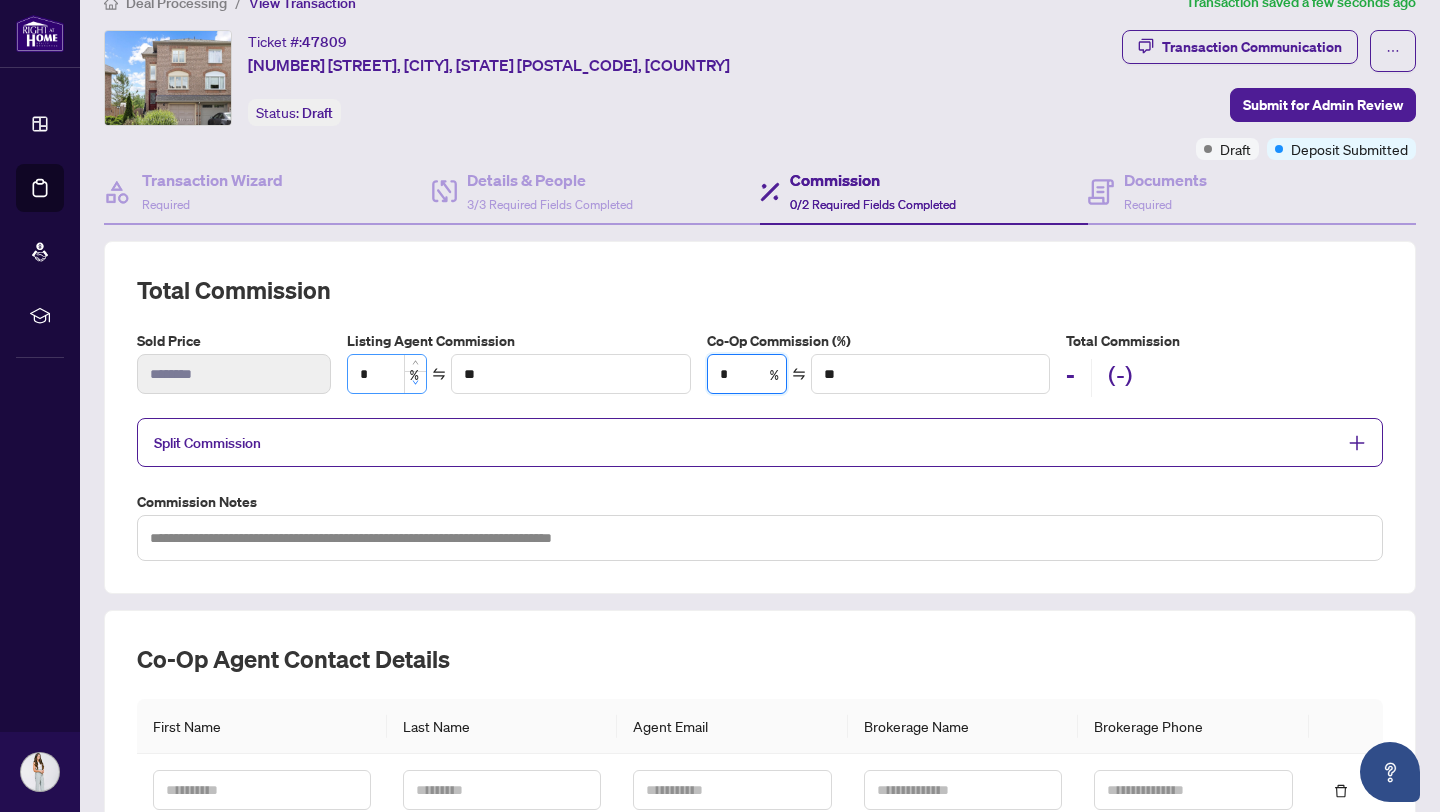 click at bounding box center [415, 382] 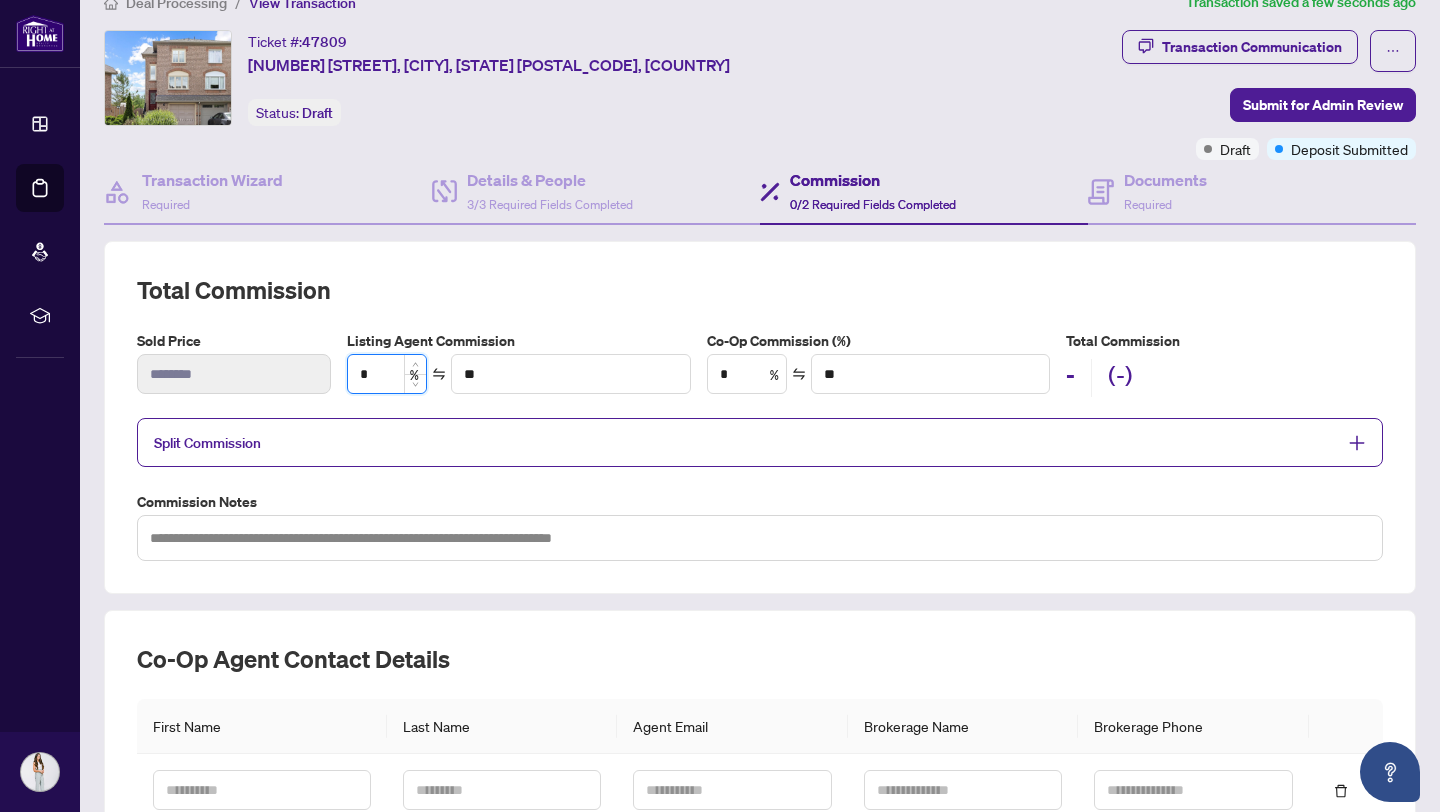 click on "*" at bounding box center [387, 374] 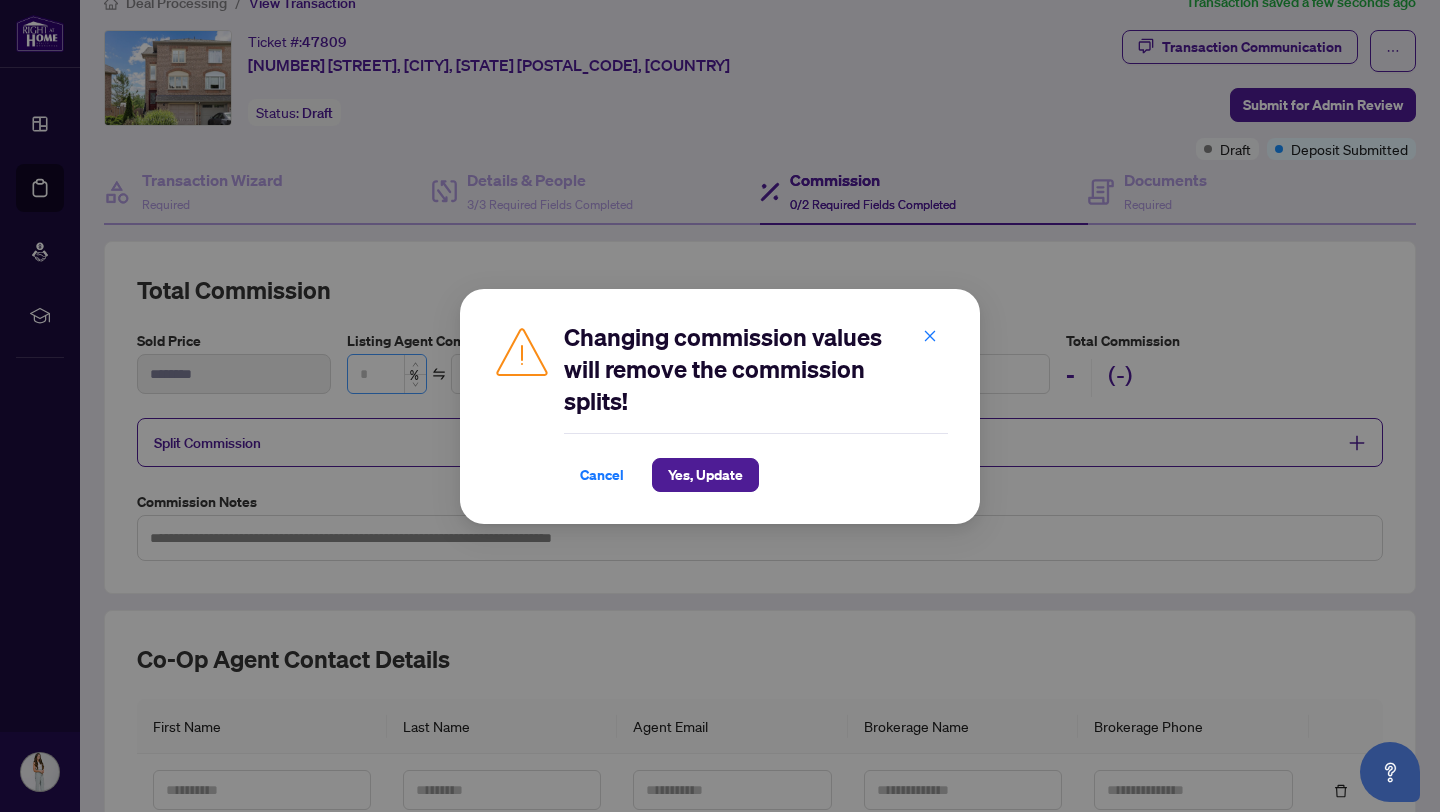 type on "*" 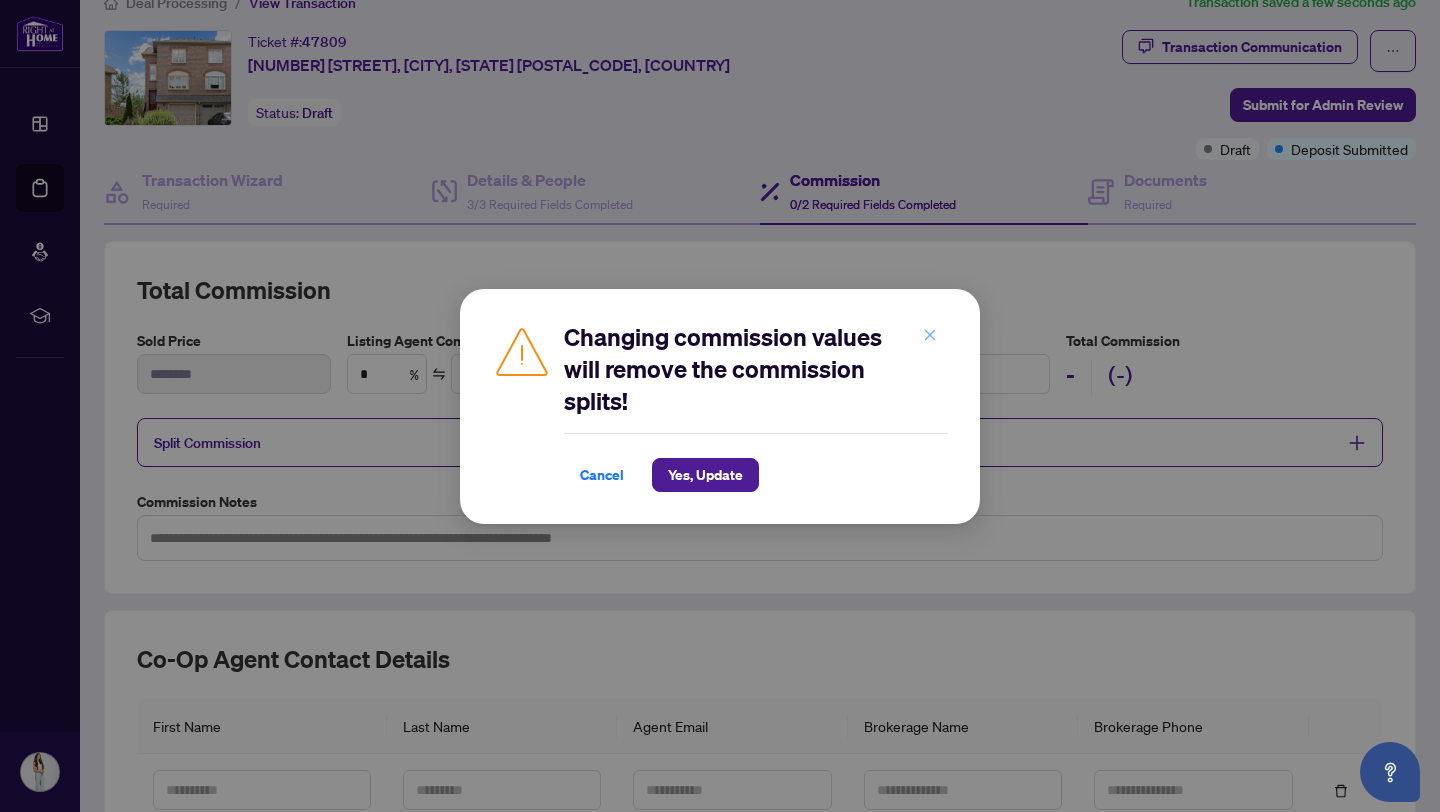 click 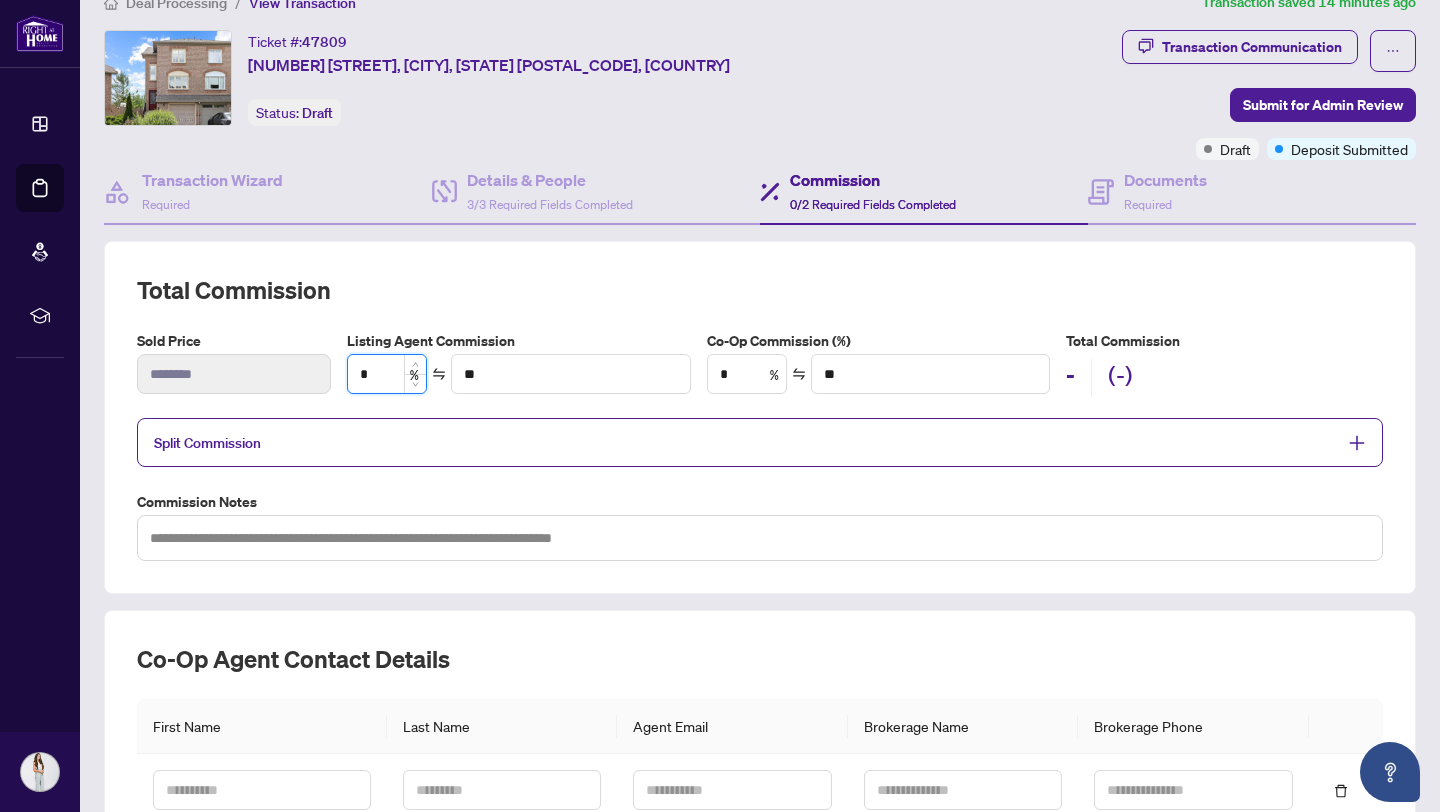 click on "*" at bounding box center (387, 374) 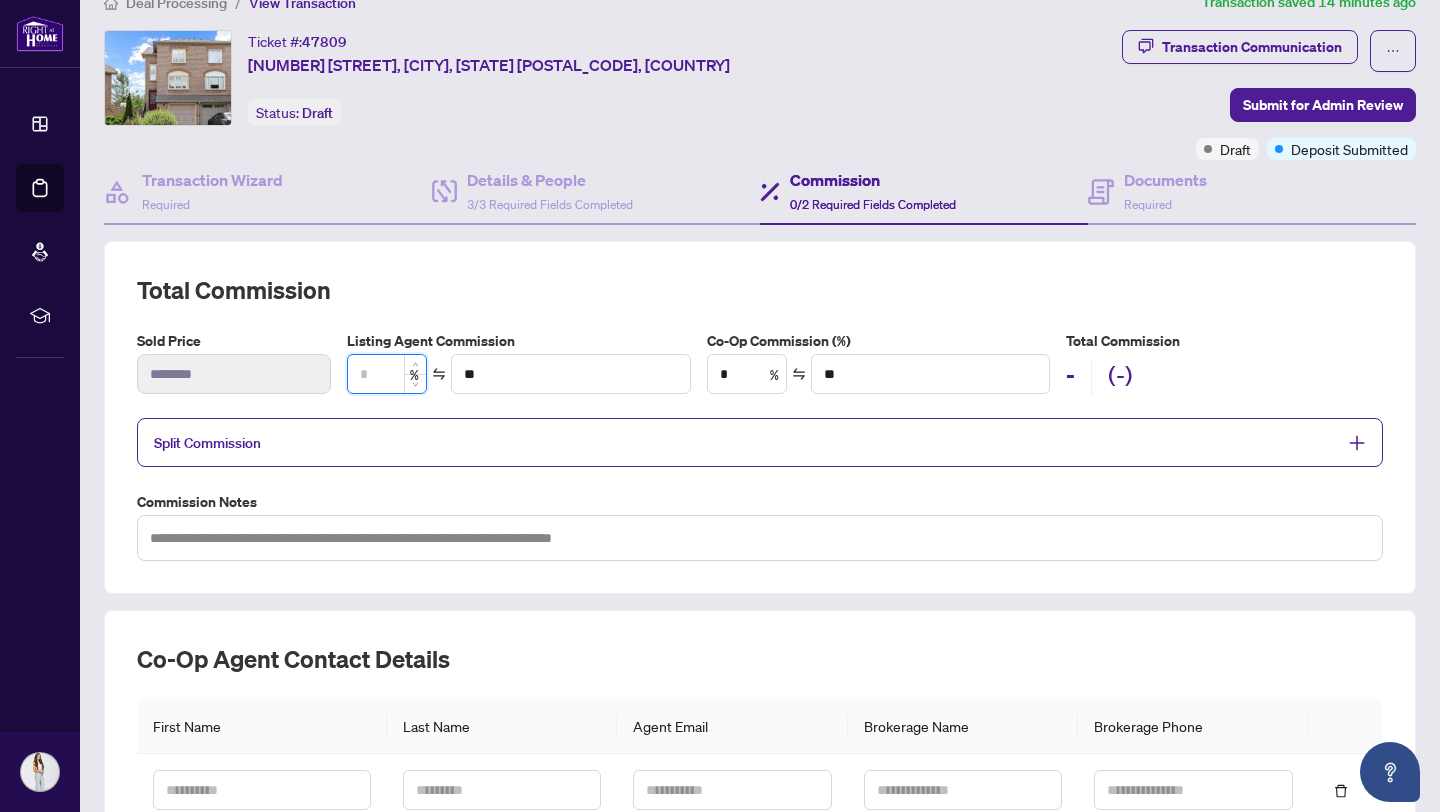 type on "*" 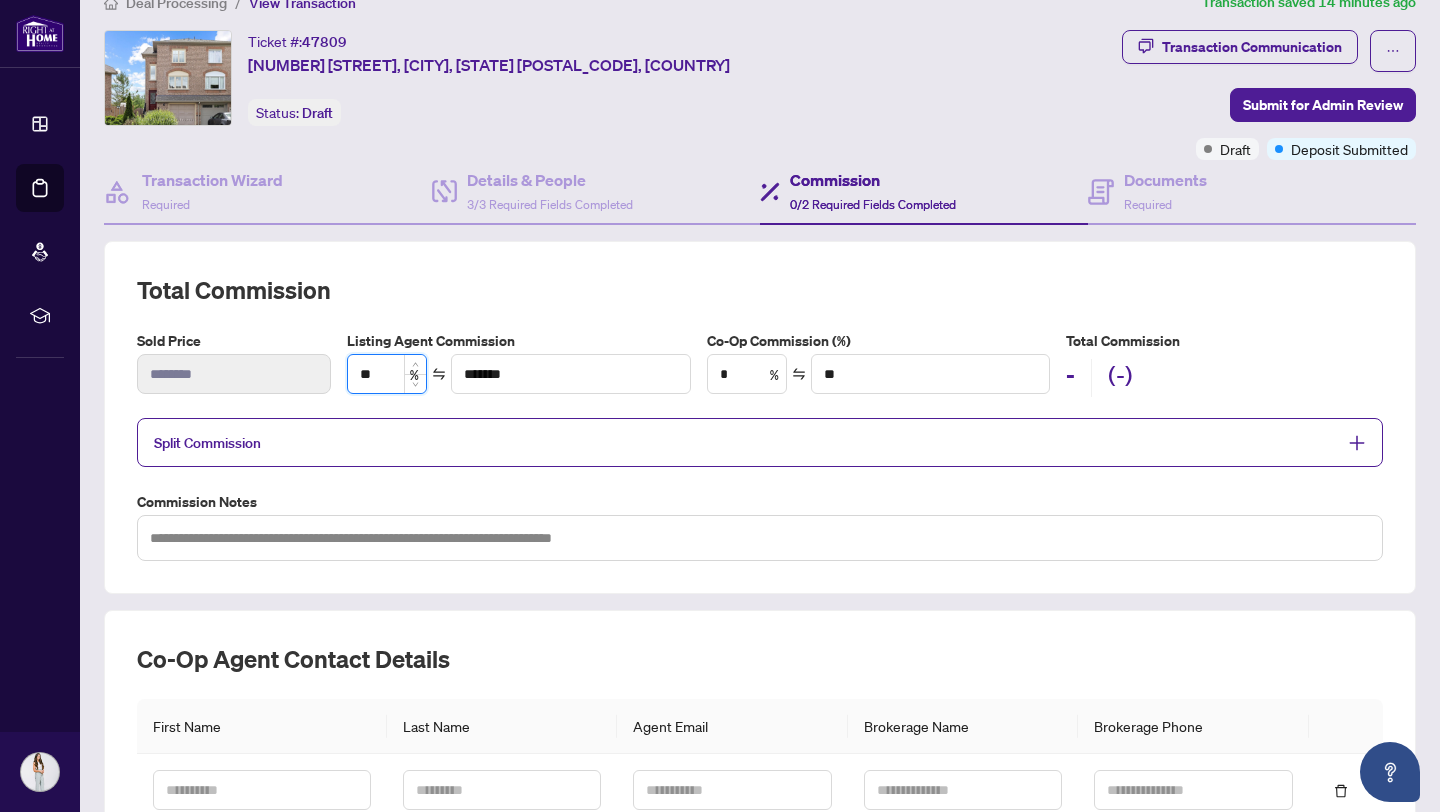 type on "***" 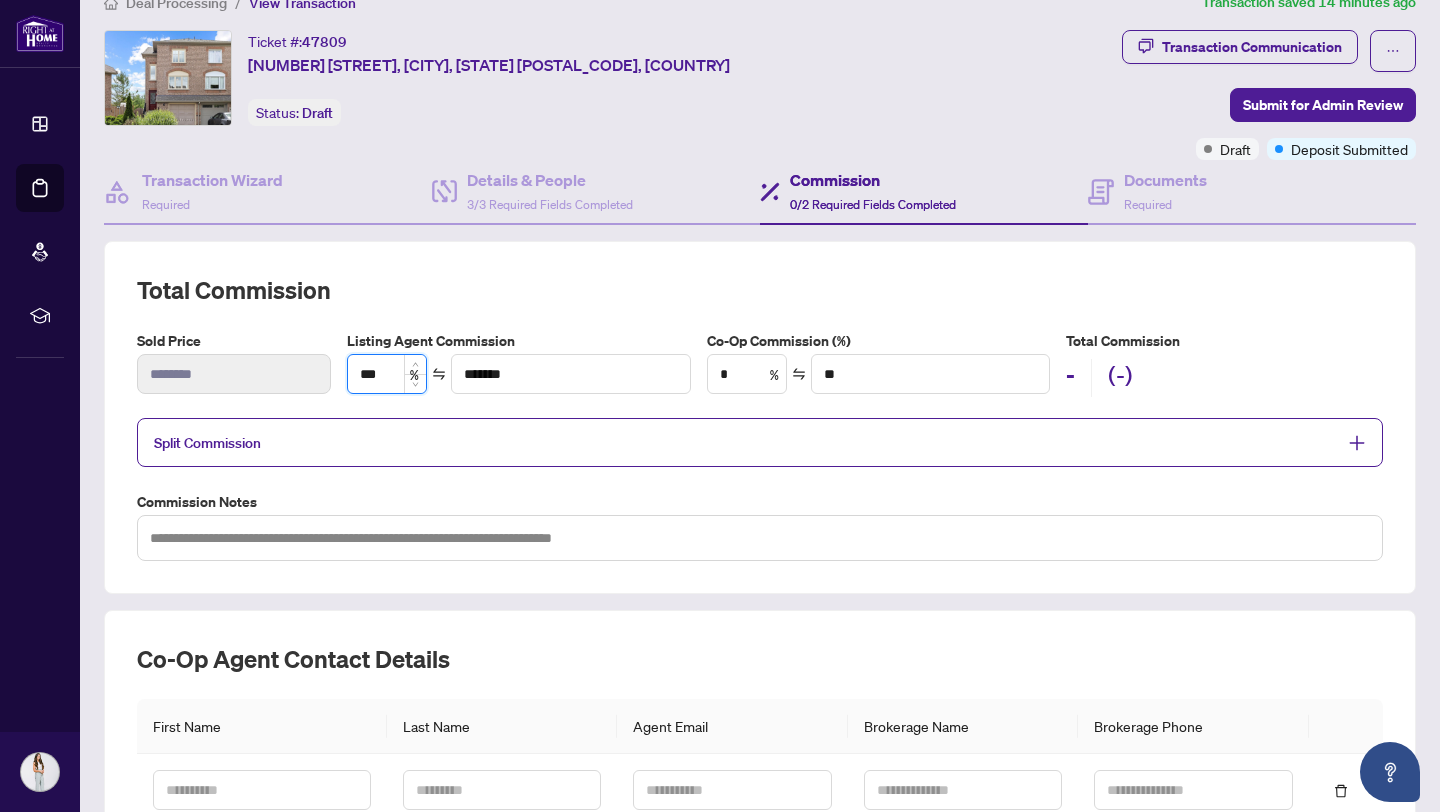 type on "*******" 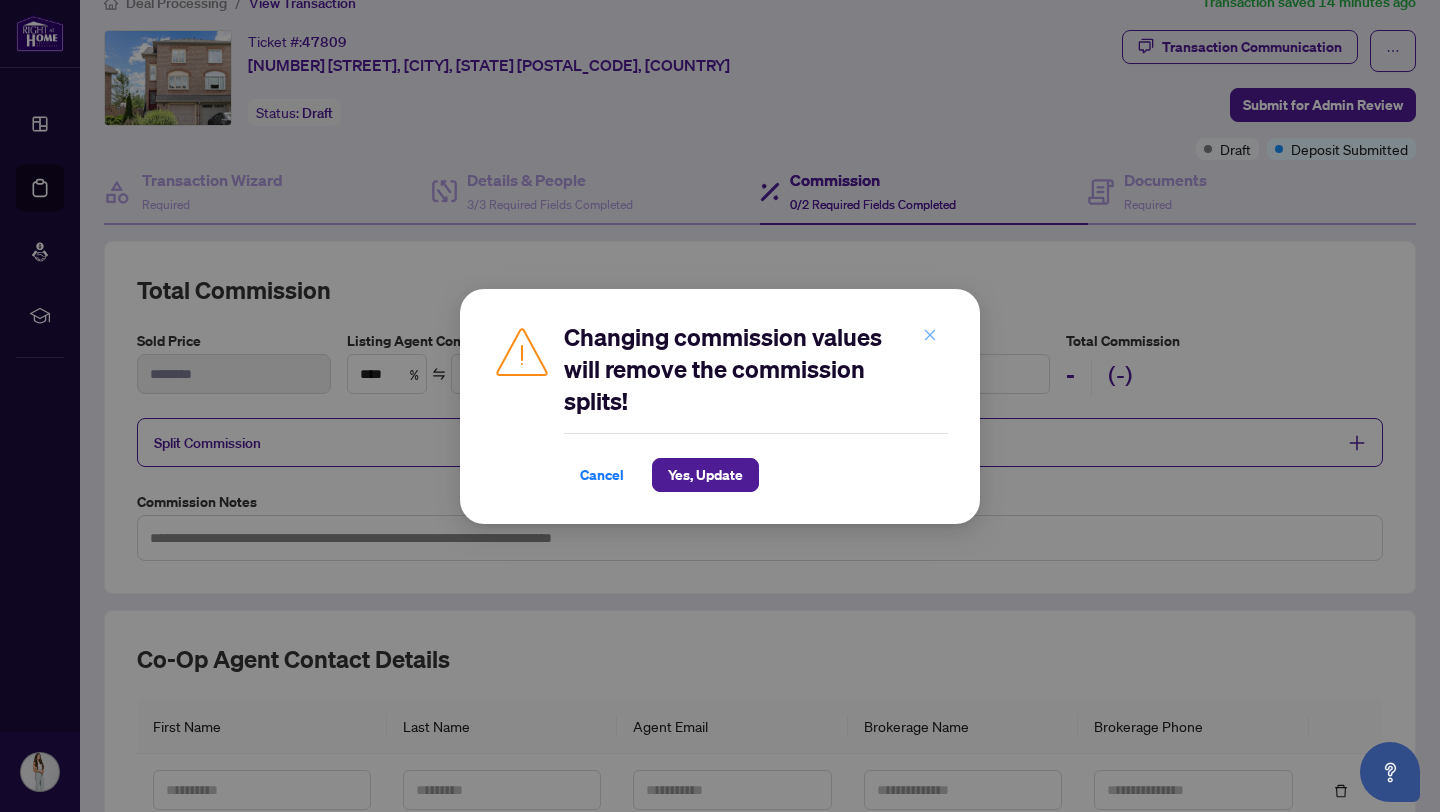 click 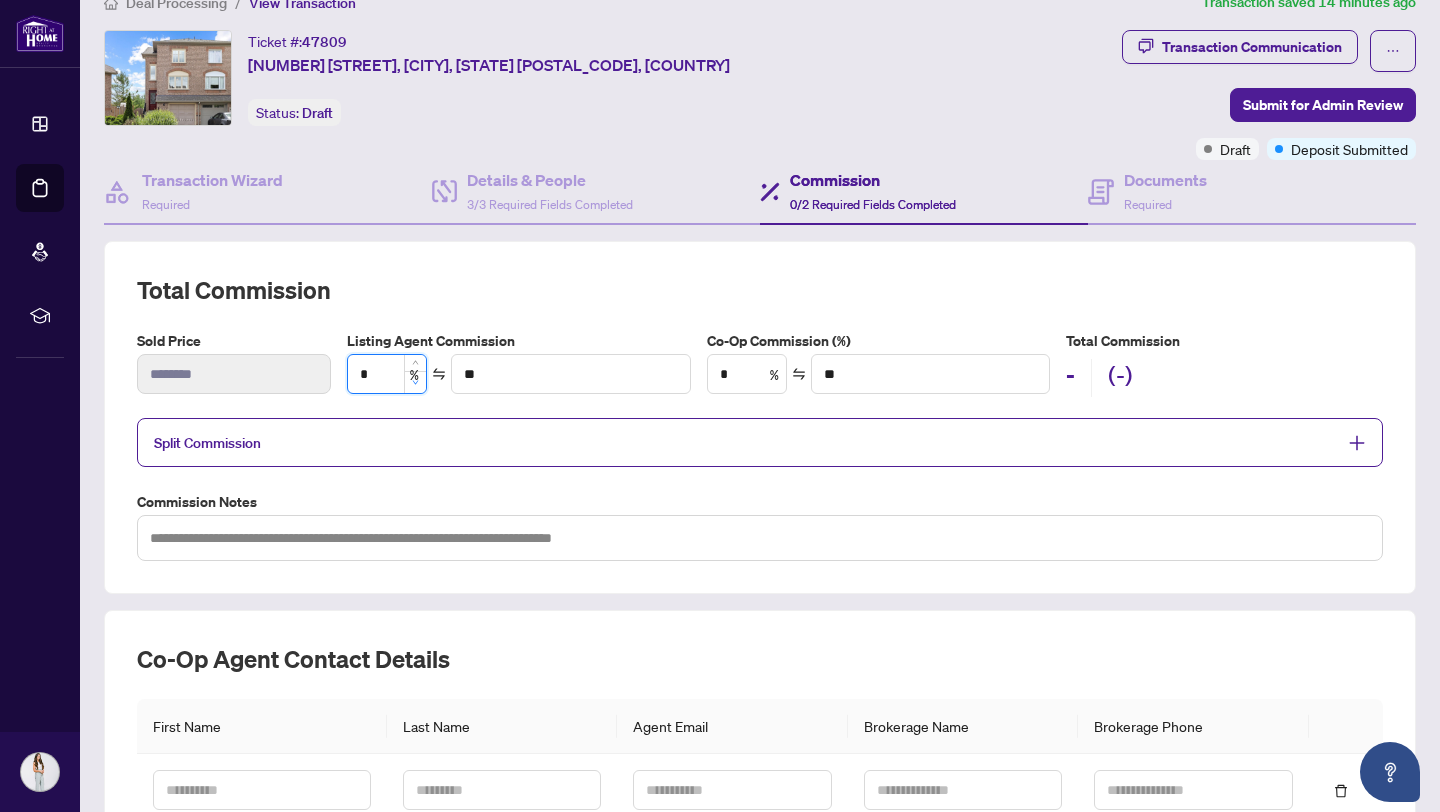 click at bounding box center [415, 382] 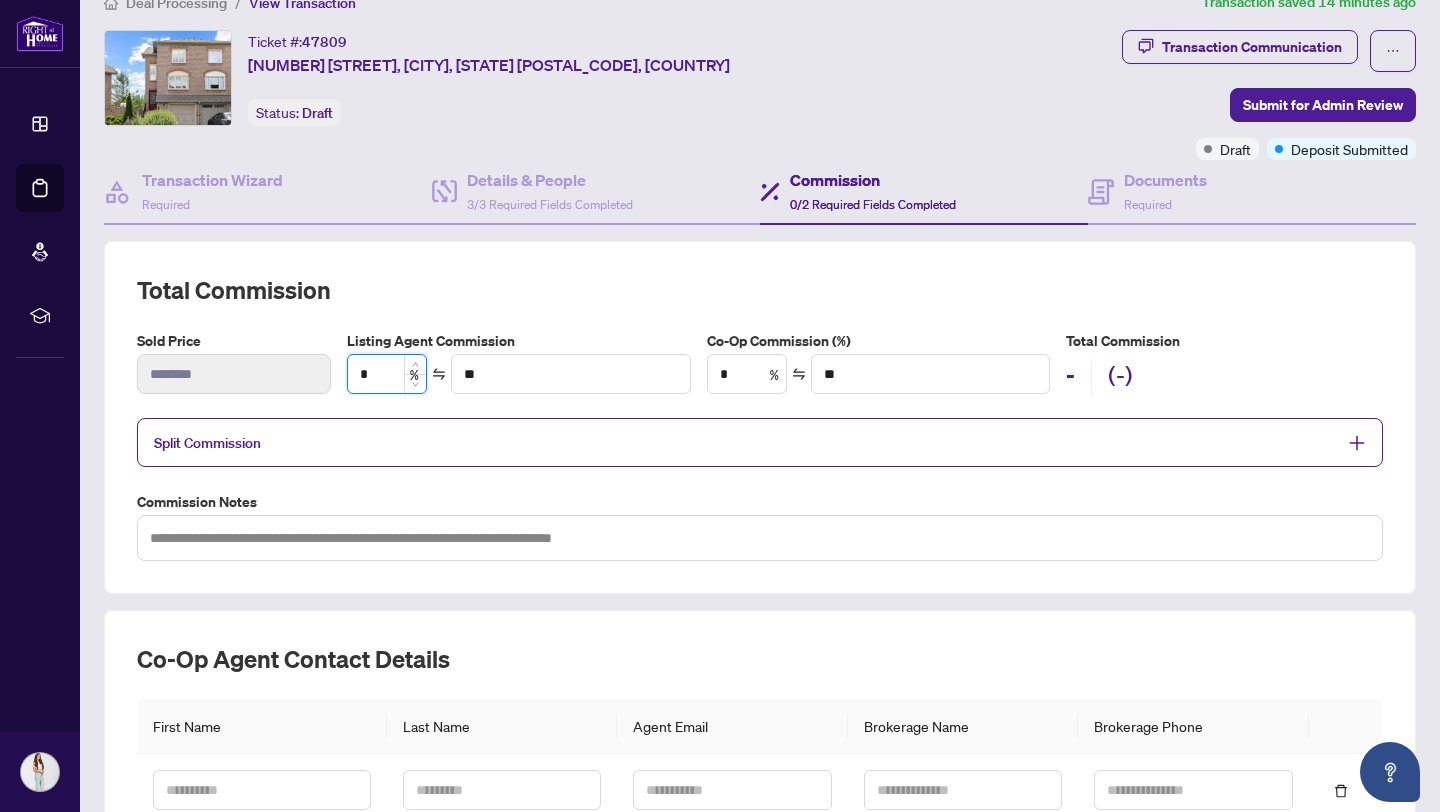 click on "*" at bounding box center (387, 374) 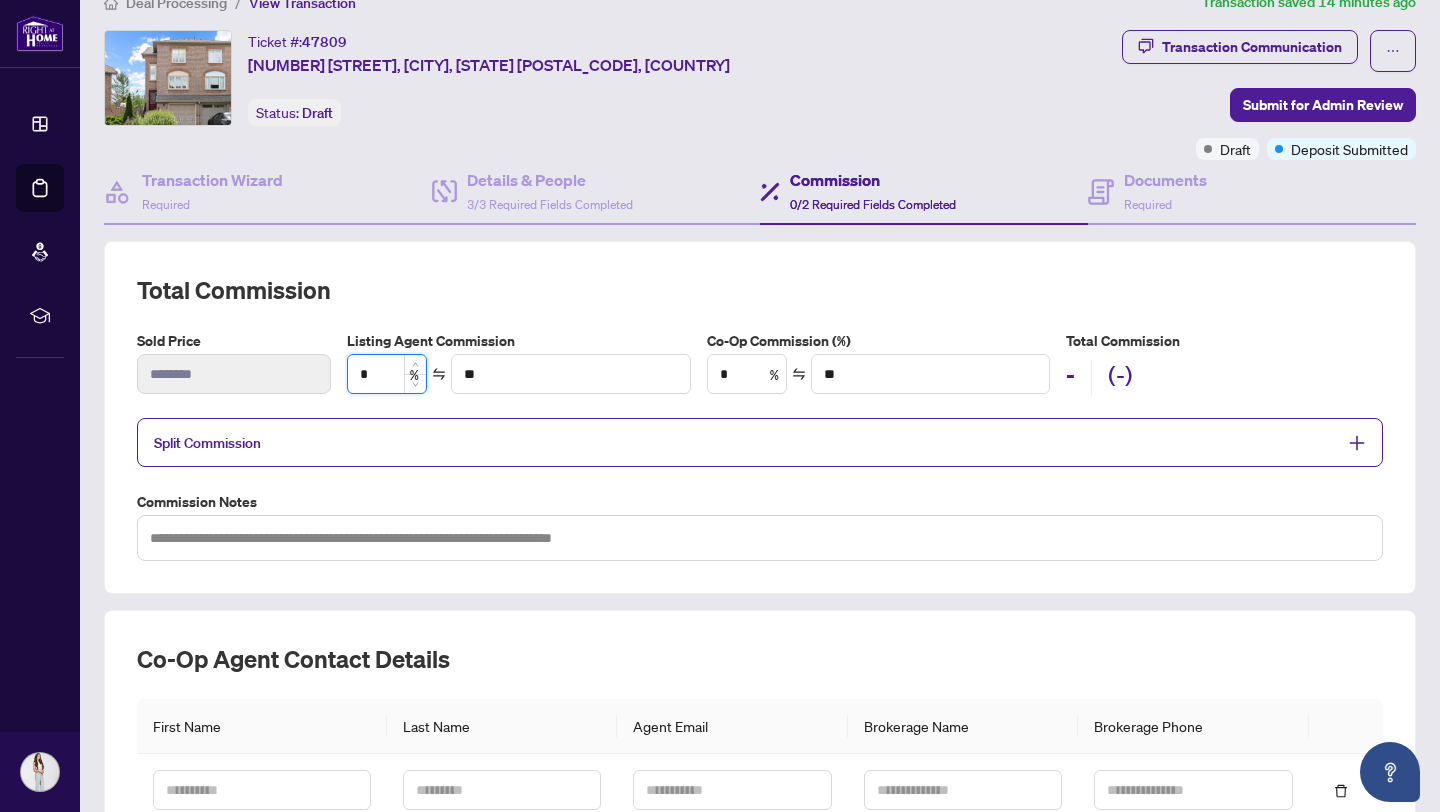 type on "**" 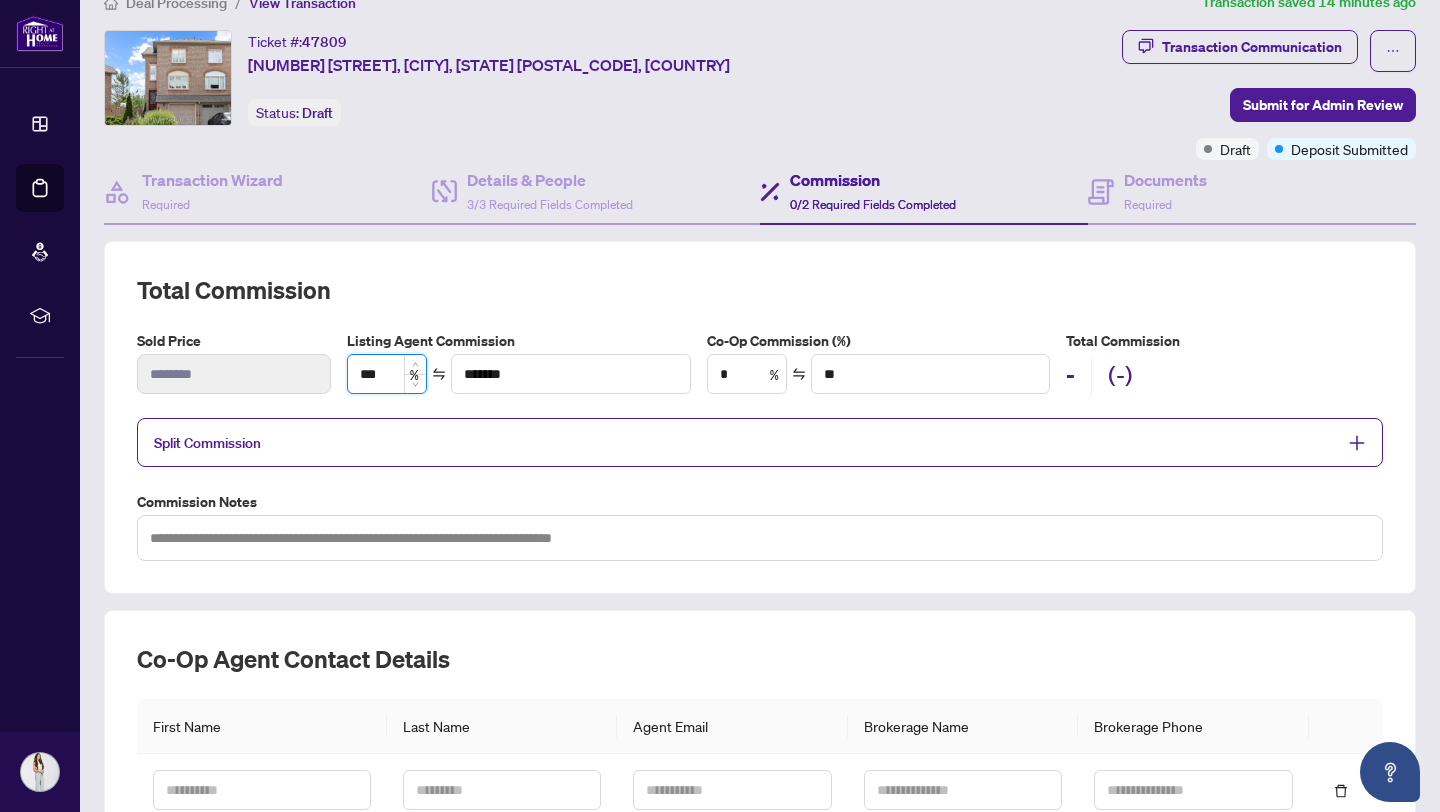 type on "****" 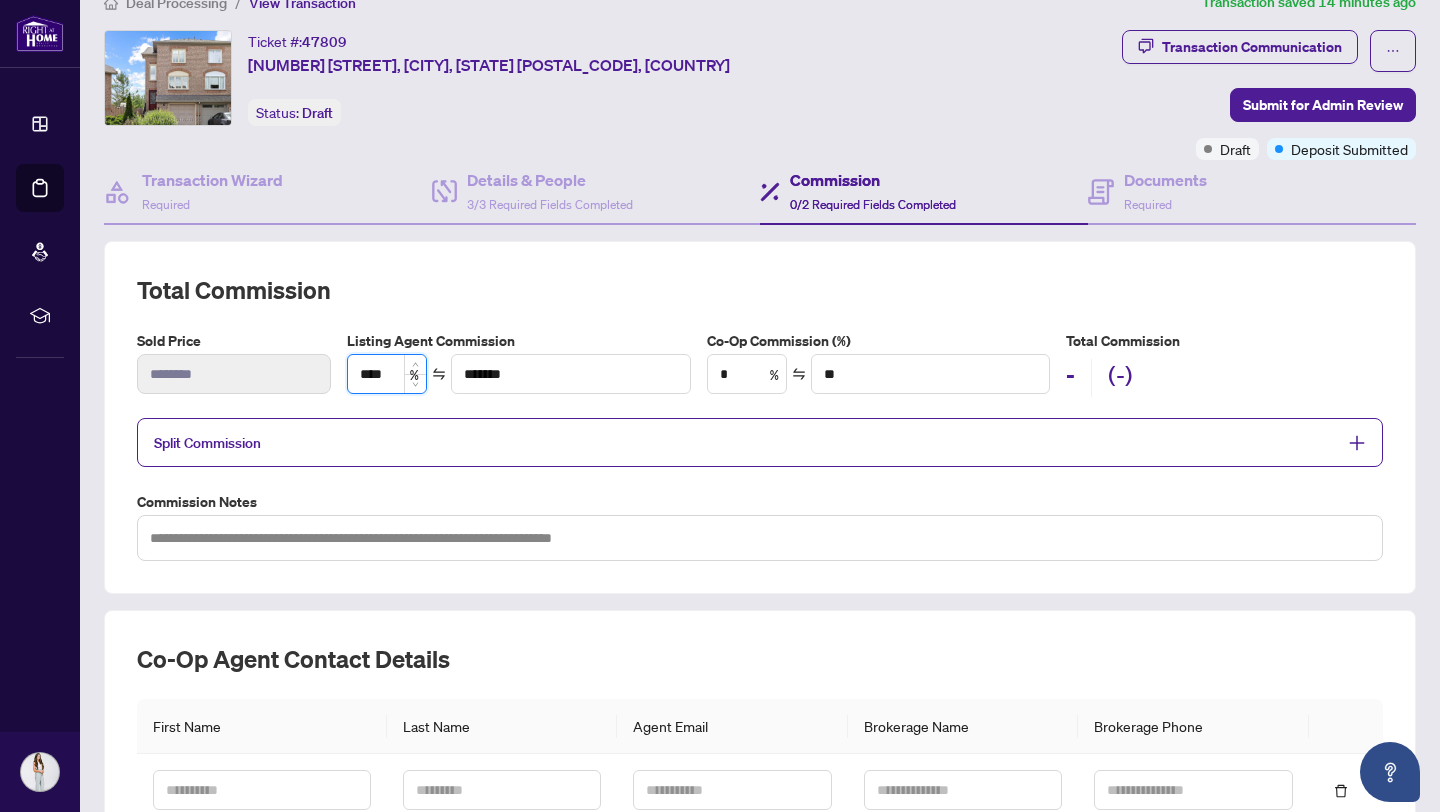 type on "*****" 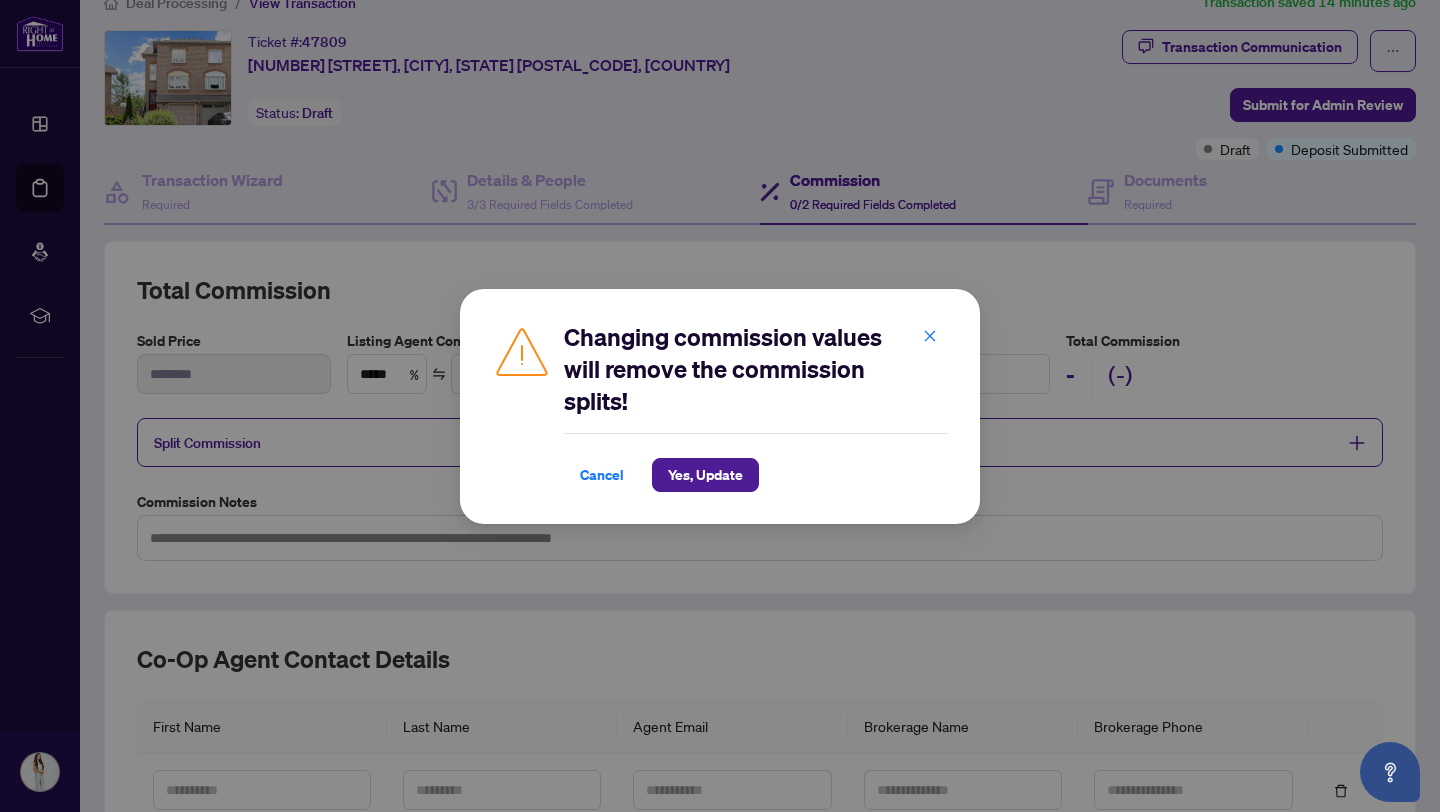 type on "****" 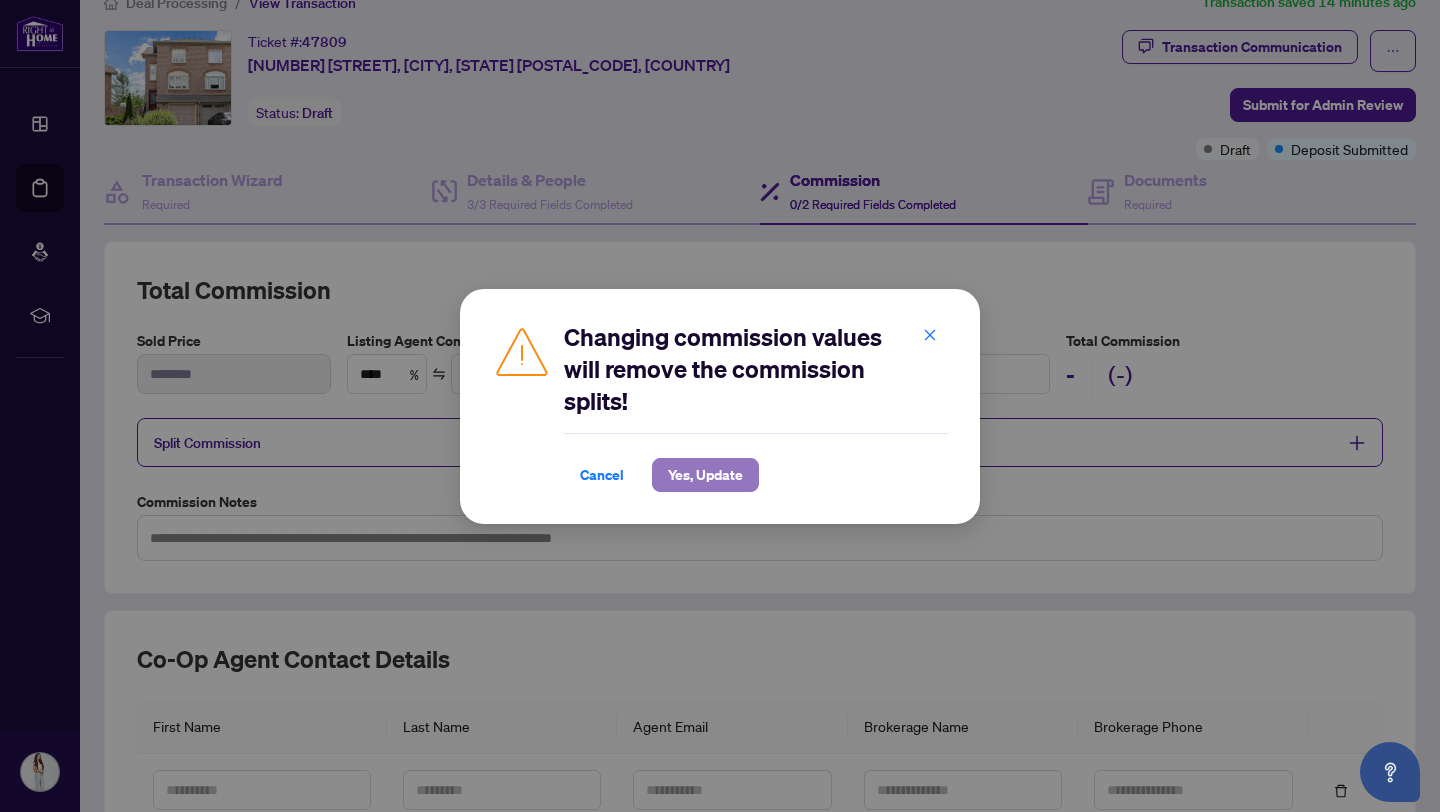 click on "Yes, Update" at bounding box center [705, 475] 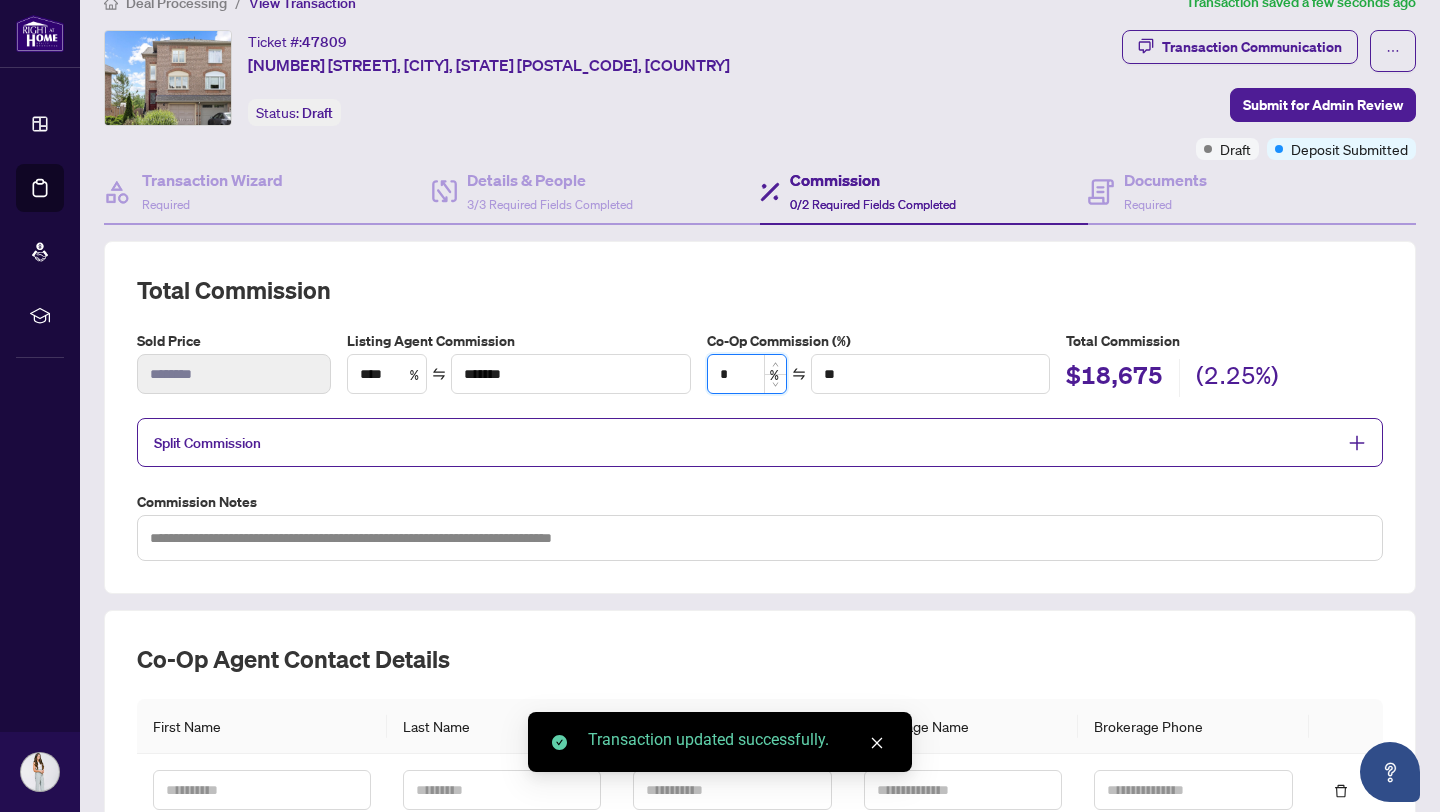 click on "*" at bounding box center [747, 374] 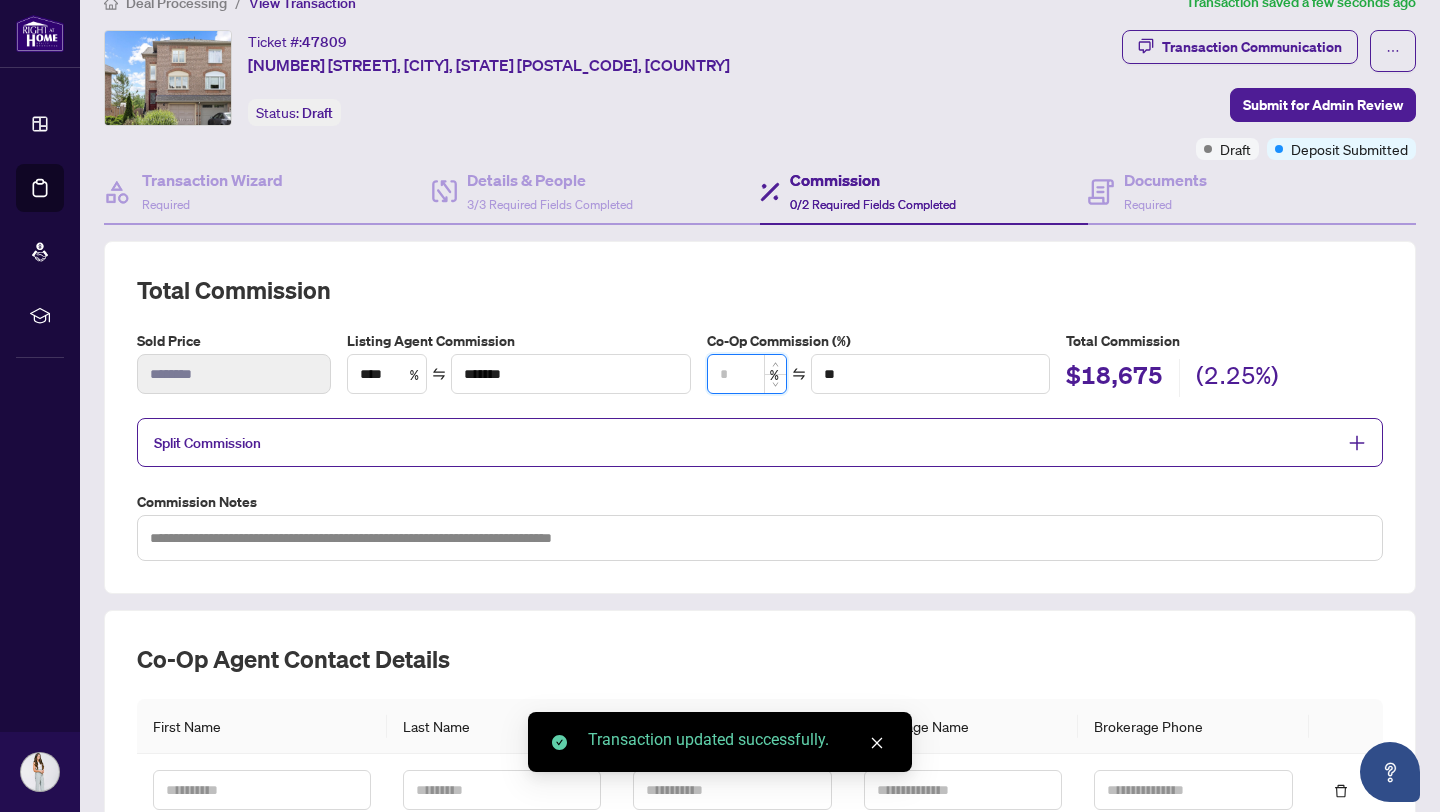 type on "*" 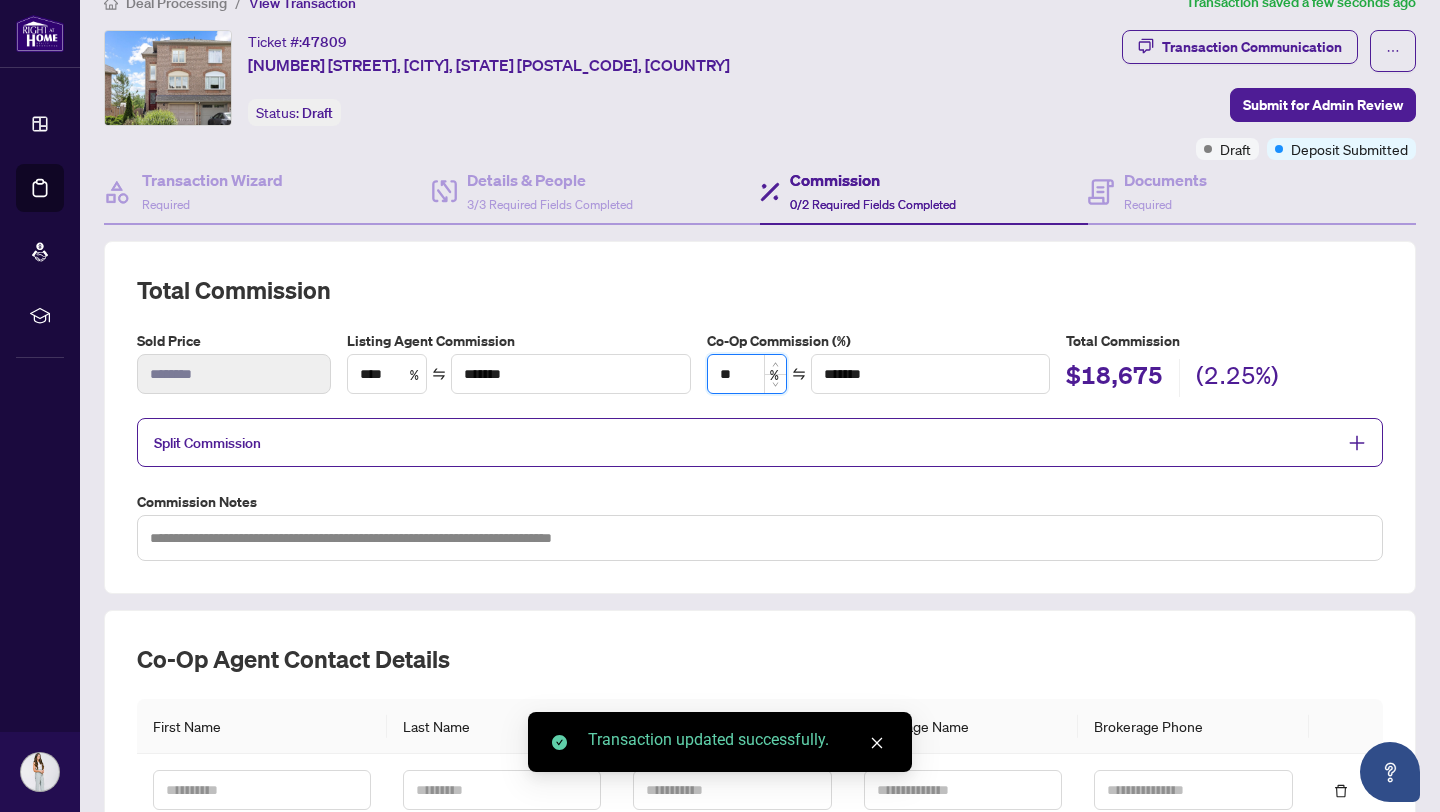type on "***" 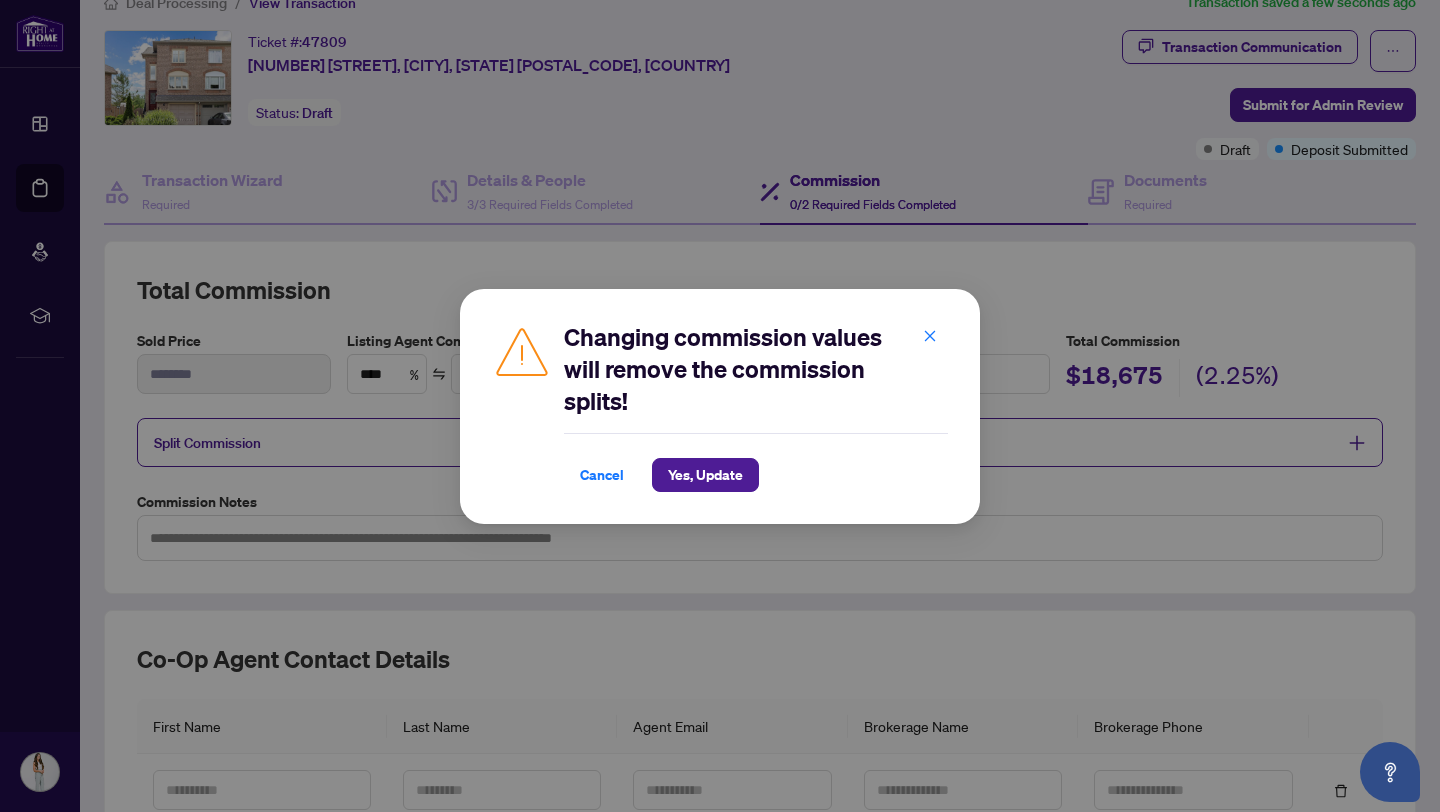 type on "***" 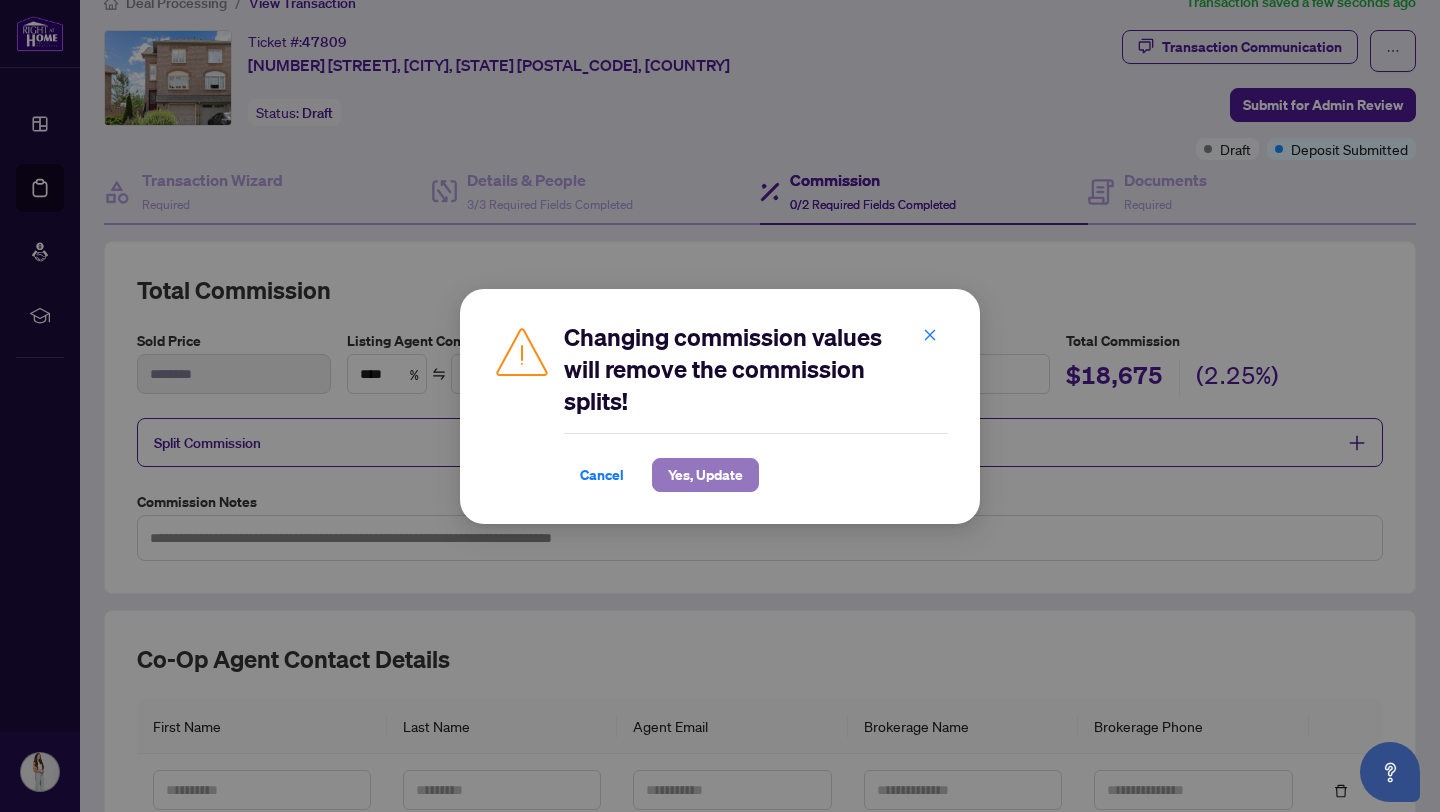 click on "Yes, Update" at bounding box center (705, 475) 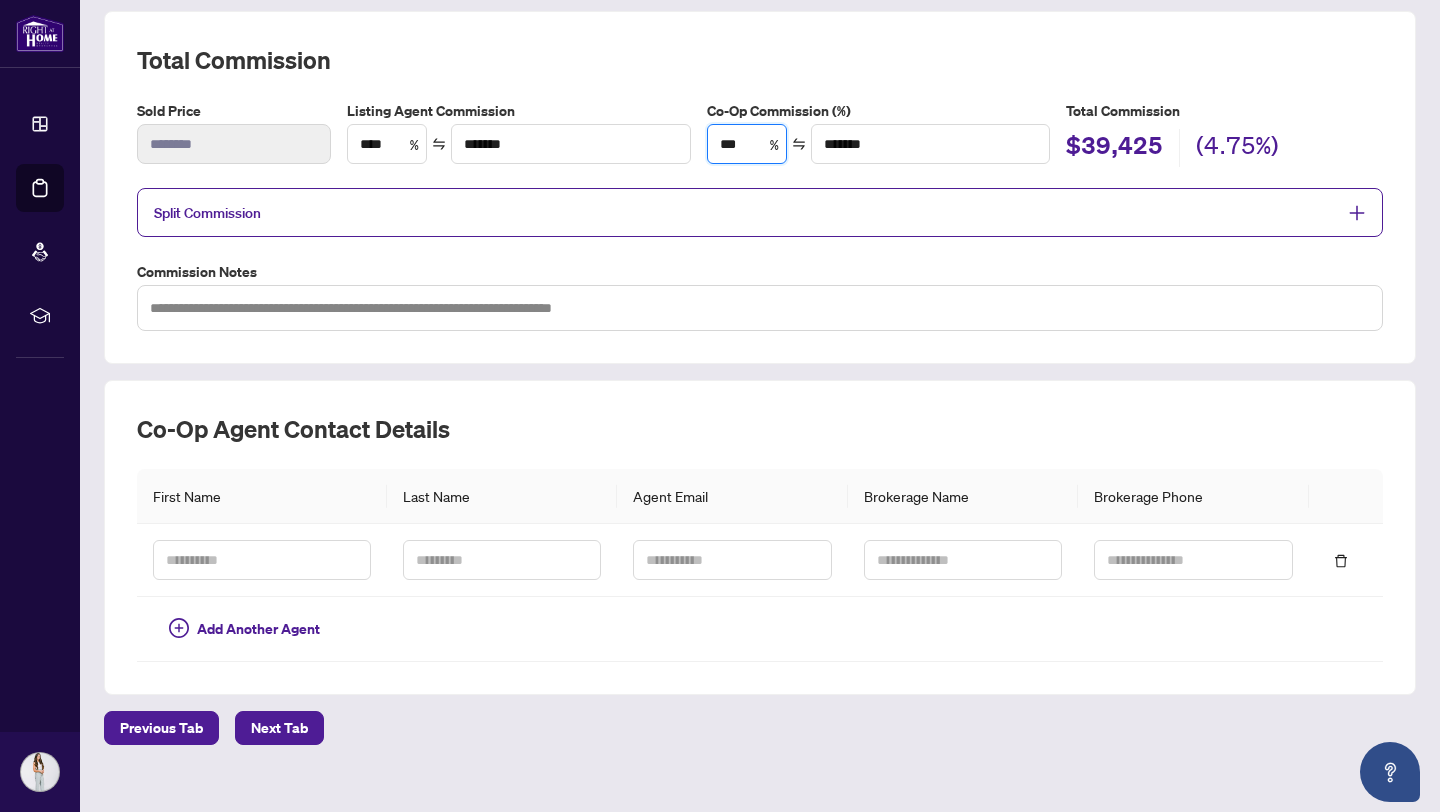 scroll, scrollTop: 287, scrollLeft: 0, axis: vertical 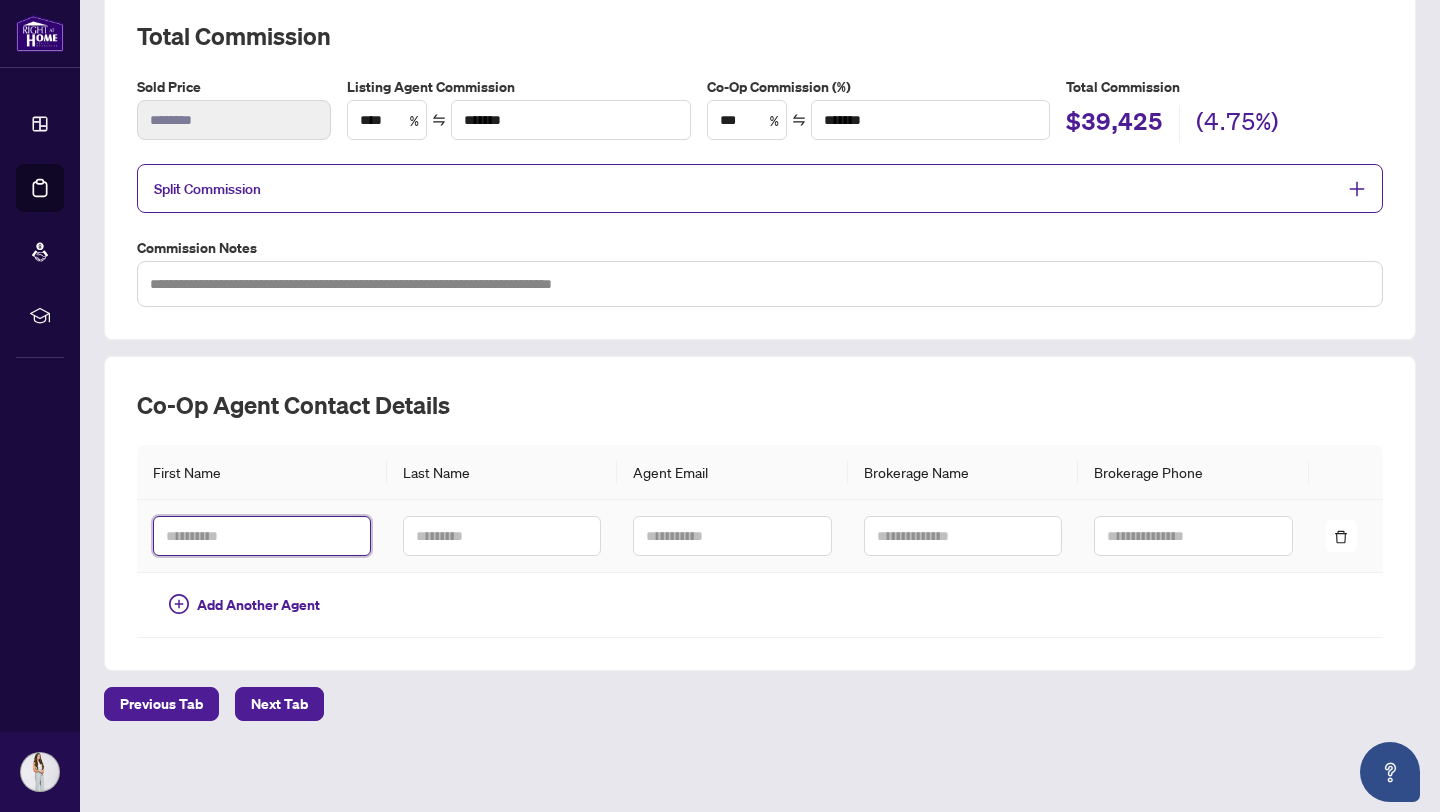 click at bounding box center (262, 536) 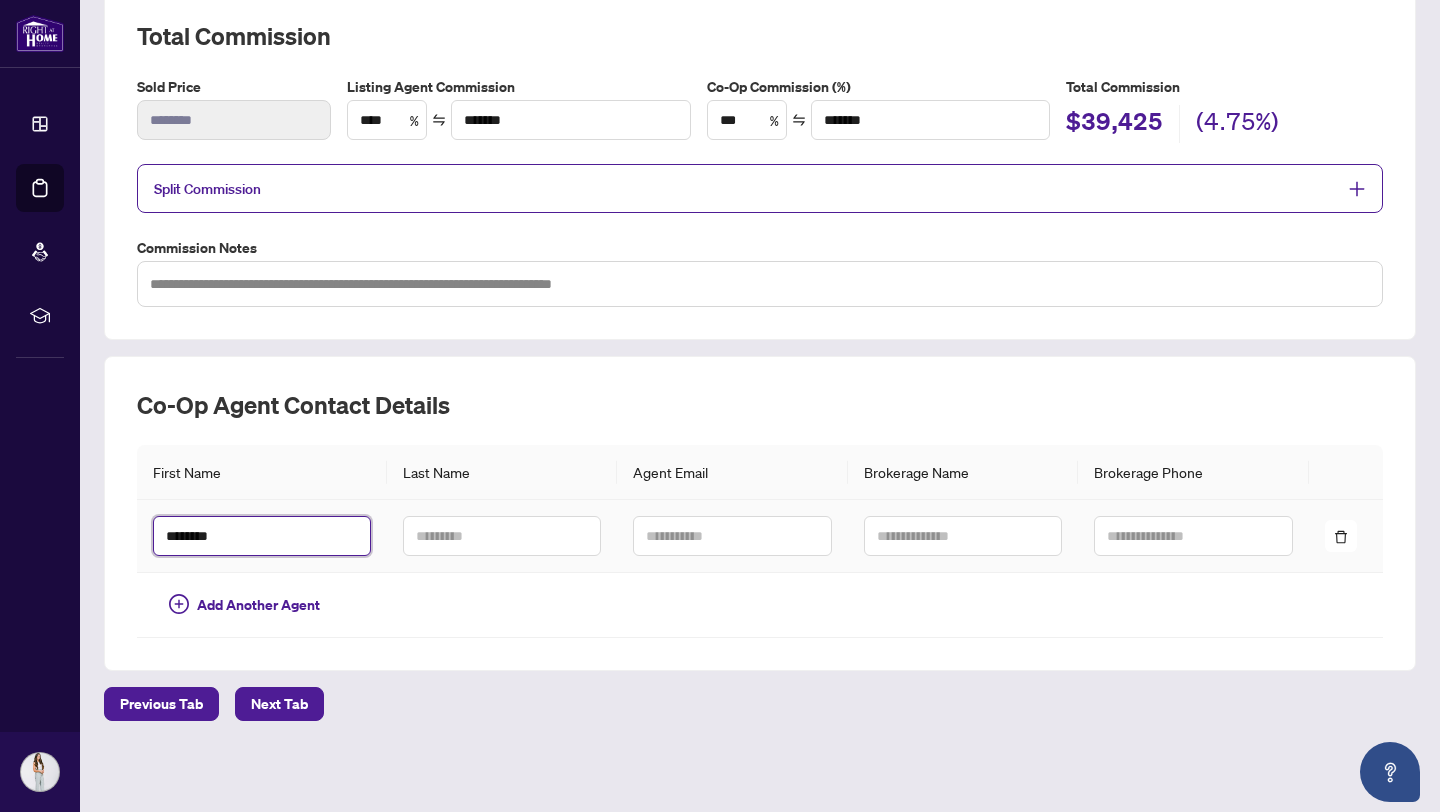 type on "*******" 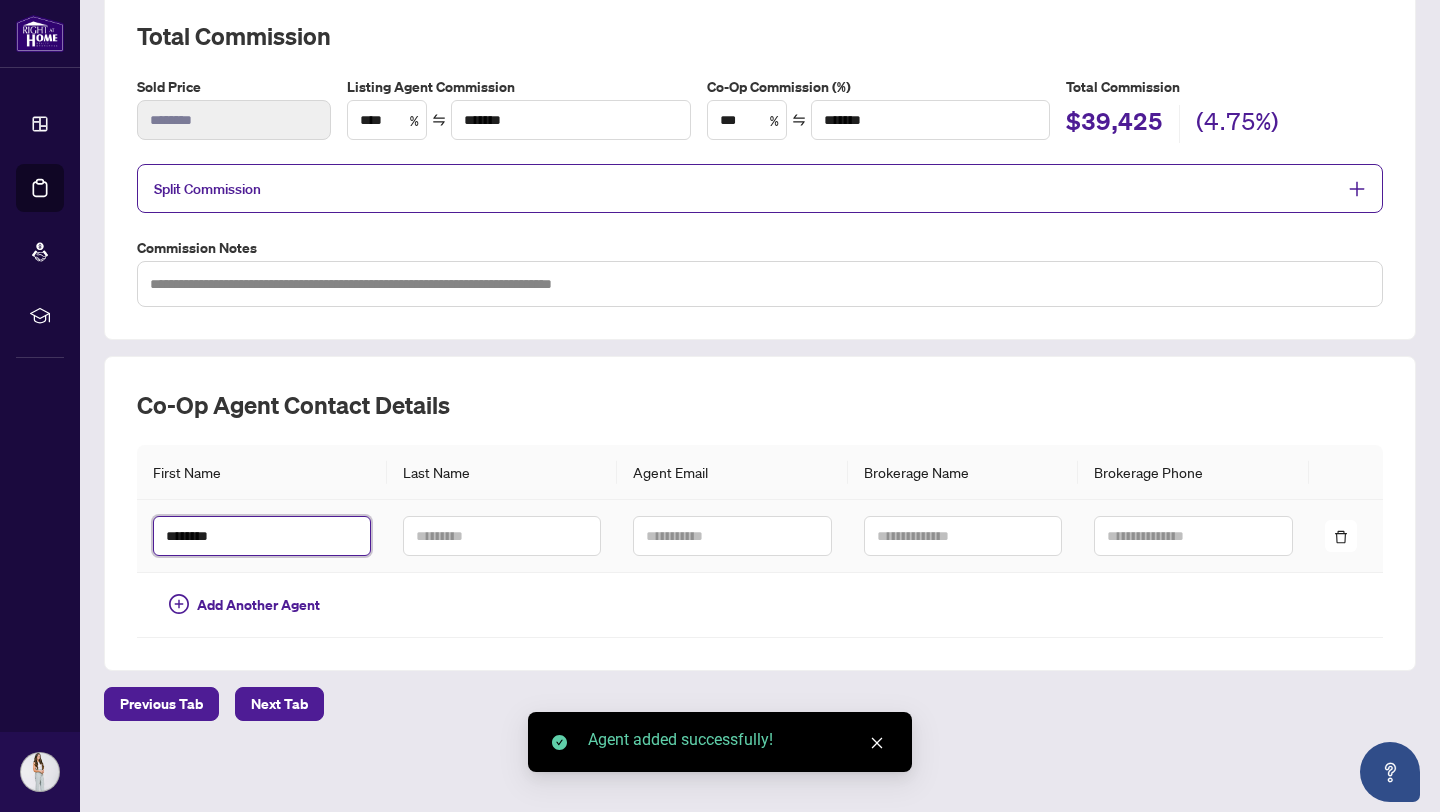 click on "*******" at bounding box center (262, 536) 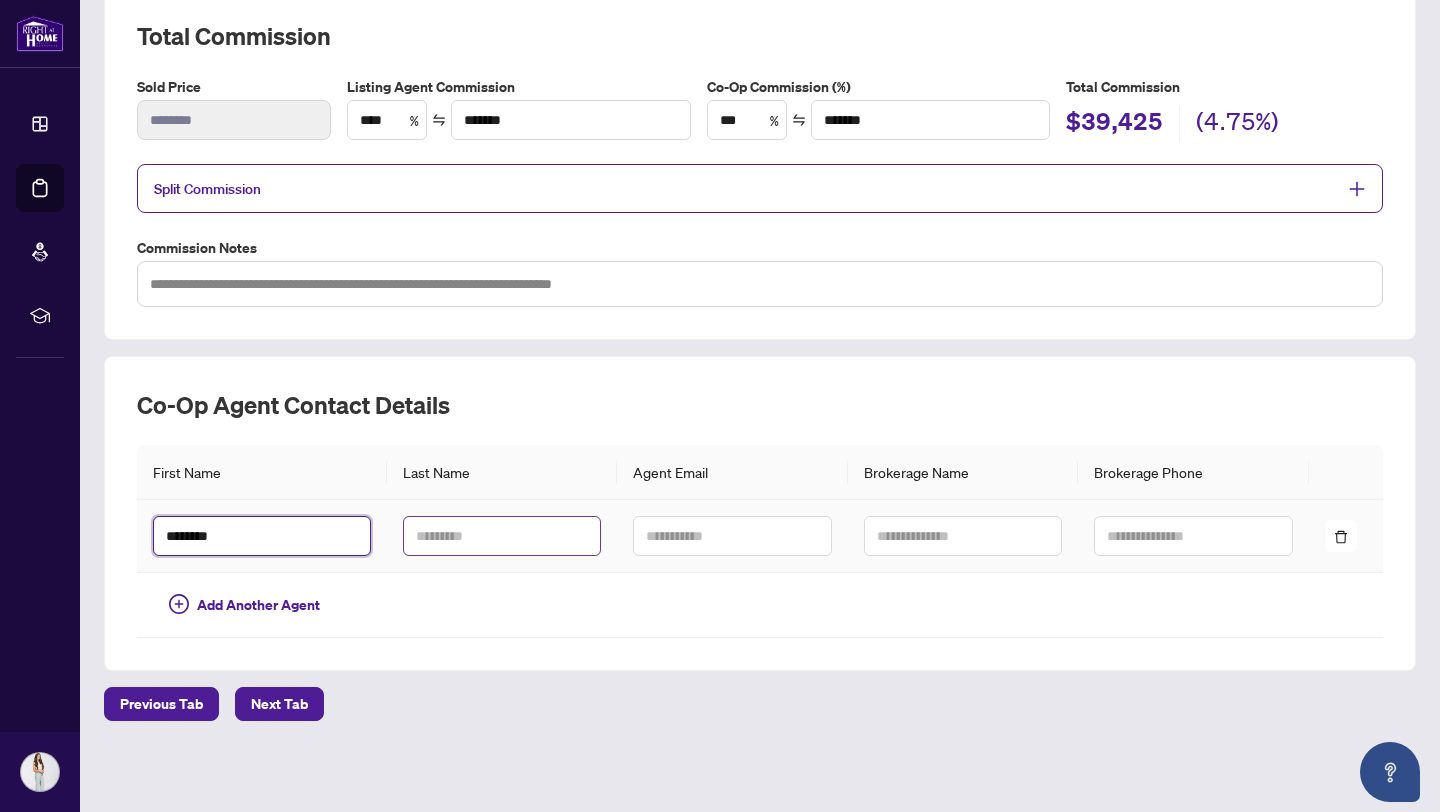type on "*******" 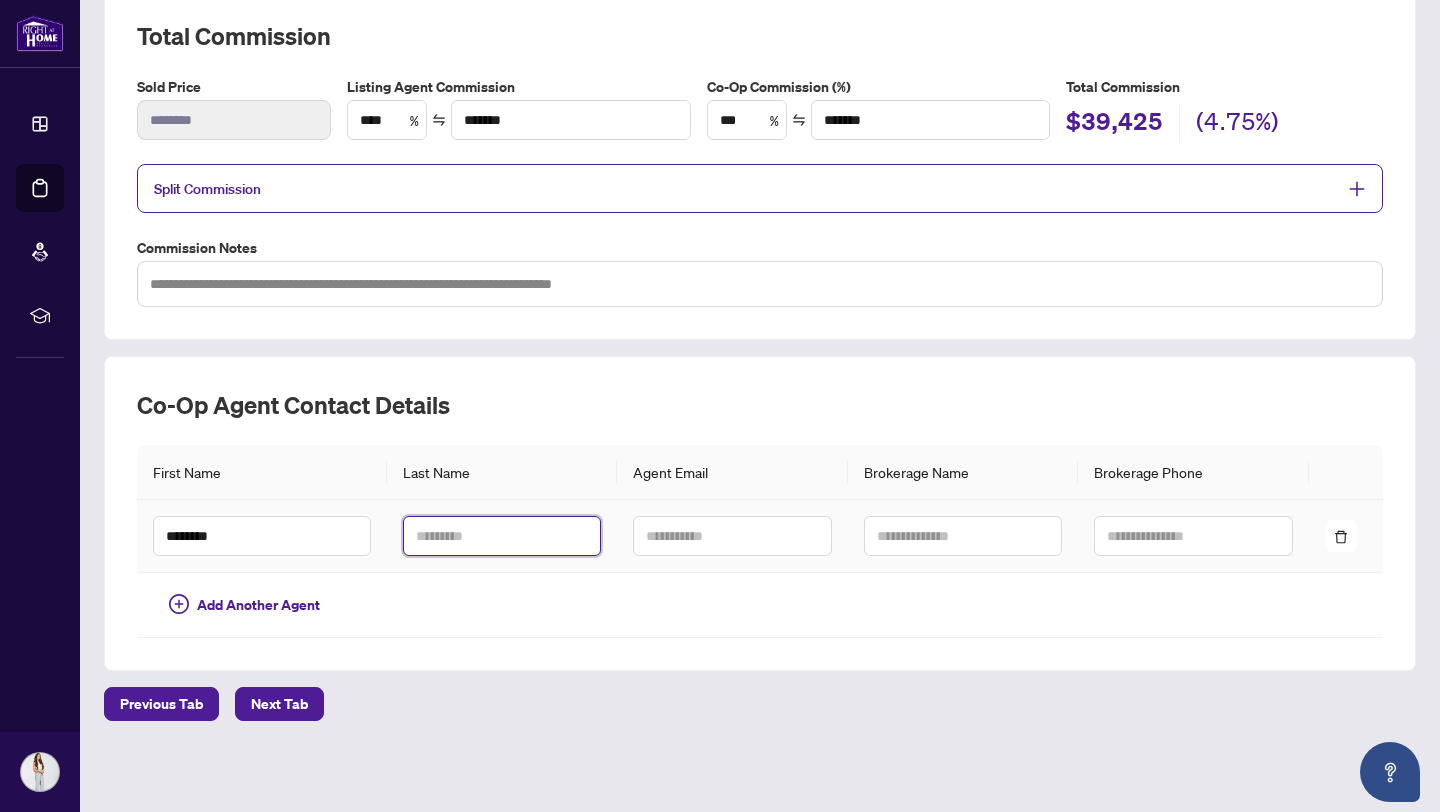 click at bounding box center (502, 536) 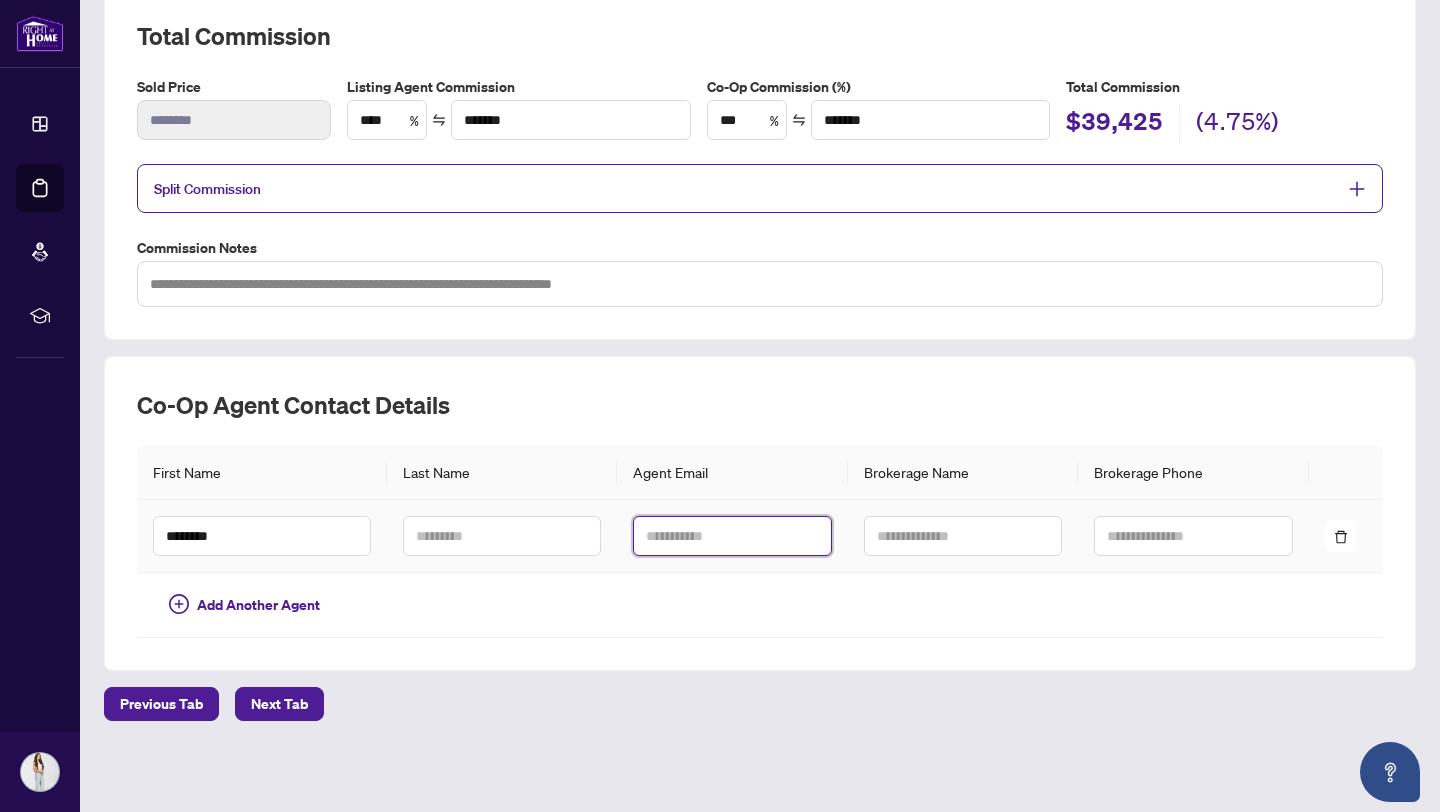 click at bounding box center (732, 536) 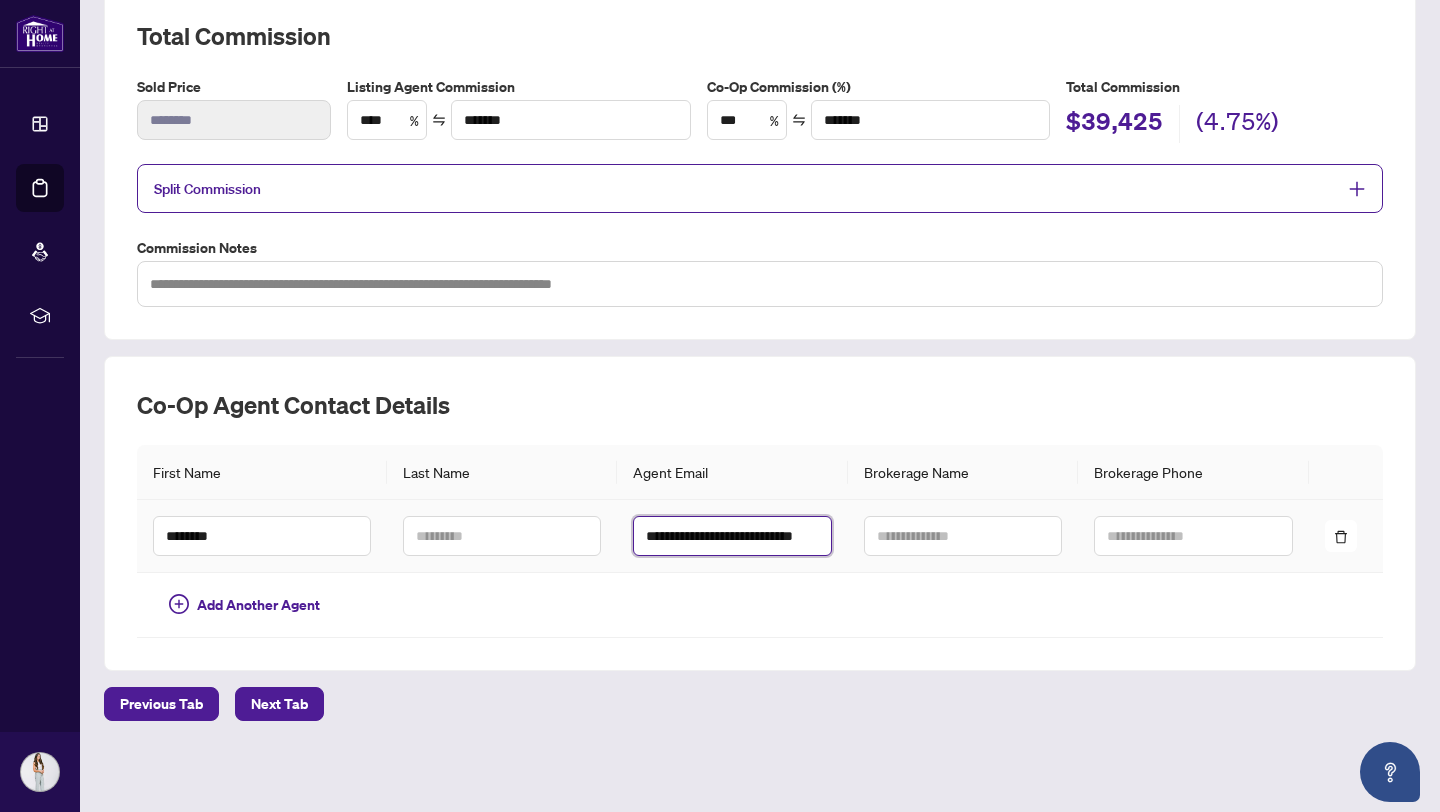 scroll, scrollTop: 0, scrollLeft: 25, axis: horizontal 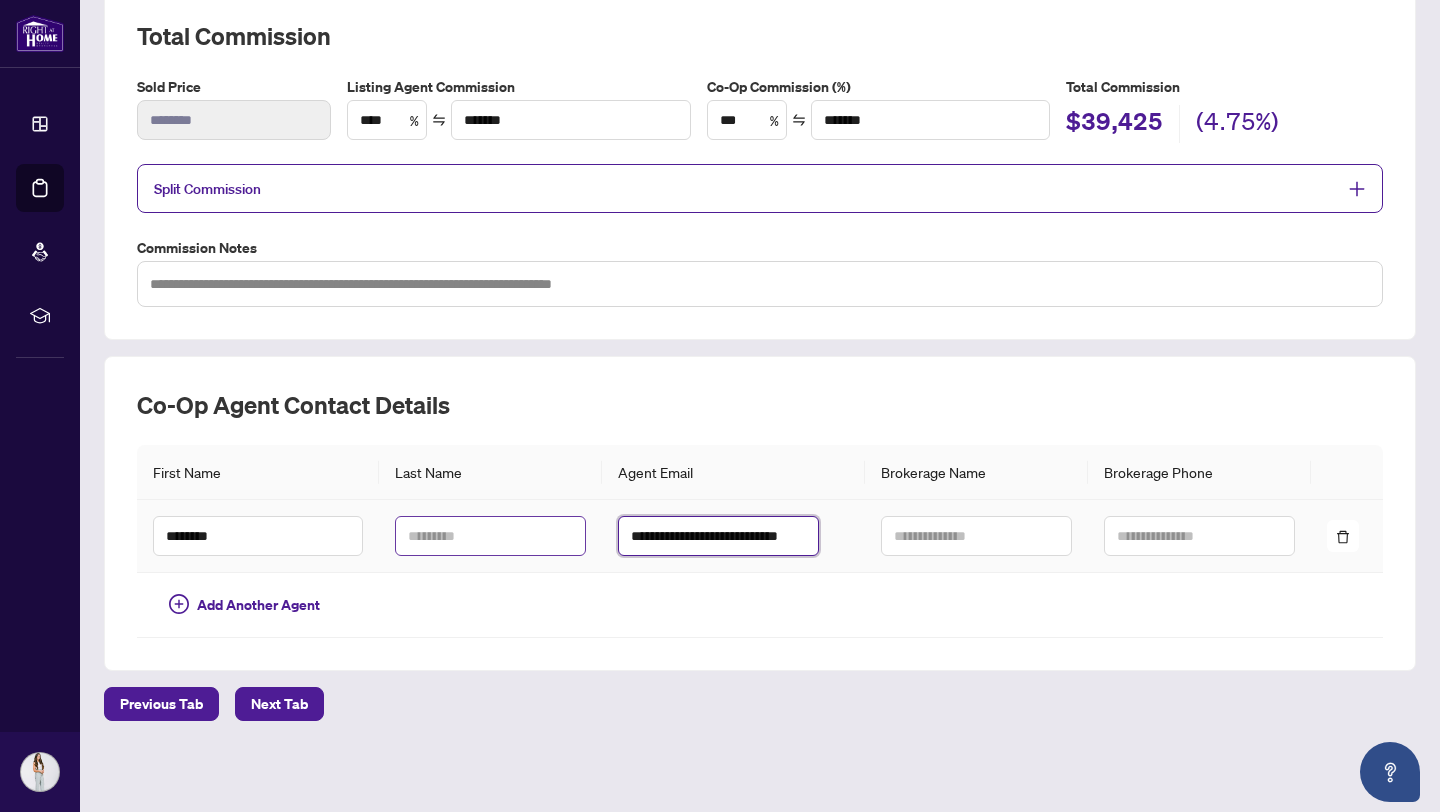 type on "**********" 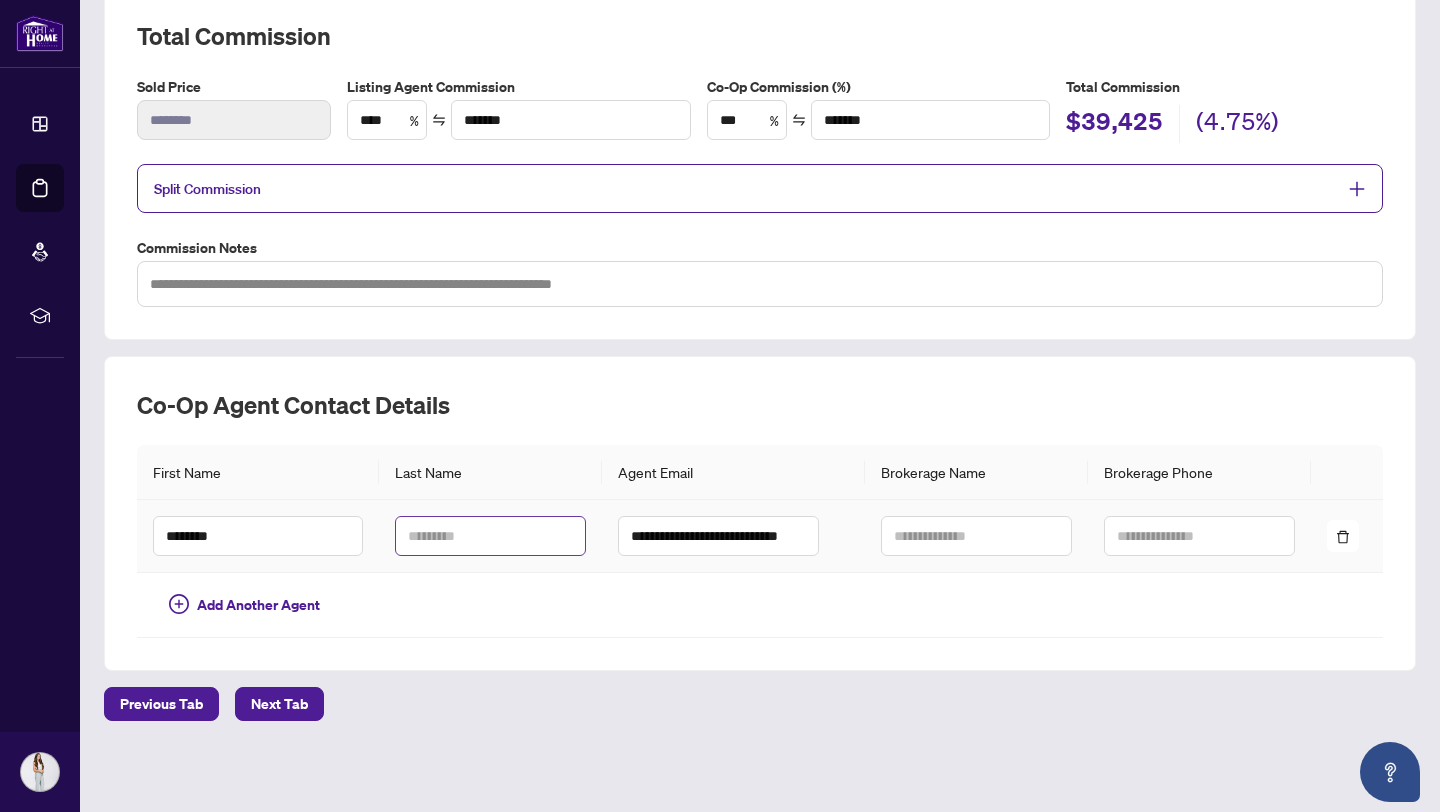 scroll, scrollTop: 0, scrollLeft: 0, axis: both 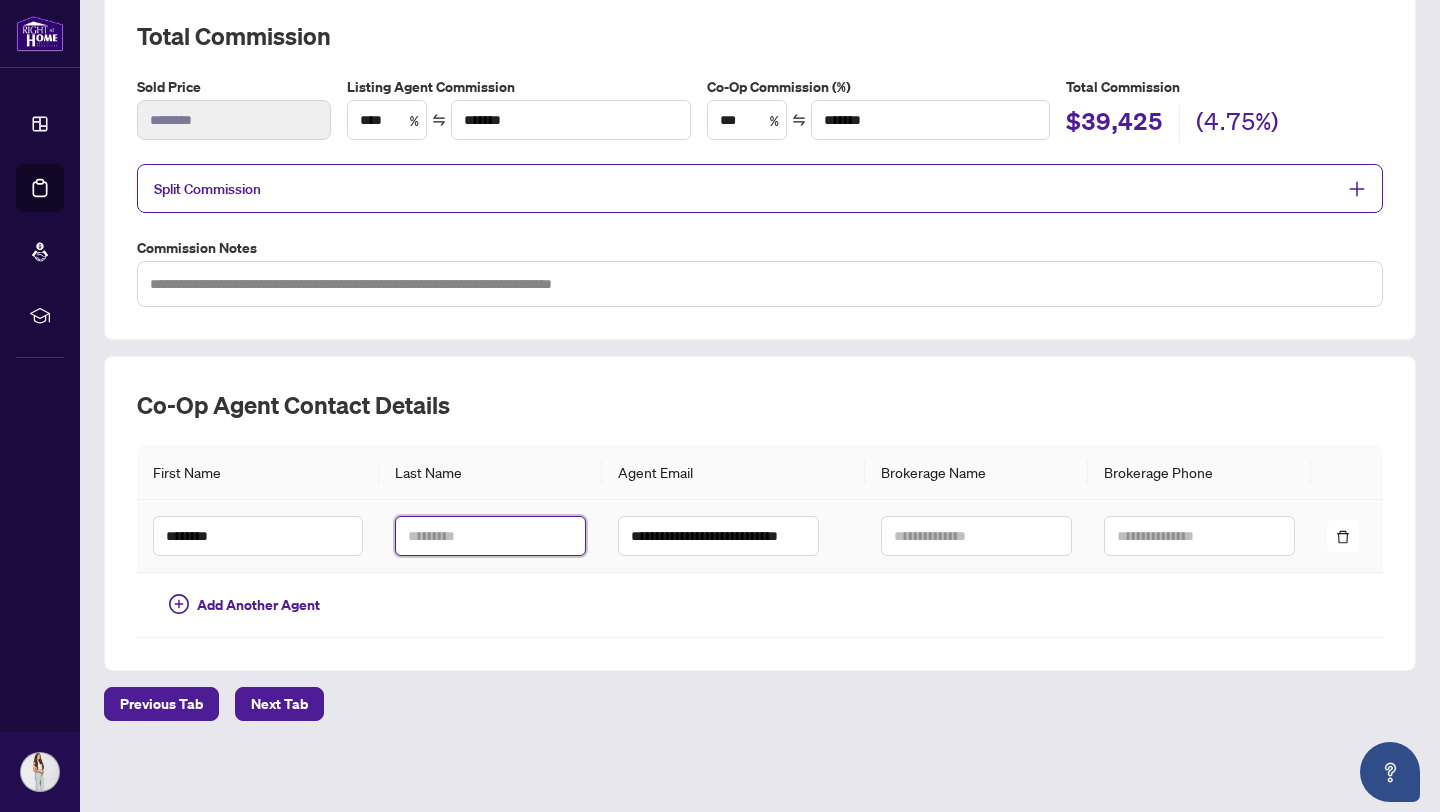 click at bounding box center (490, 536) 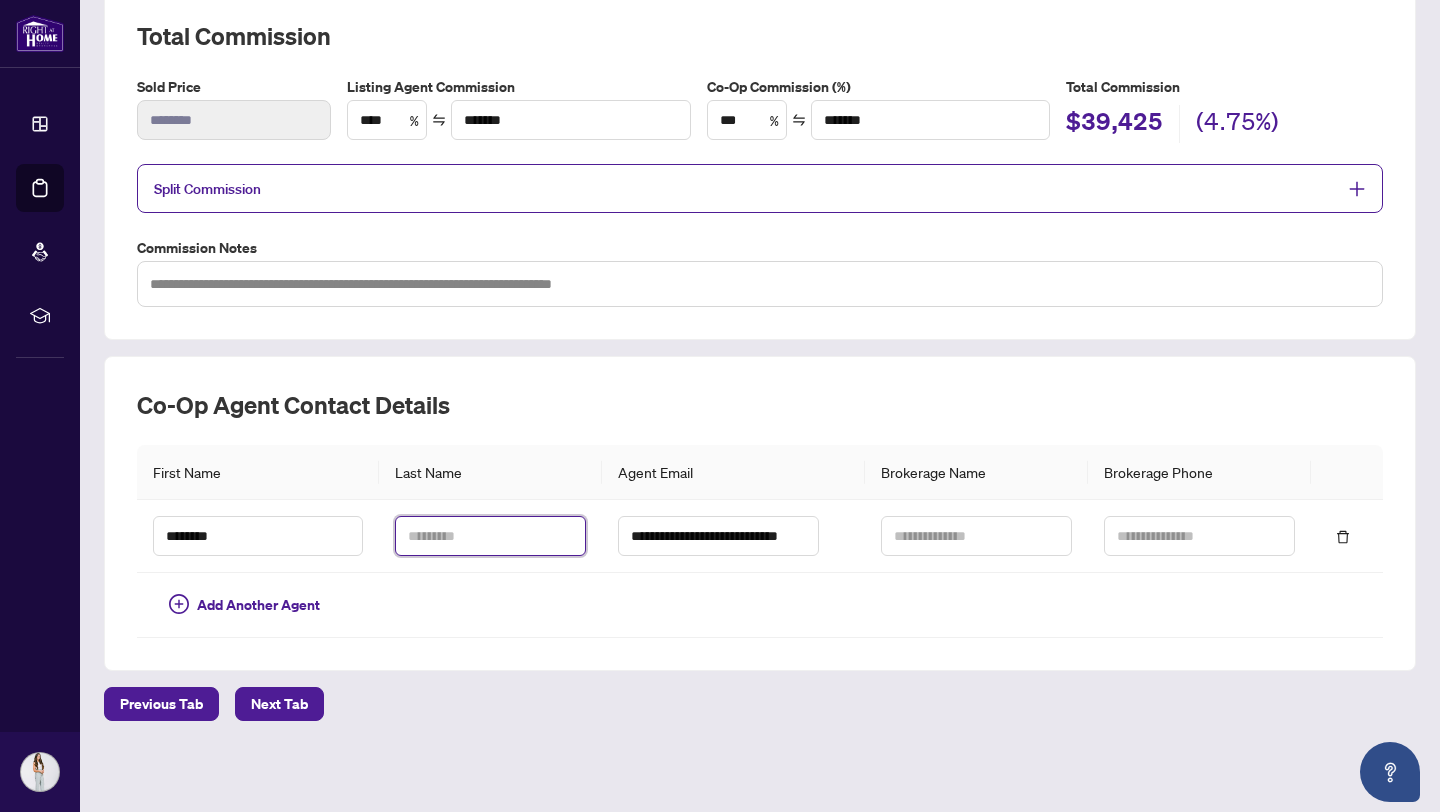 paste on "*******" 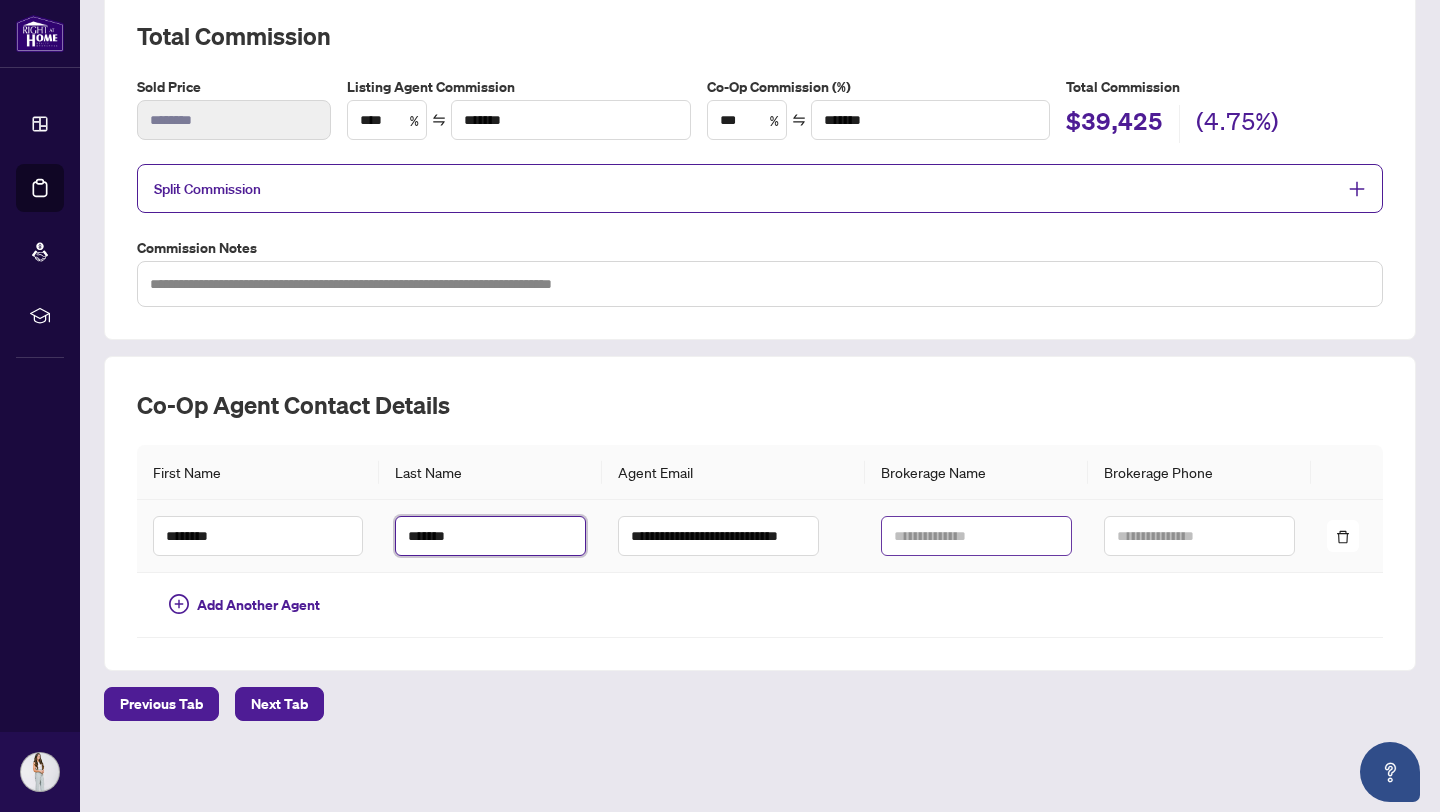 type on "*******" 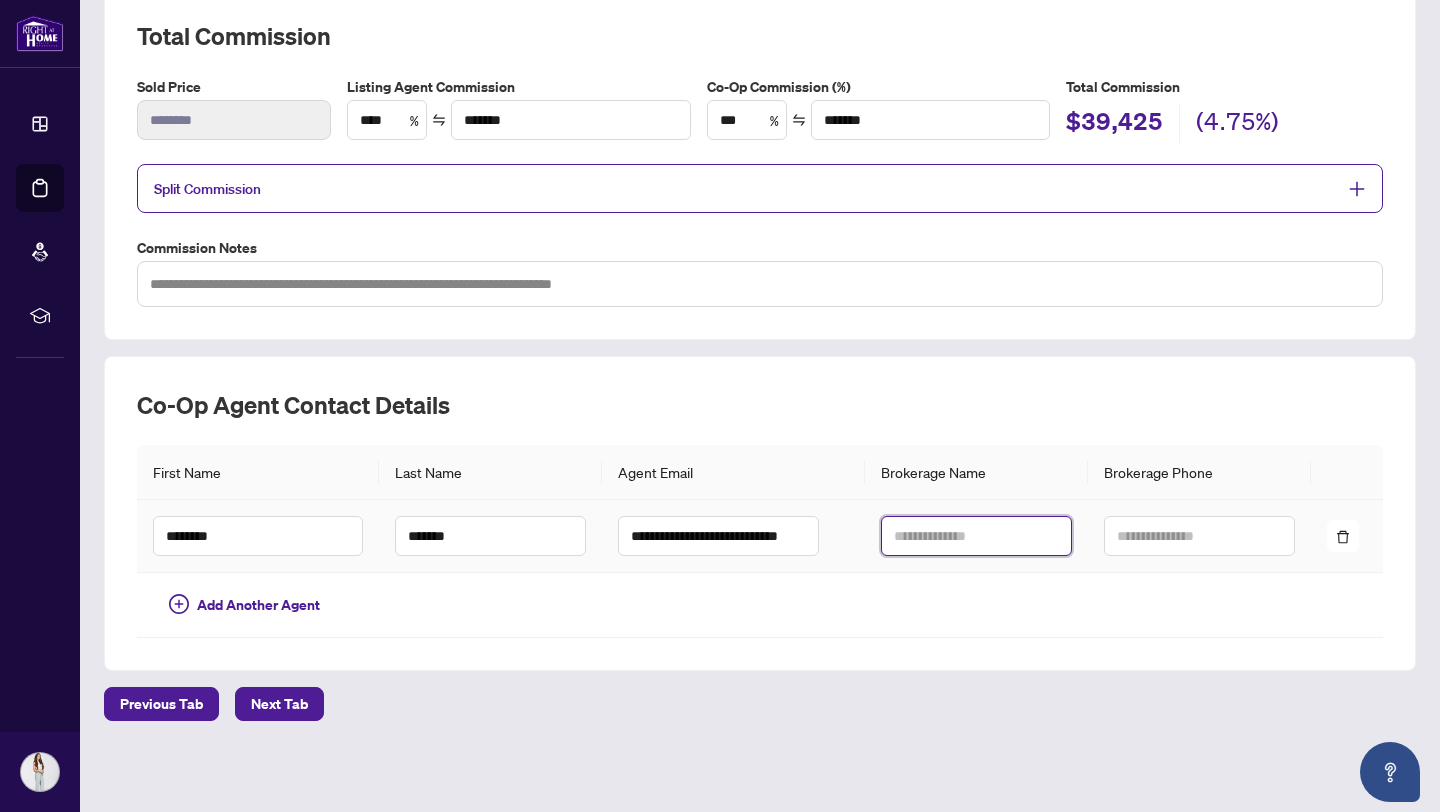 click at bounding box center [976, 536] 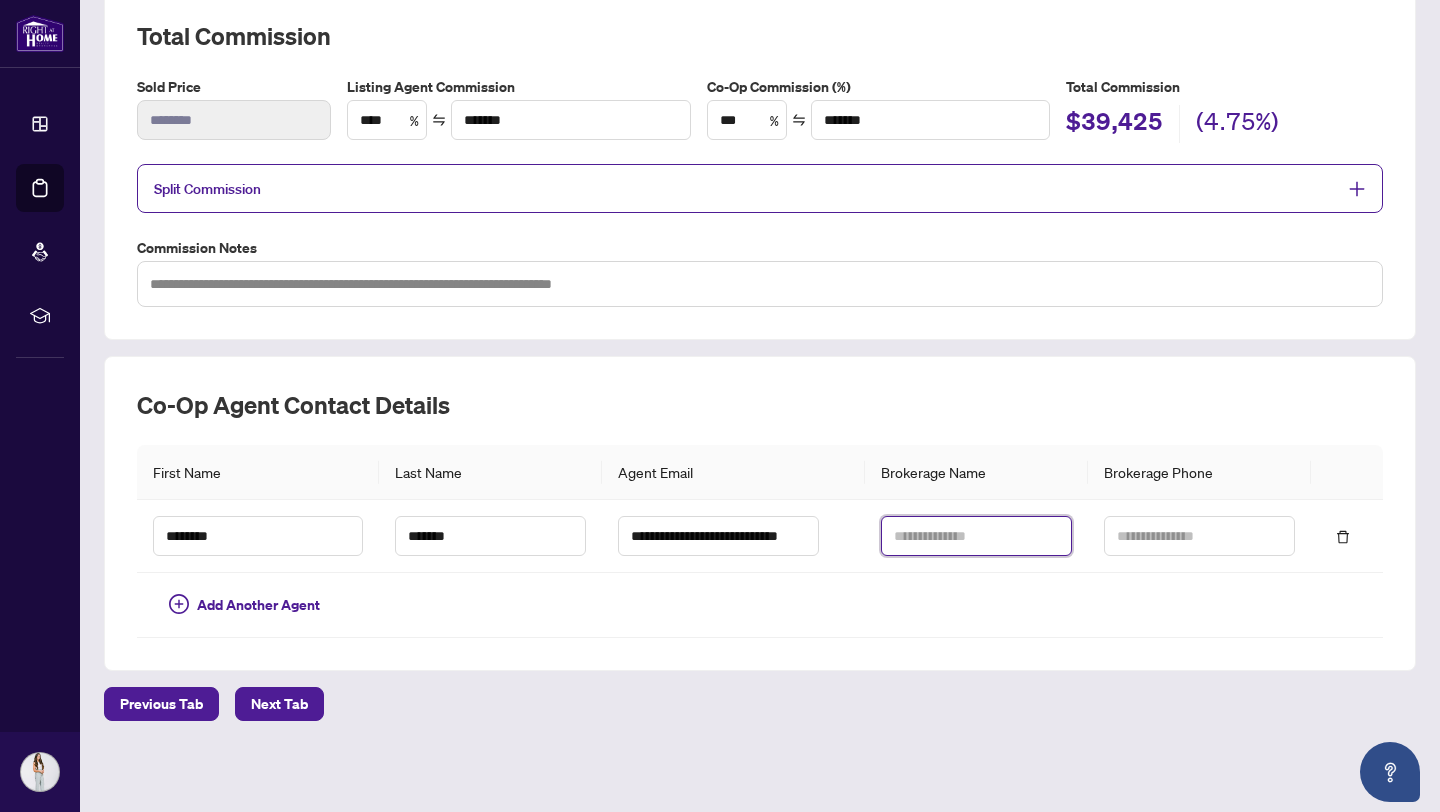 paste on "**********" 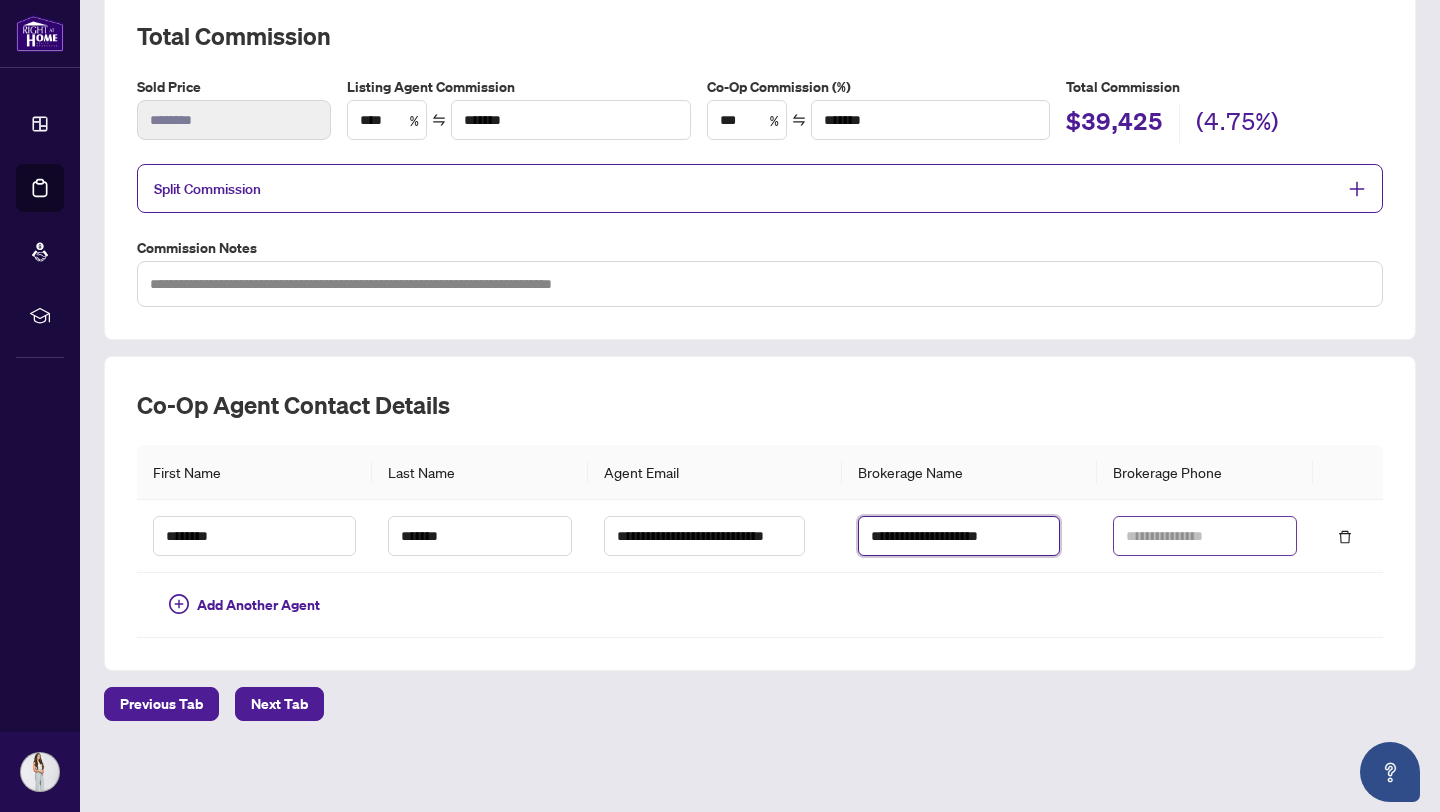 type on "**********" 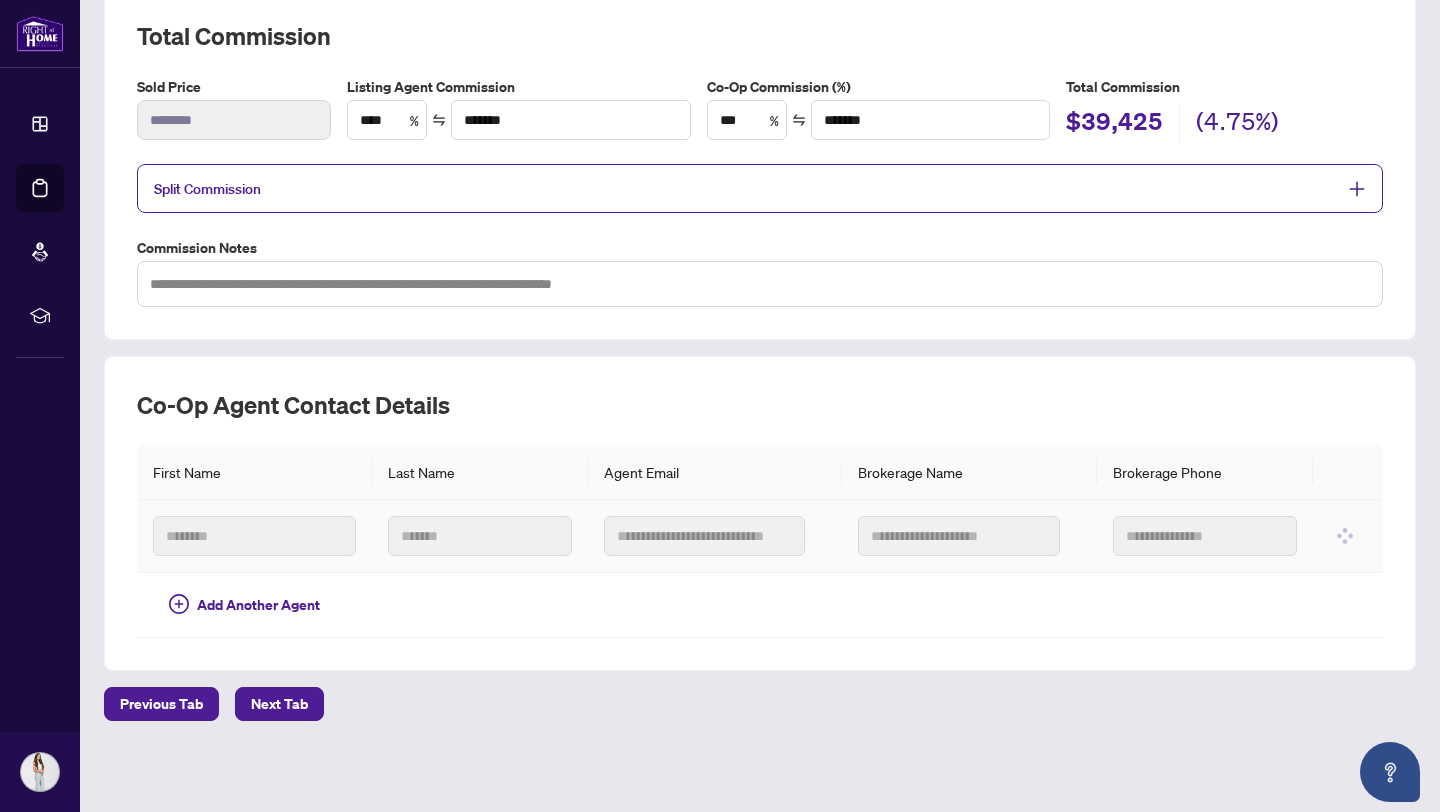 scroll, scrollTop: 0, scrollLeft: 0, axis: both 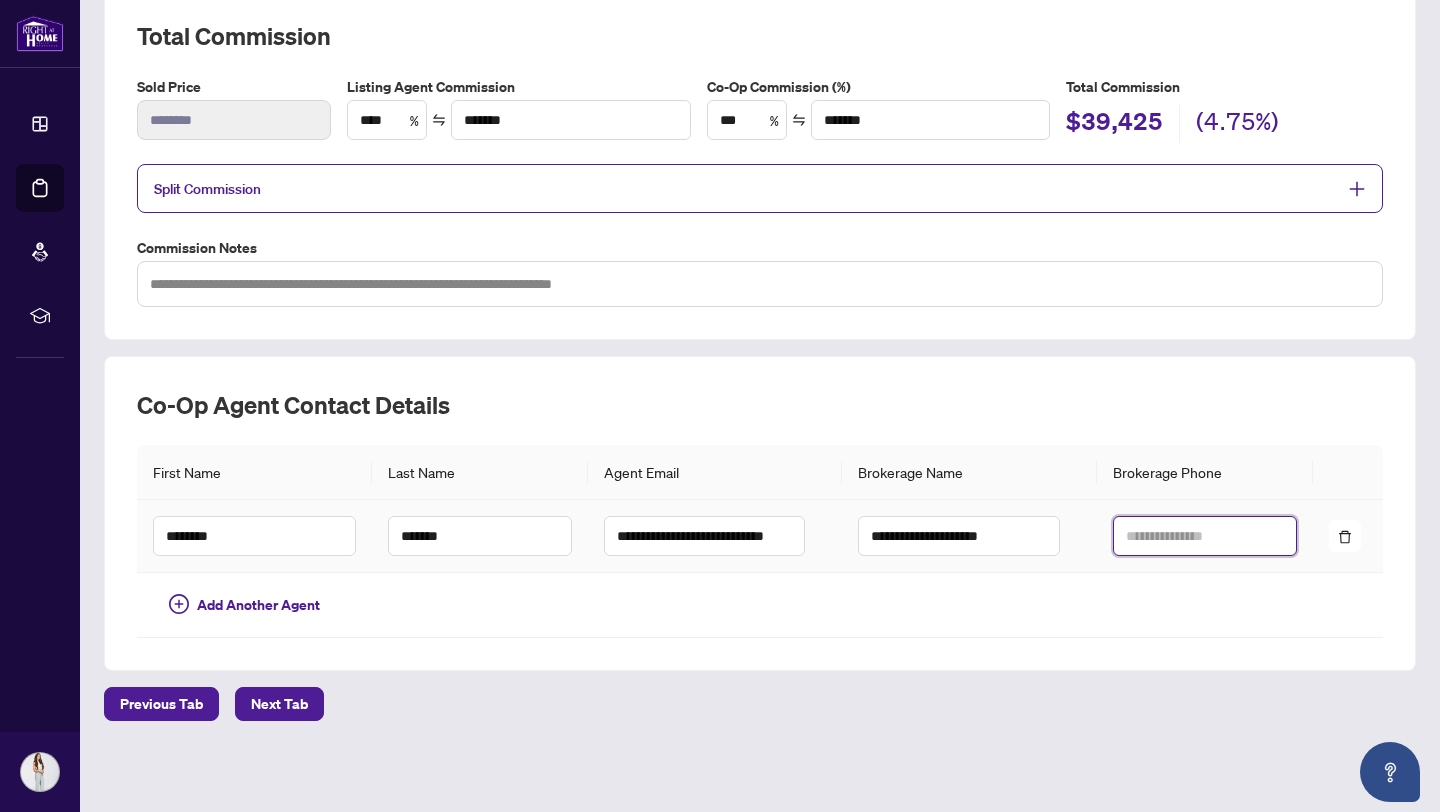 click at bounding box center (1205, 536) 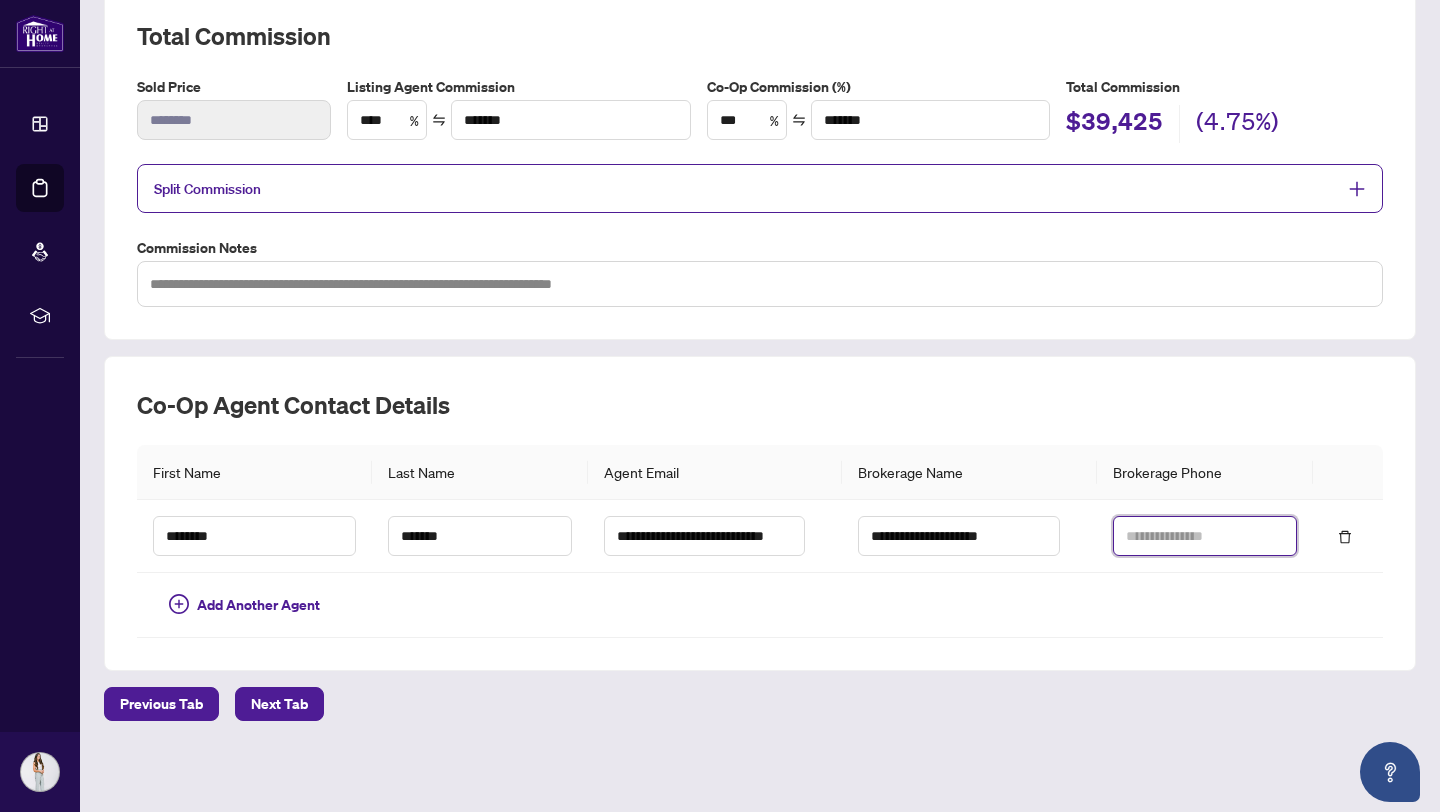 paste on "**********" 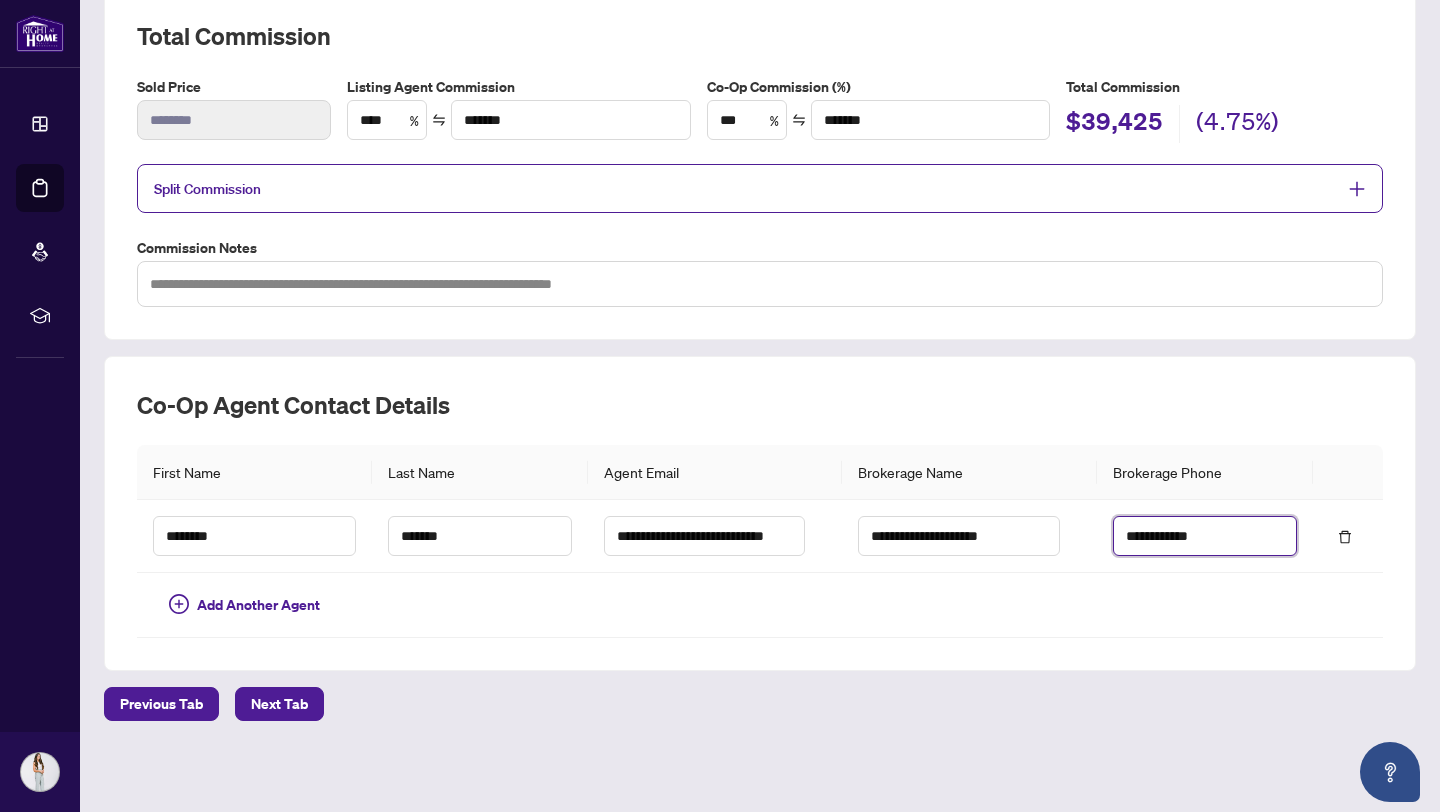 type on "**********" 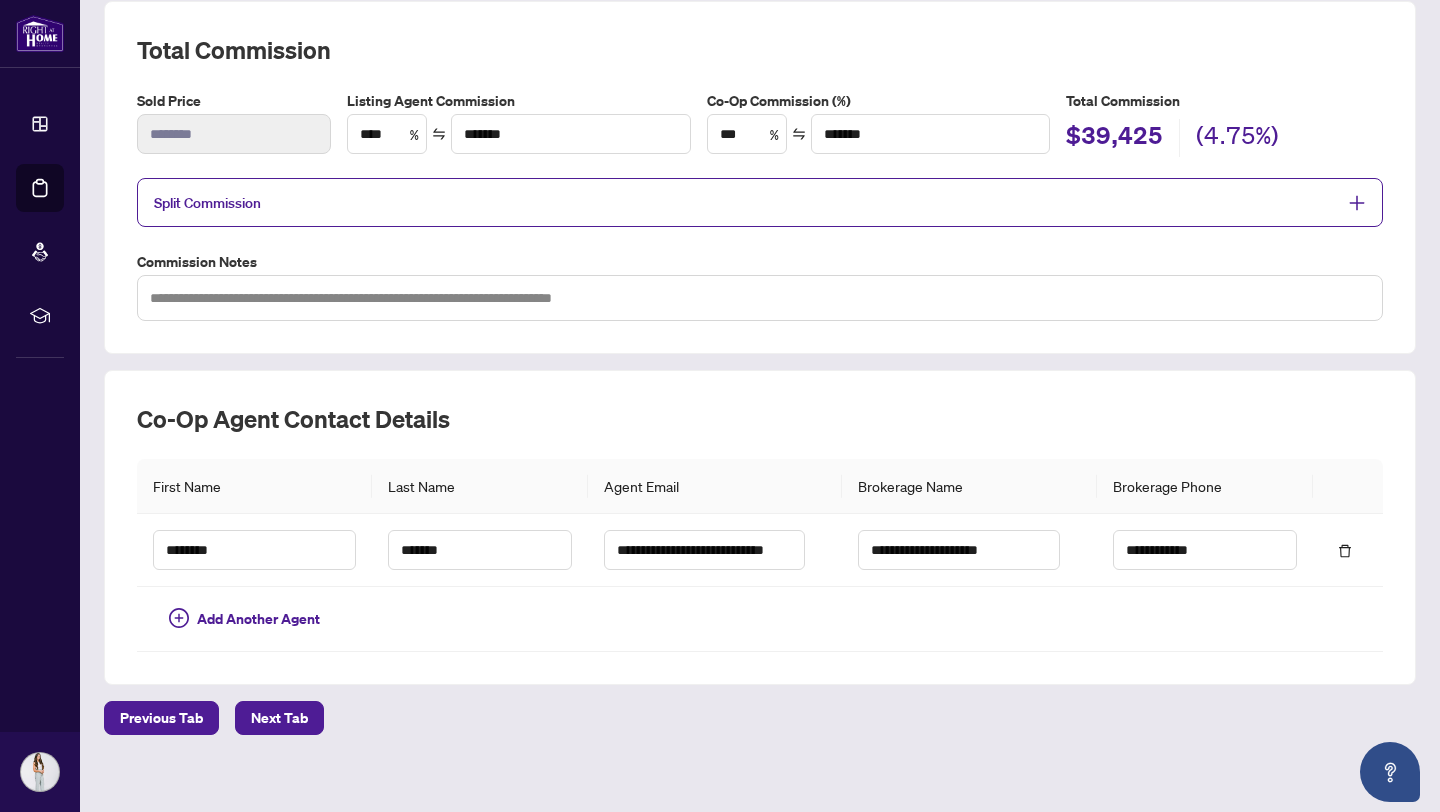 scroll, scrollTop: 287, scrollLeft: 0, axis: vertical 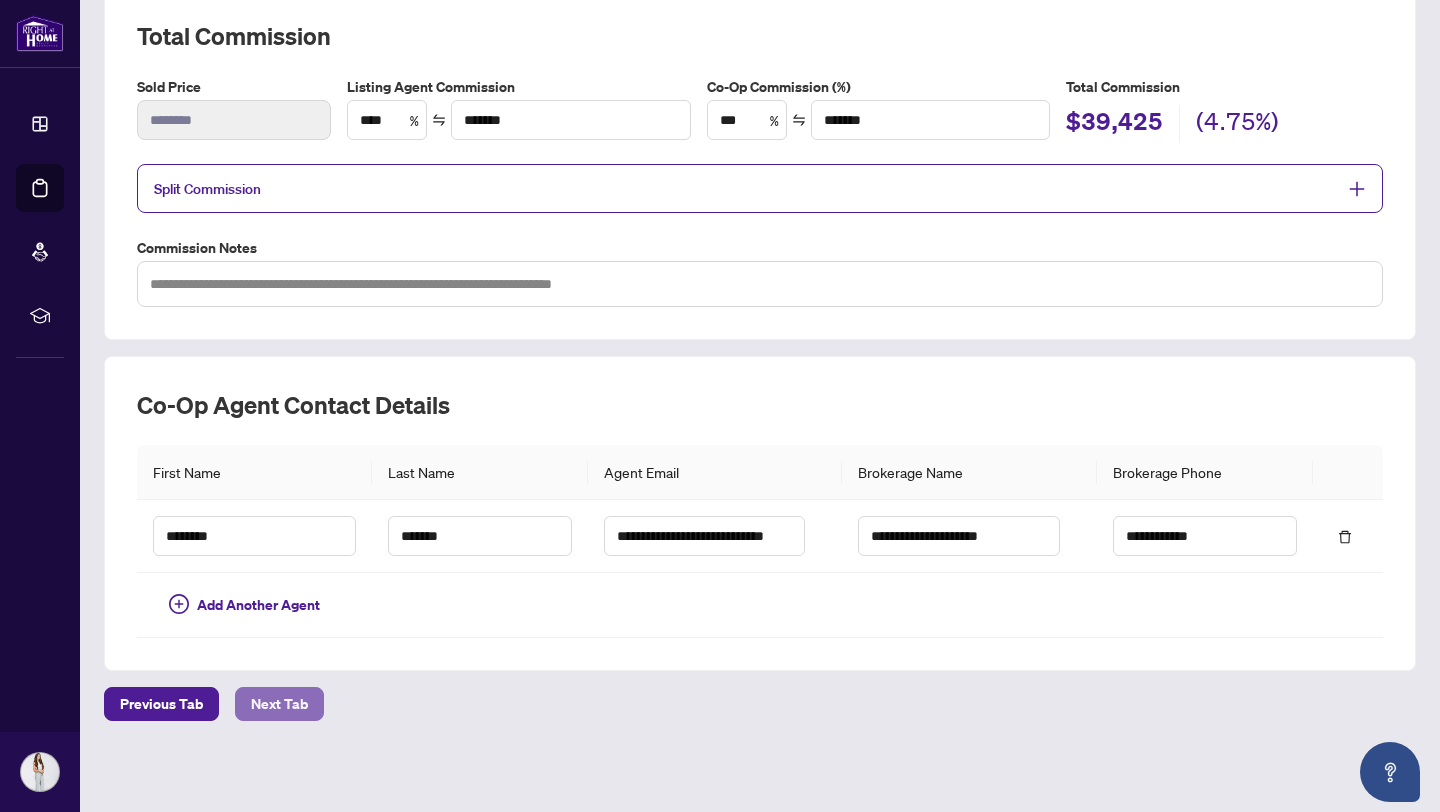 click on "Next Tab" at bounding box center (279, 704) 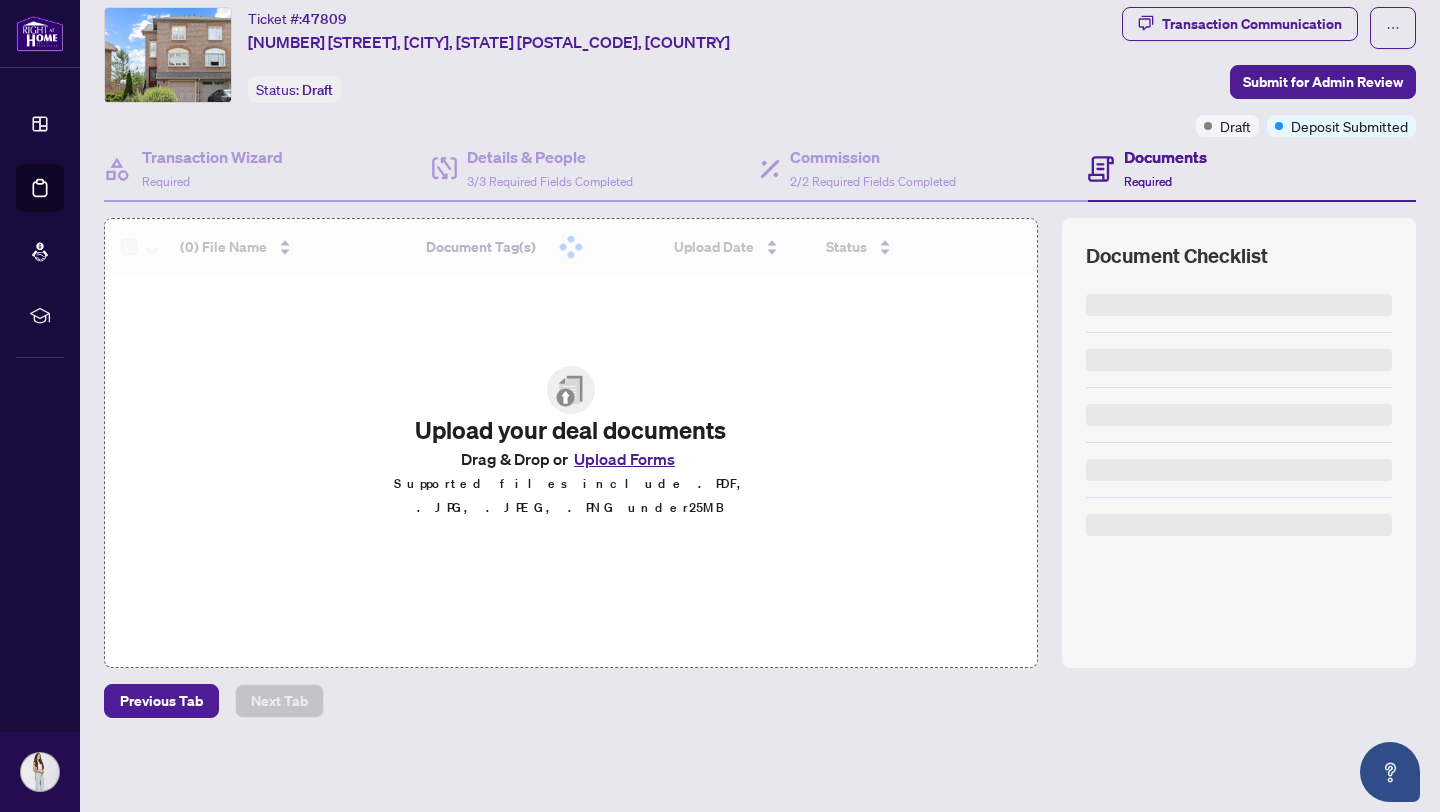 scroll, scrollTop: 0, scrollLeft: 0, axis: both 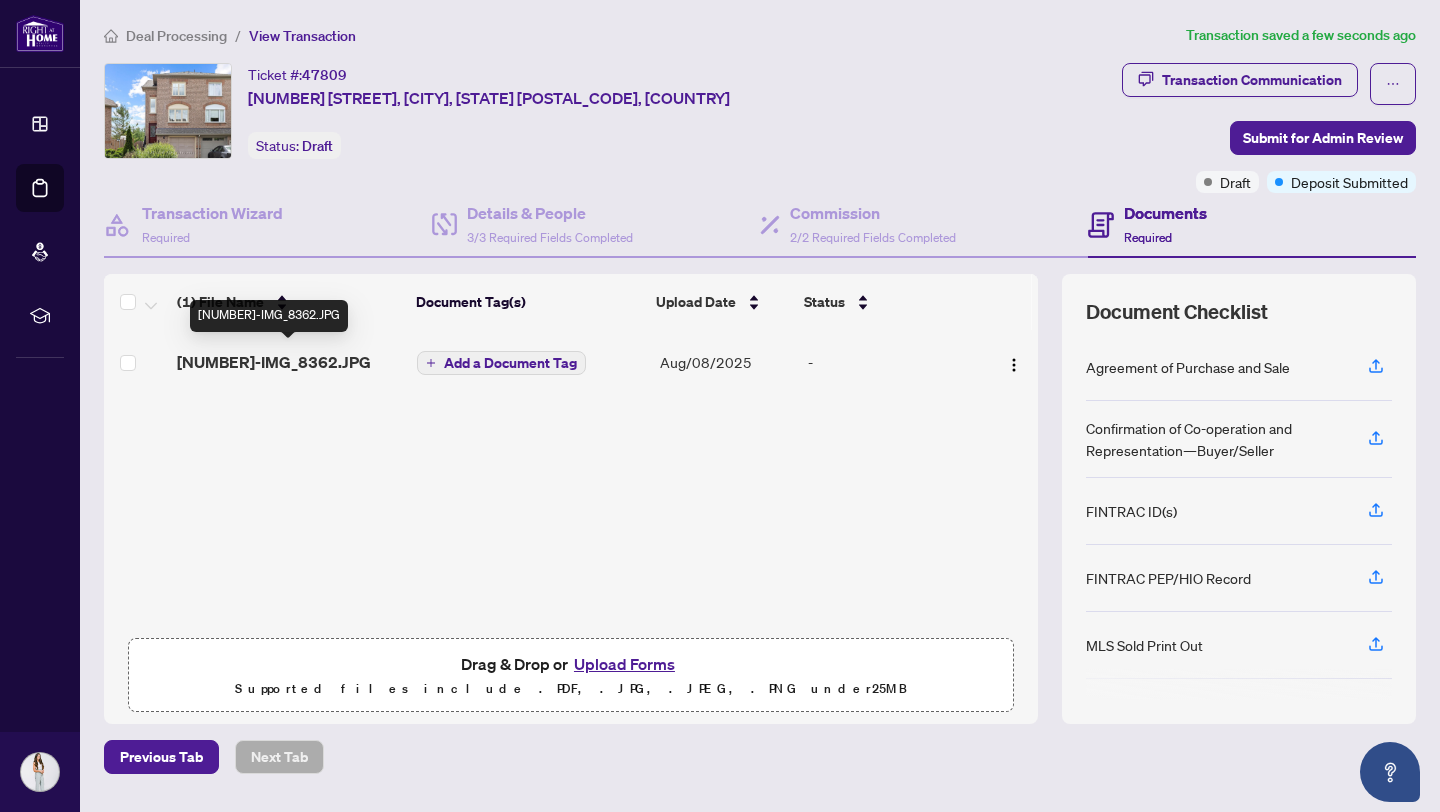 click on "[NUMBER]-IMG_8362.JPG" at bounding box center (274, 362) 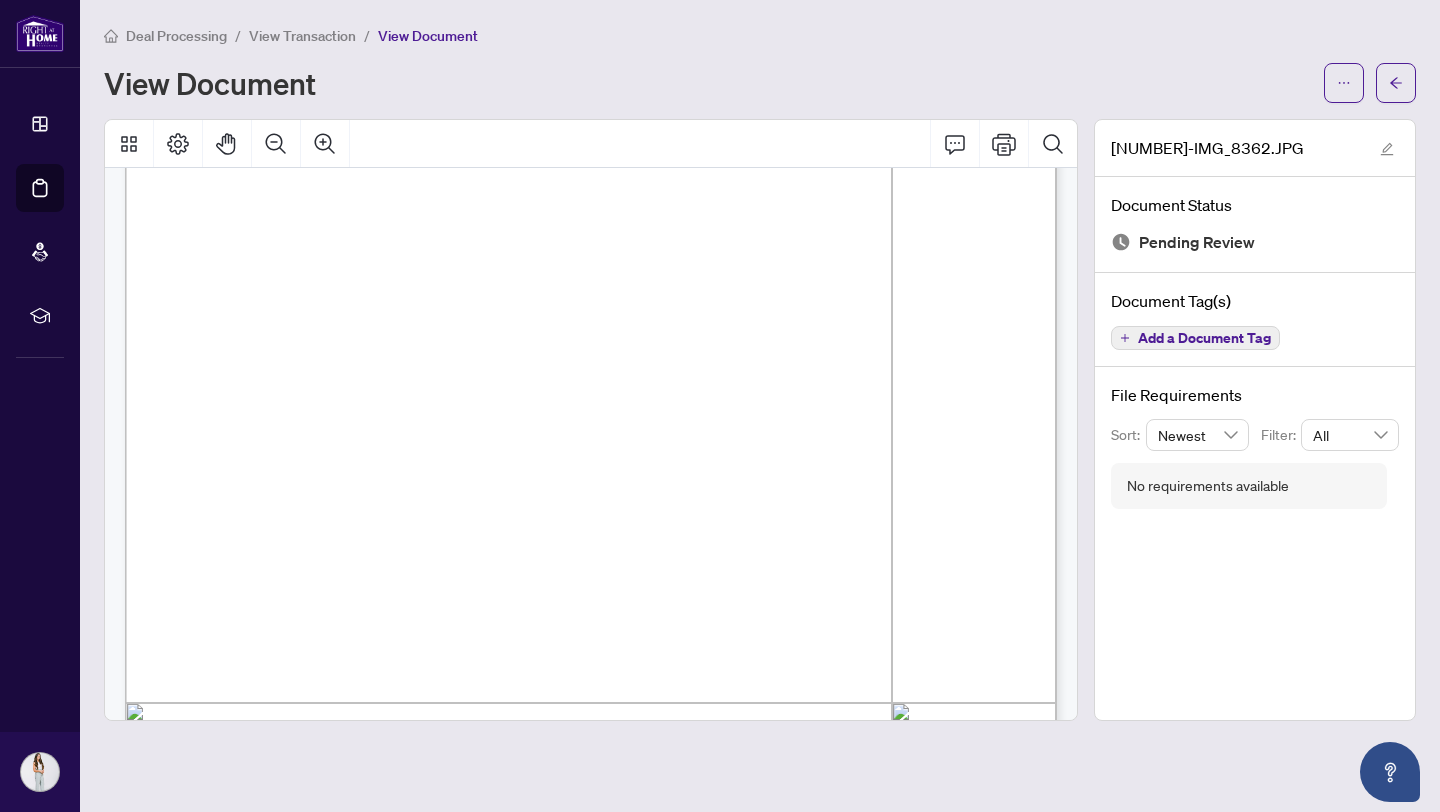 scroll, scrollTop: 0, scrollLeft: 0, axis: both 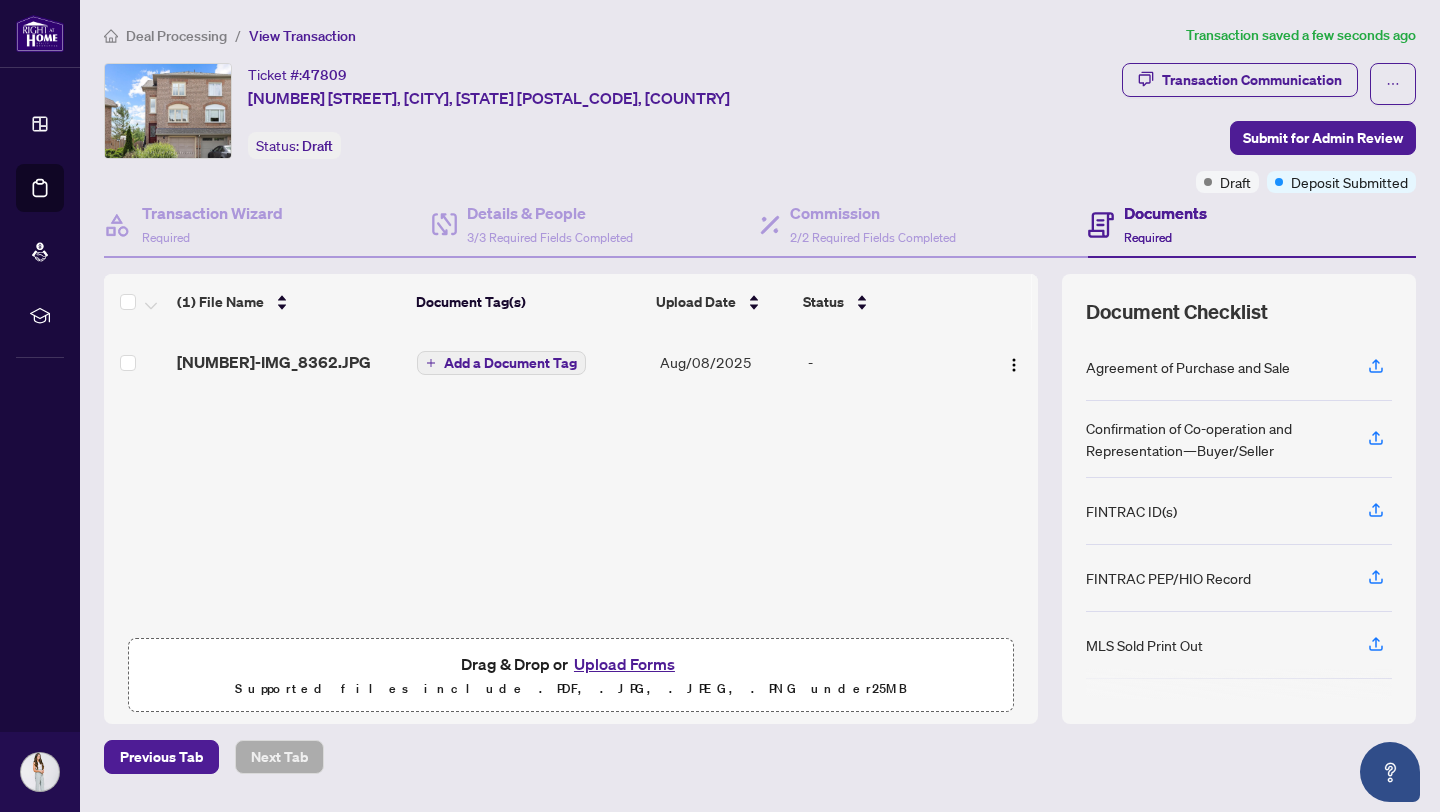 click on "Upload Forms" at bounding box center [624, 664] 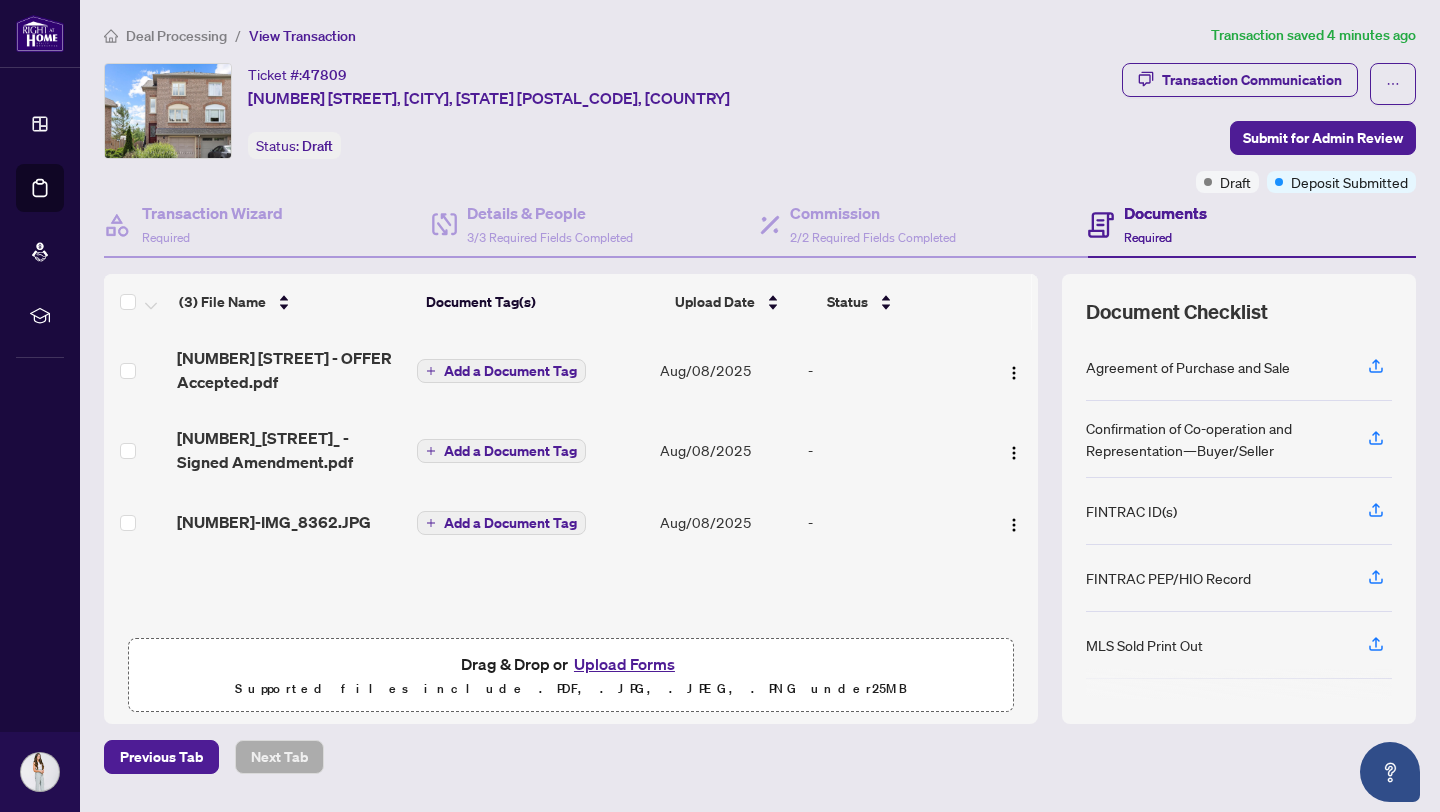 scroll, scrollTop: 0, scrollLeft: 0, axis: both 